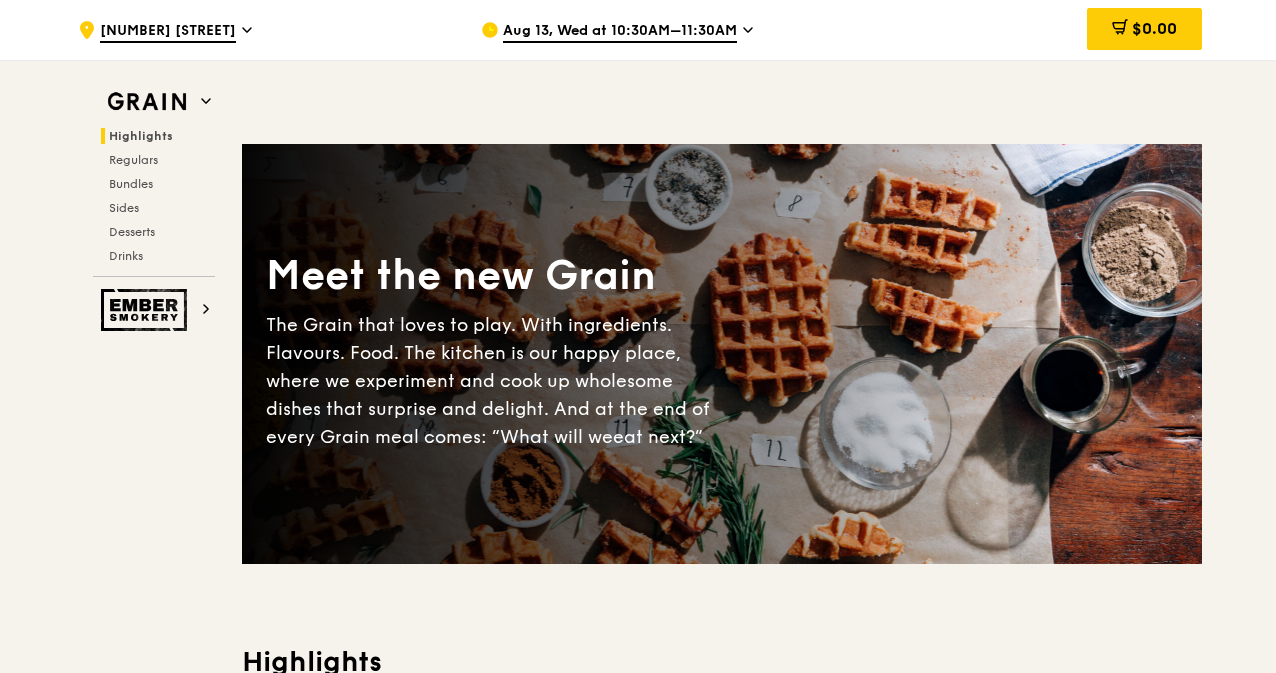 scroll, scrollTop: 834, scrollLeft: 0, axis: vertical 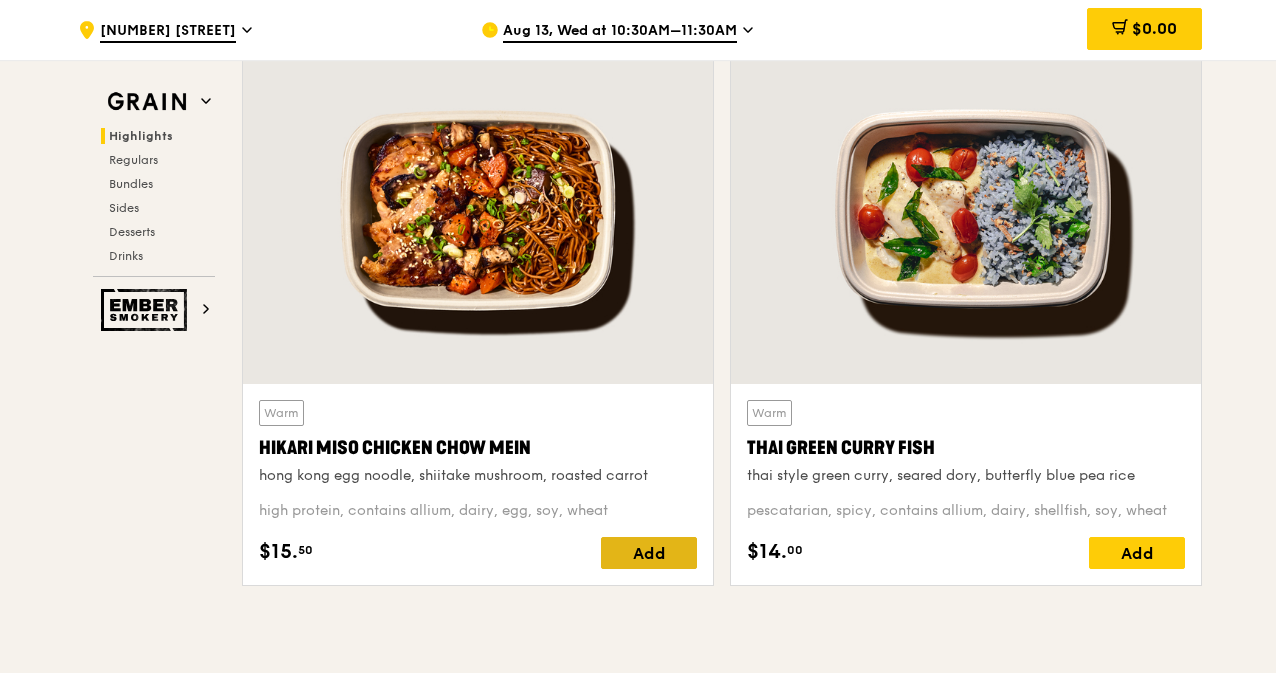 click on "Add" at bounding box center [649, 553] 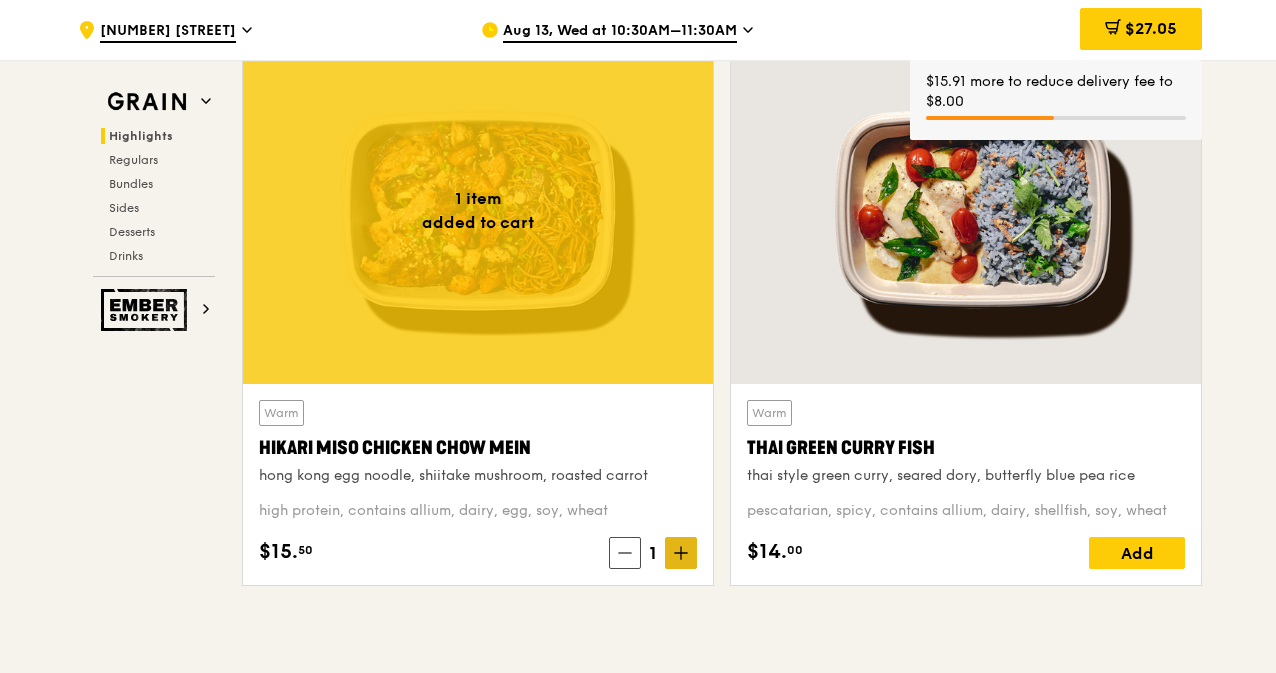 click at bounding box center [681, 553] 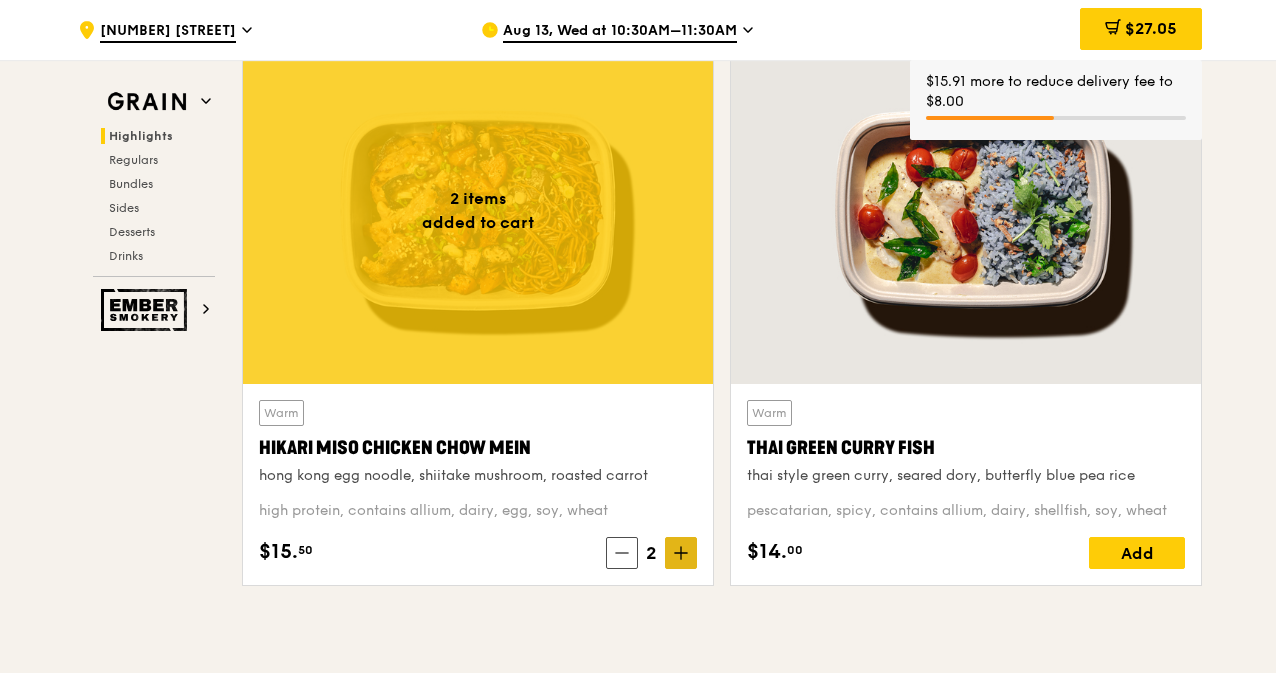 click at bounding box center [681, 553] 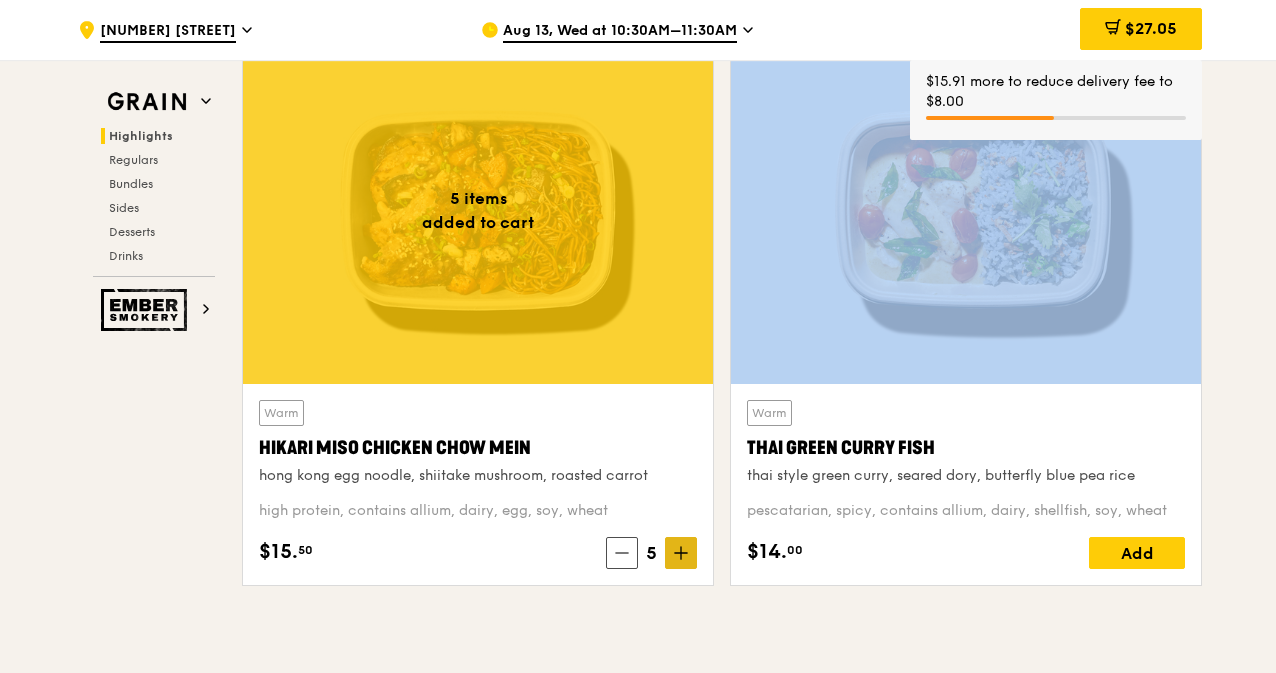 click at bounding box center (681, 553) 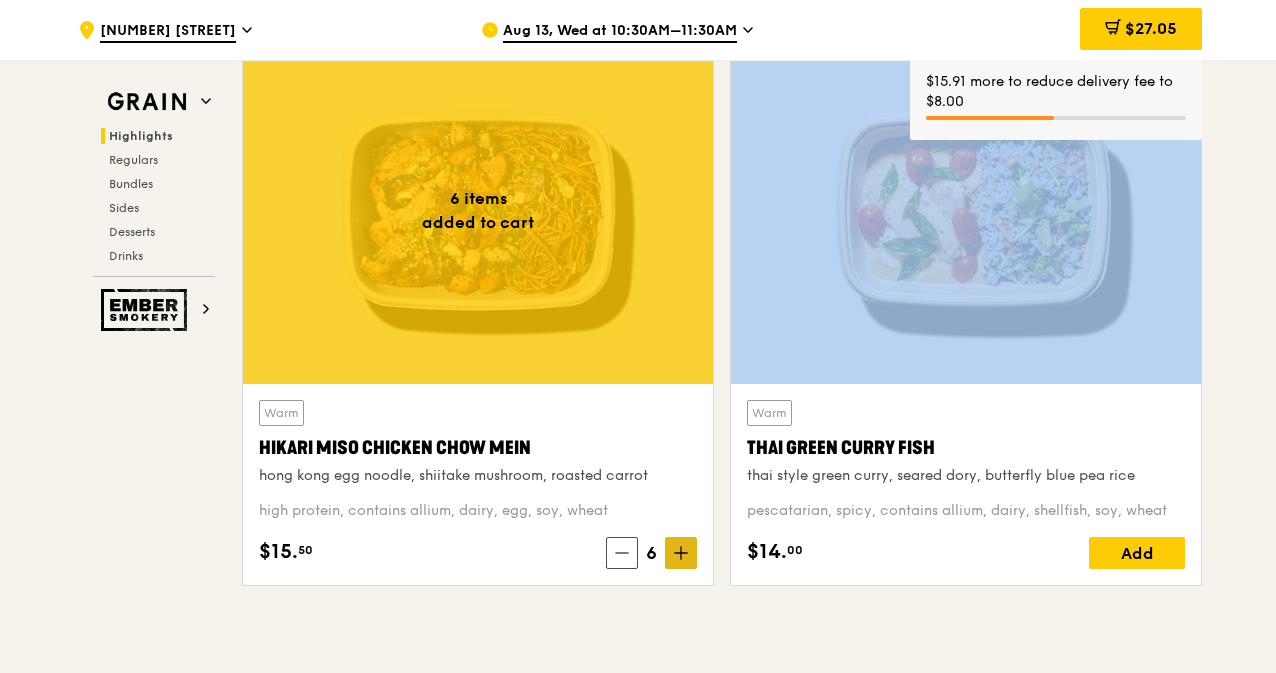 click at bounding box center (681, 553) 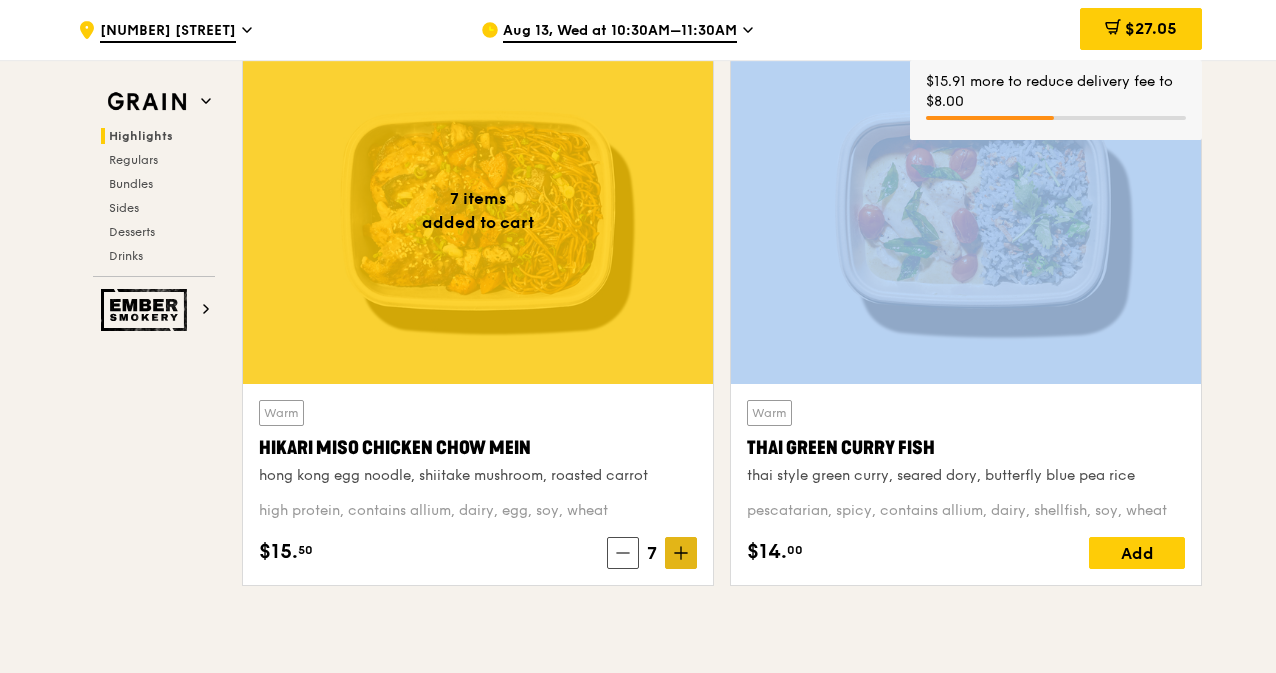 click at bounding box center [681, 553] 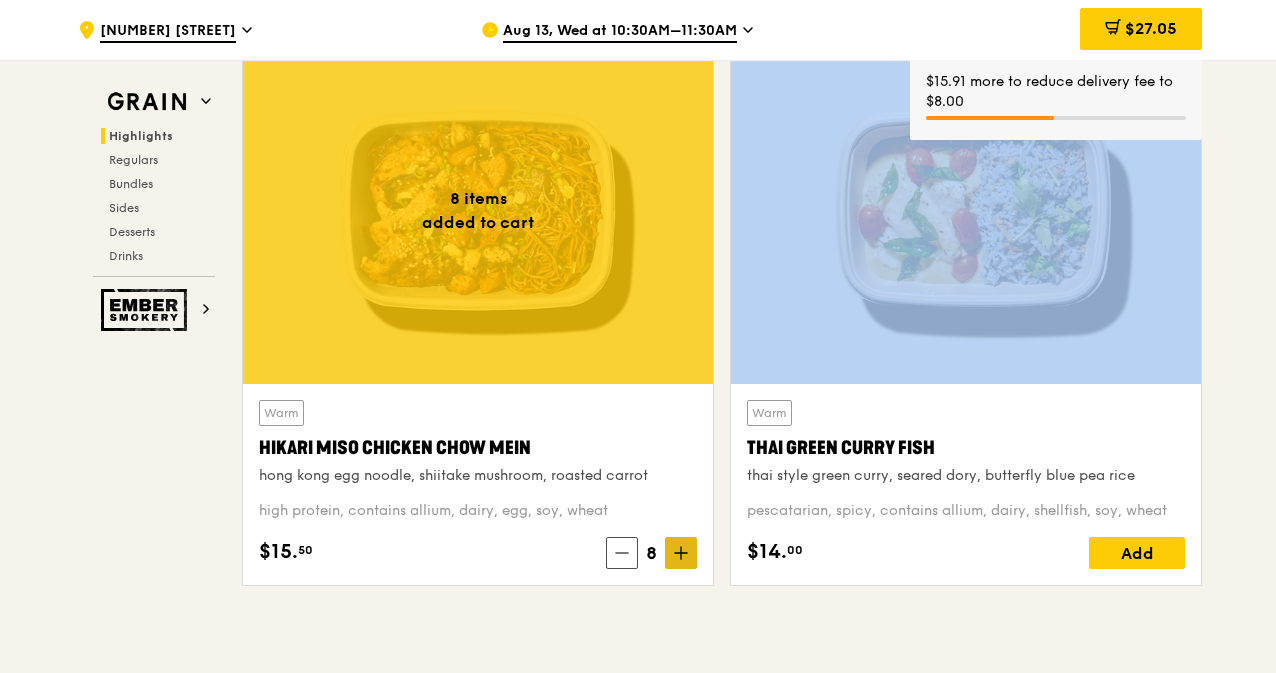 click at bounding box center [681, 553] 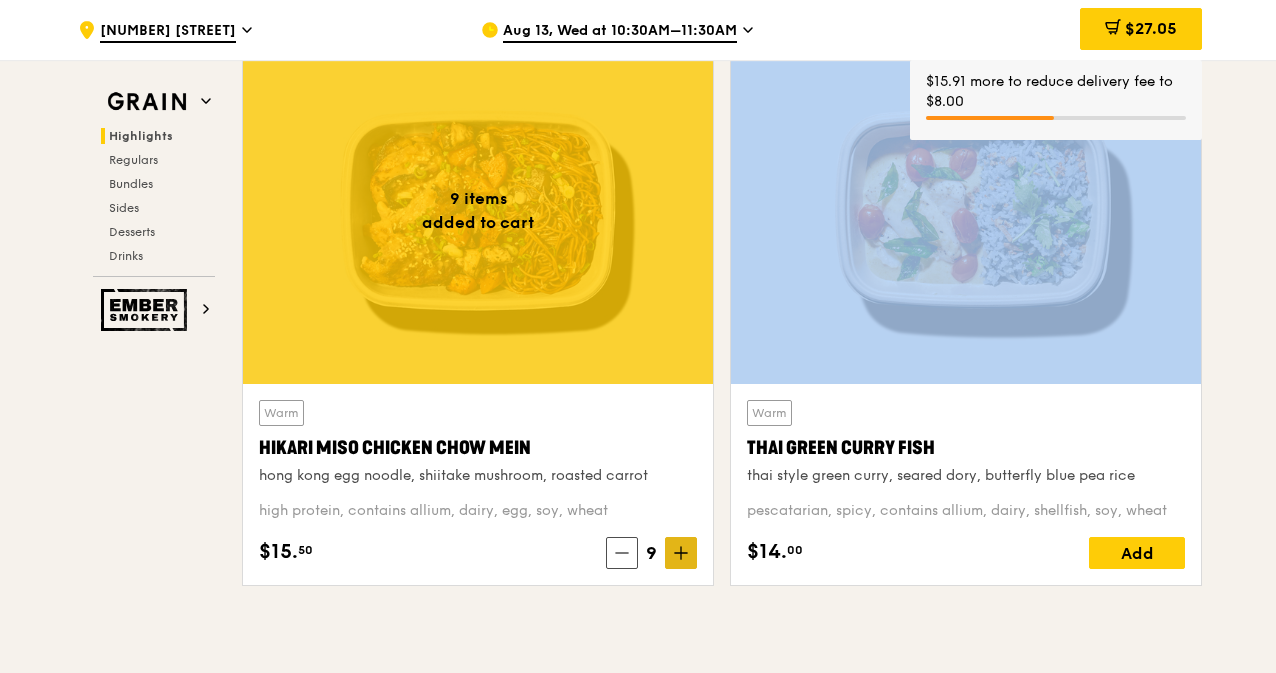 click at bounding box center [681, 553] 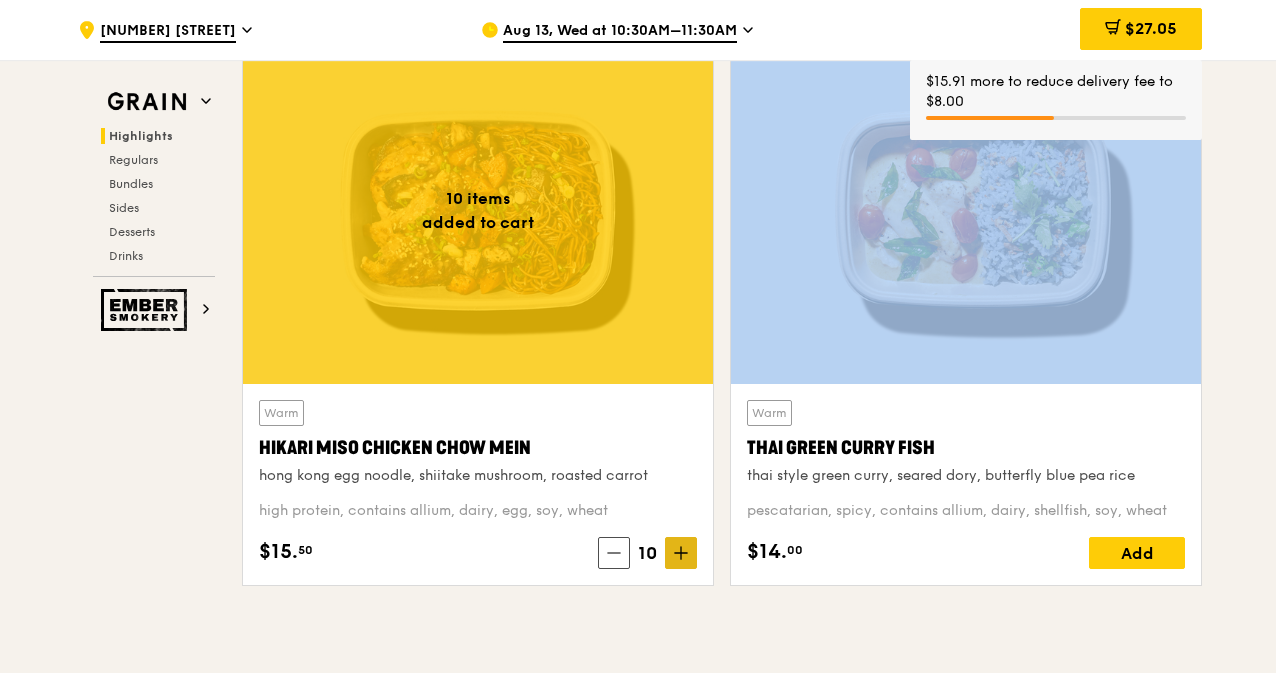 click at bounding box center (681, 553) 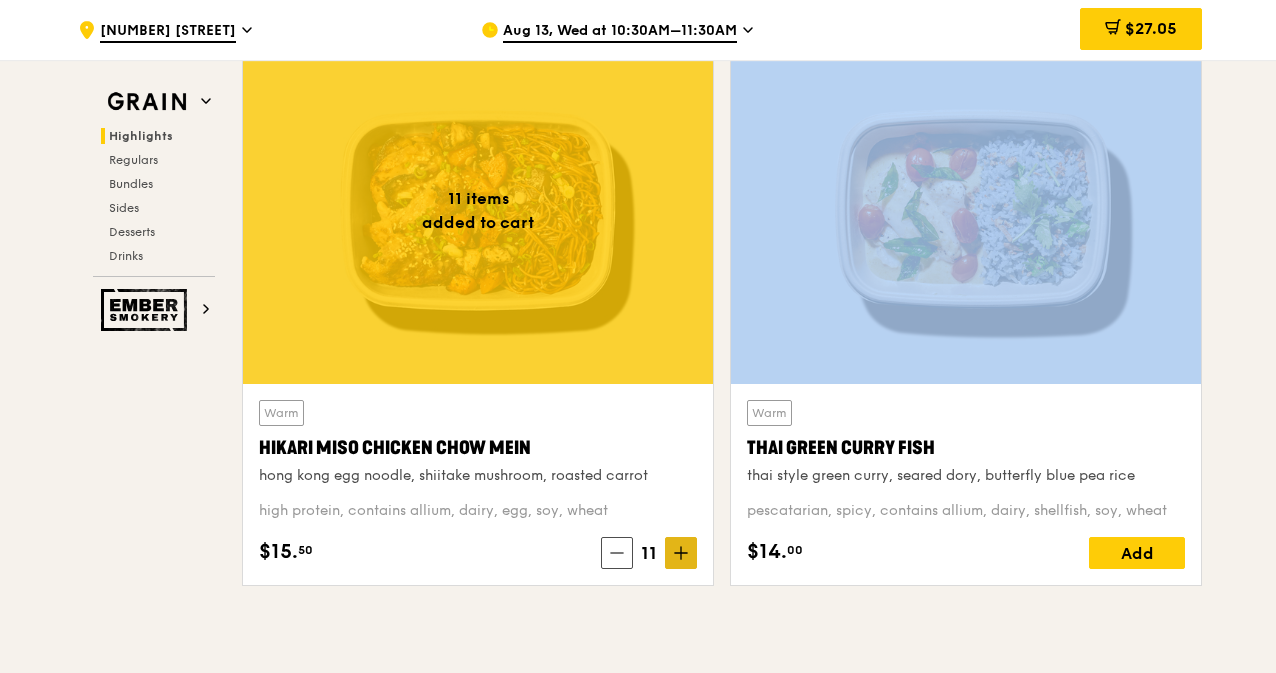 click at bounding box center (681, 553) 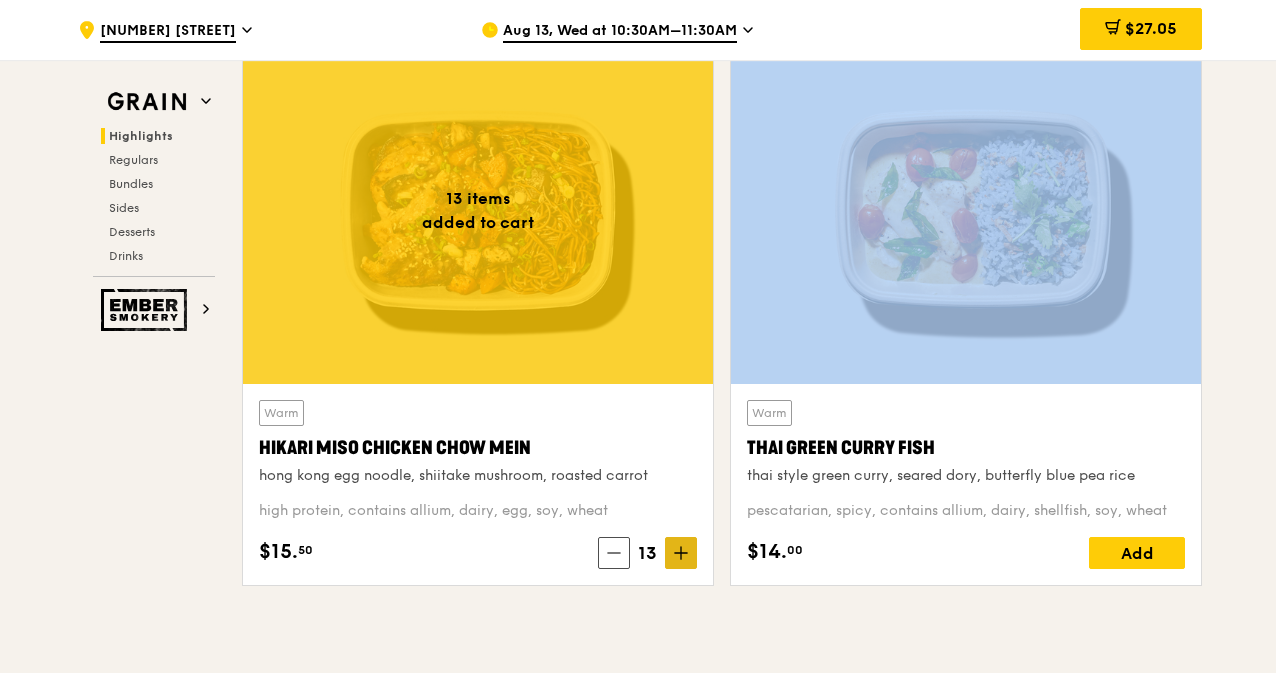 click at bounding box center [681, 553] 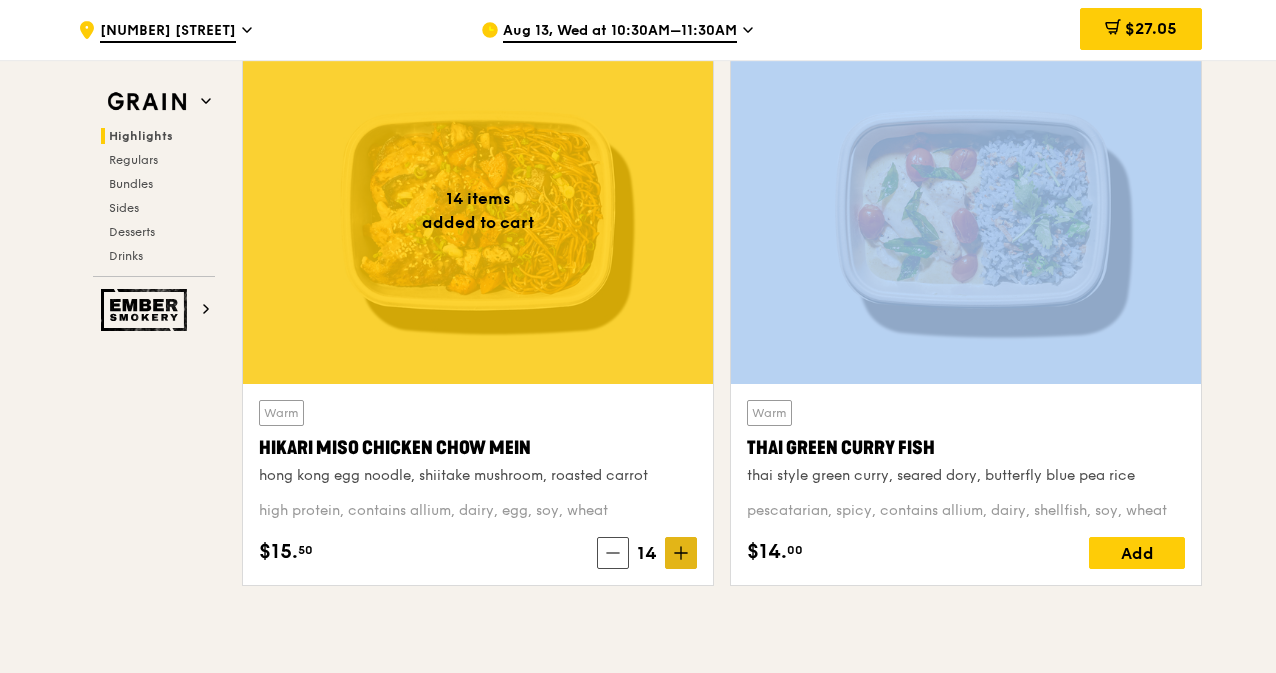click at bounding box center (681, 553) 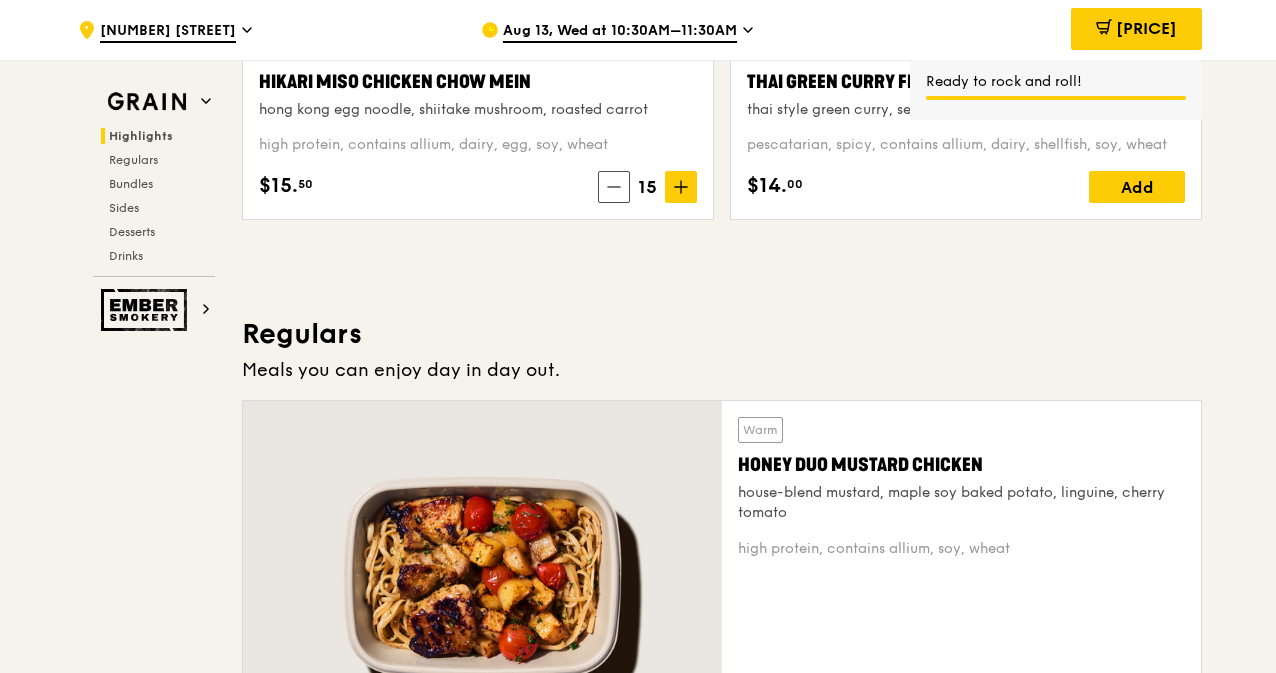 scroll, scrollTop: 1314, scrollLeft: 0, axis: vertical 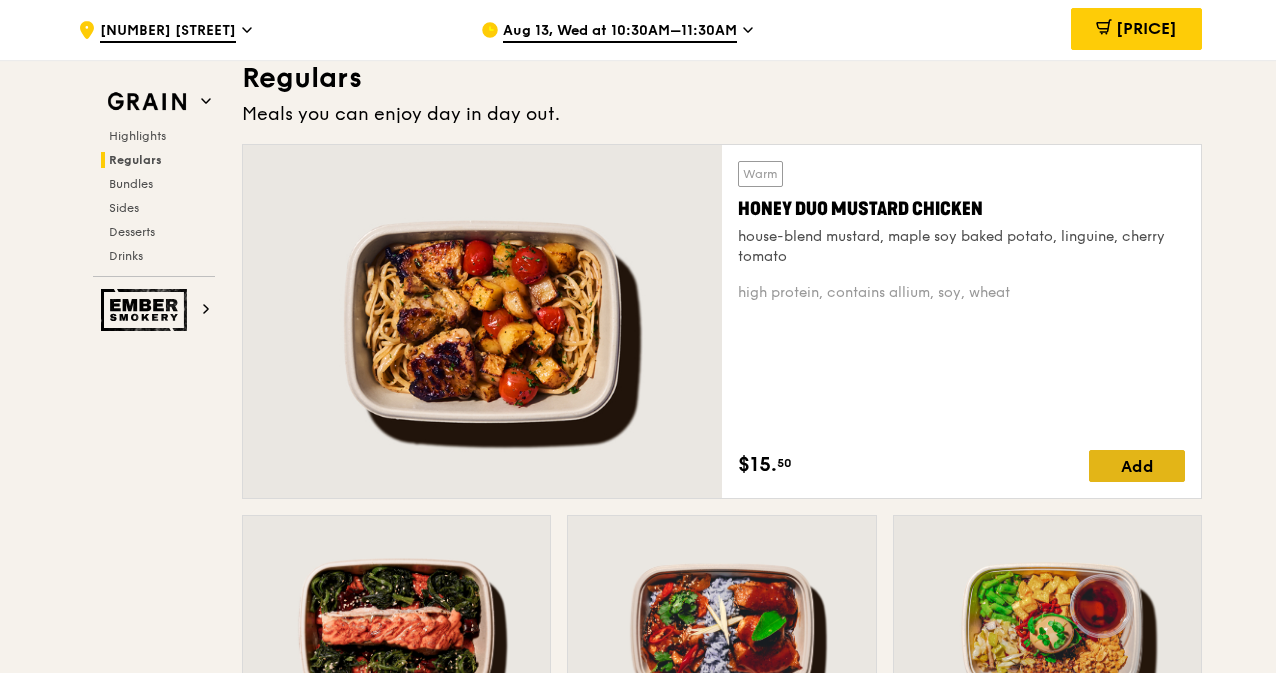 click on "Add" at bounding box center [1137, 466] 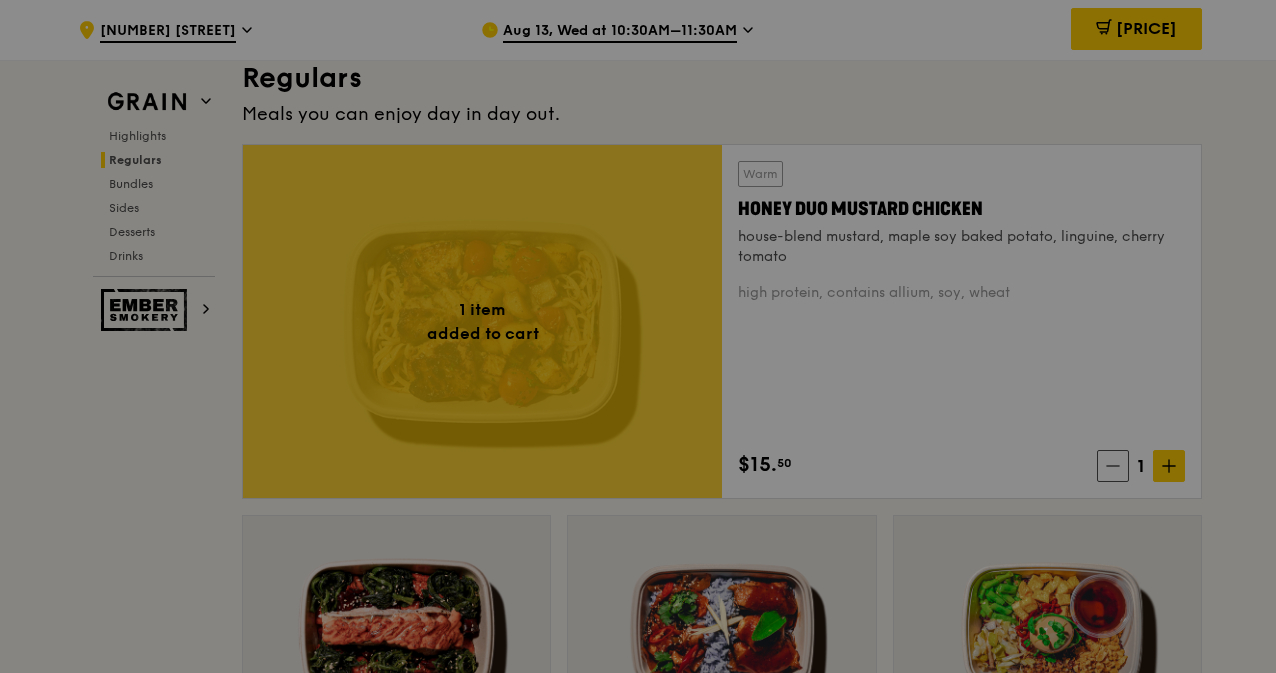 click at bounding box center (638, 336) 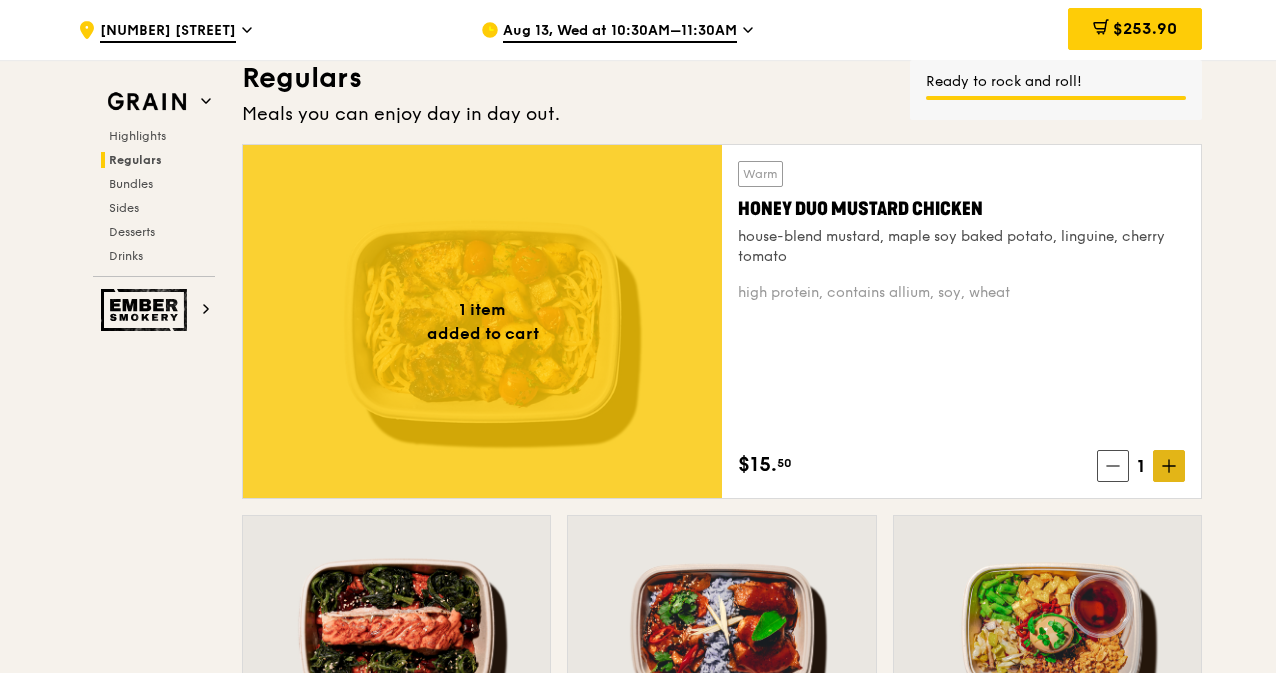 click 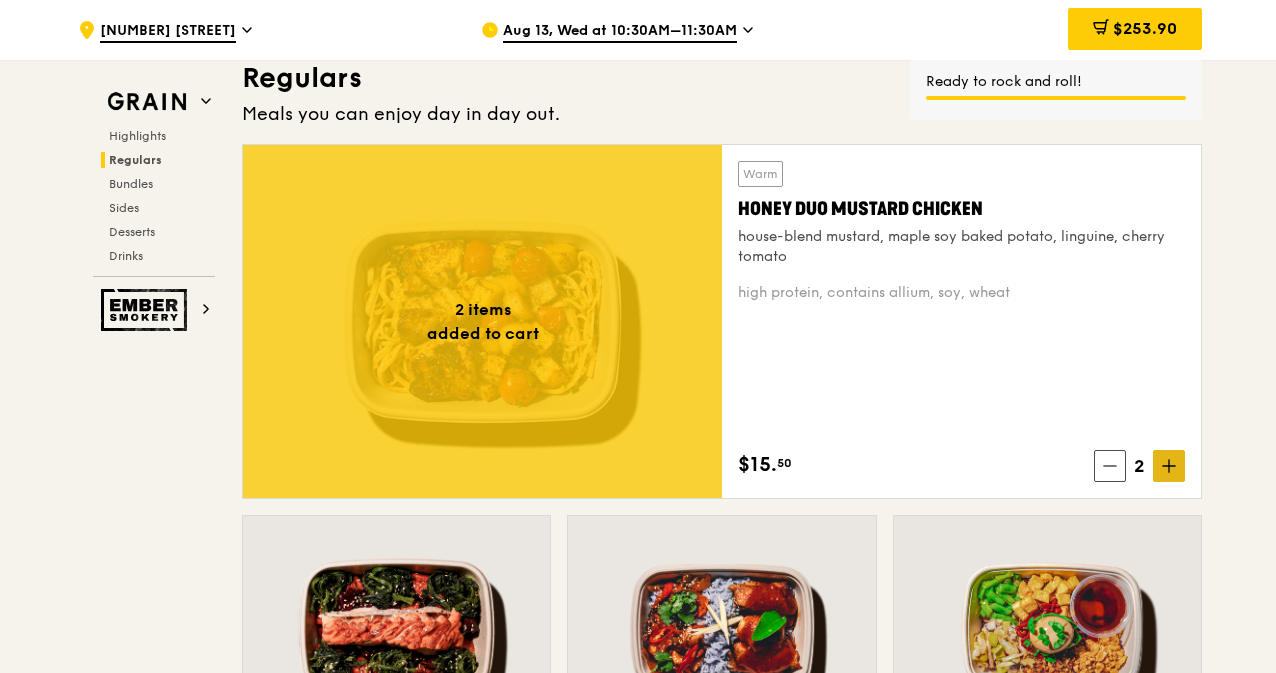 click 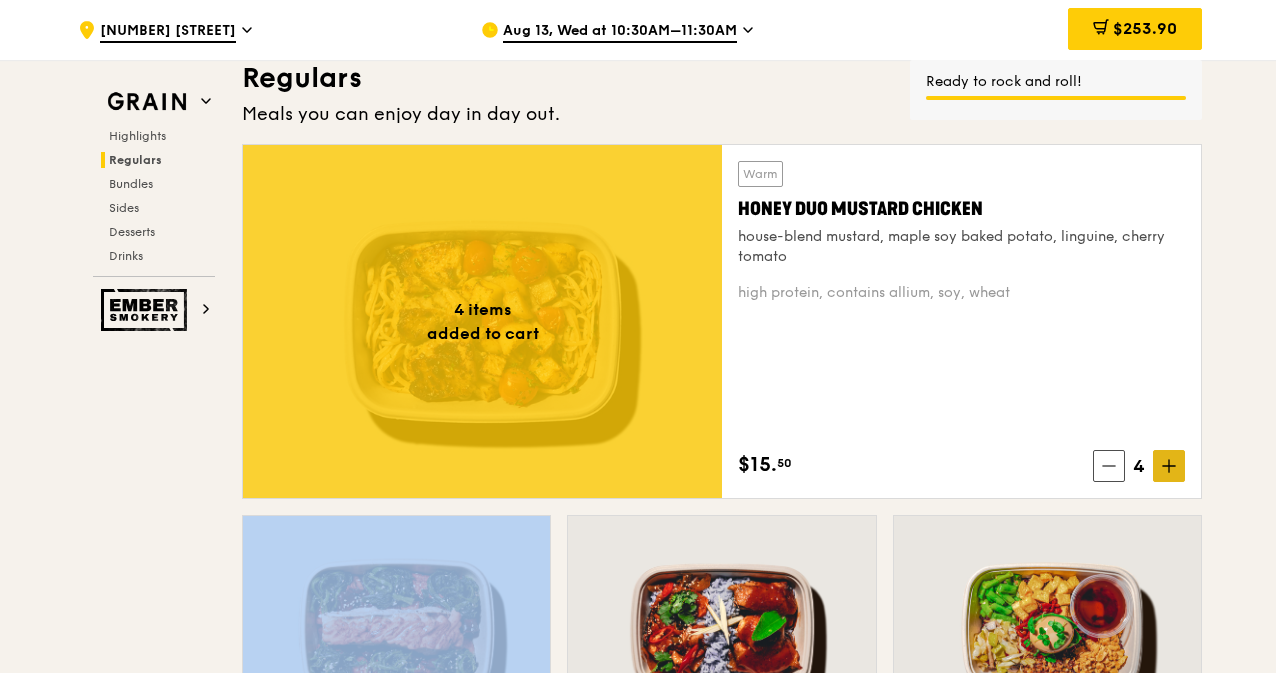 click 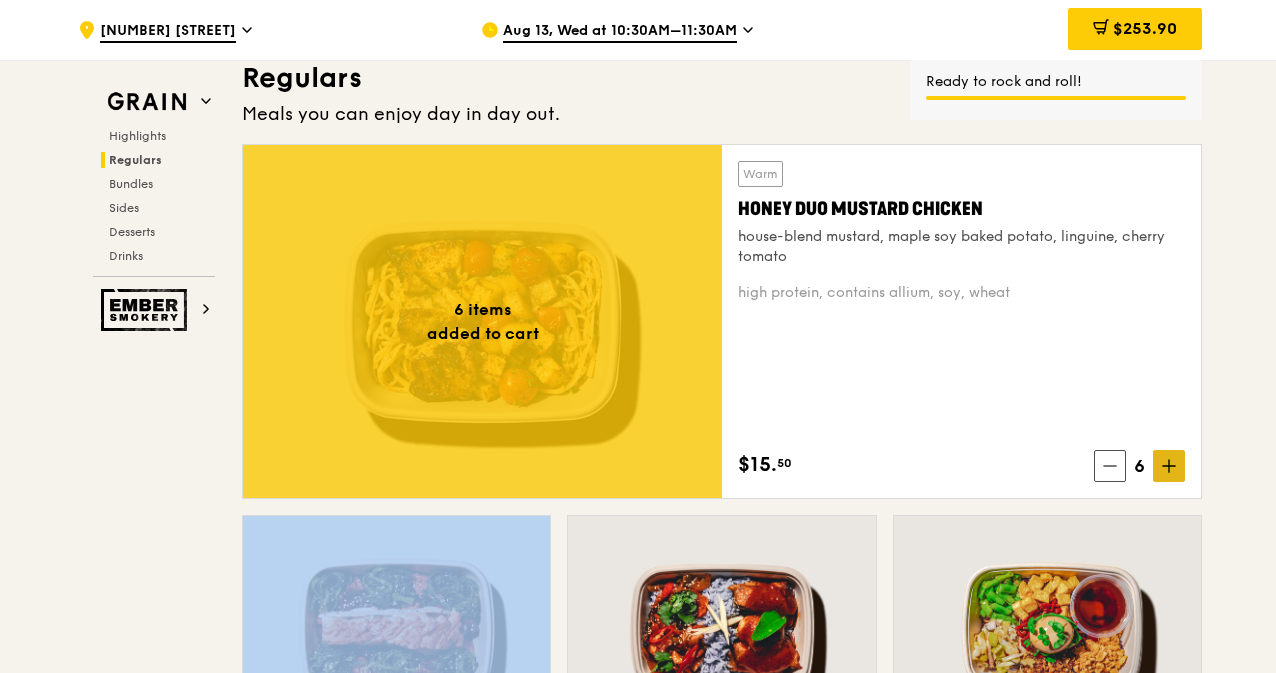 click 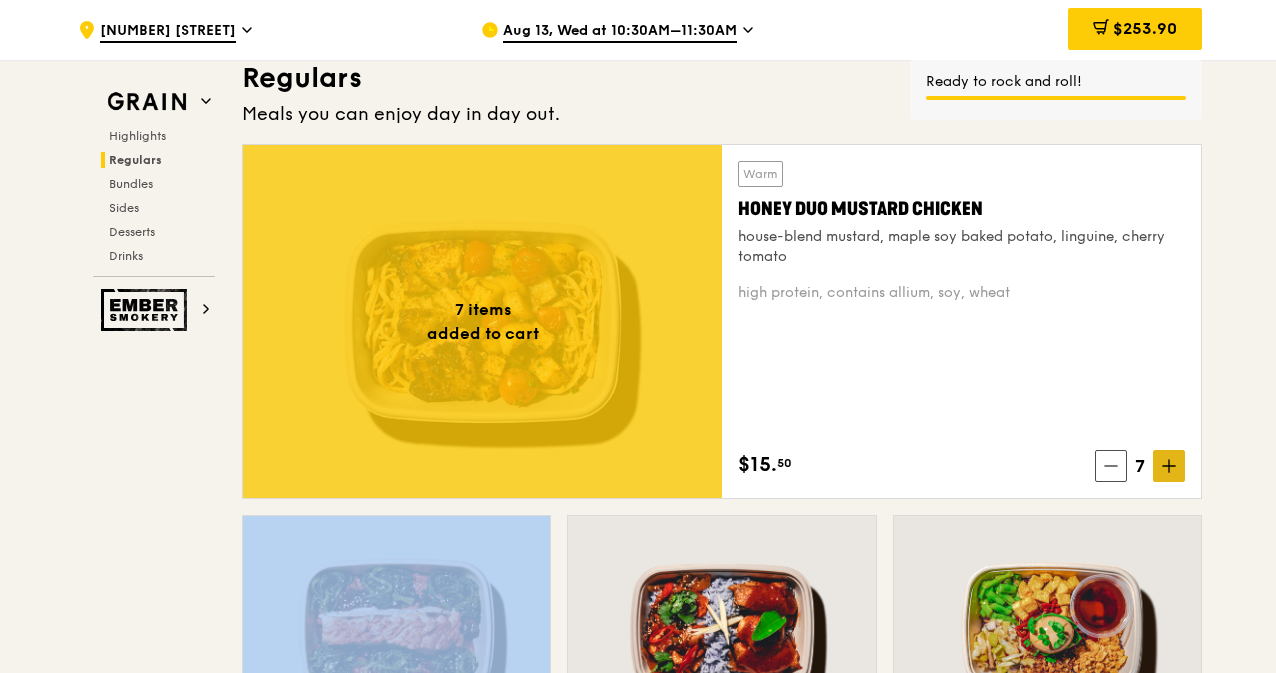 click 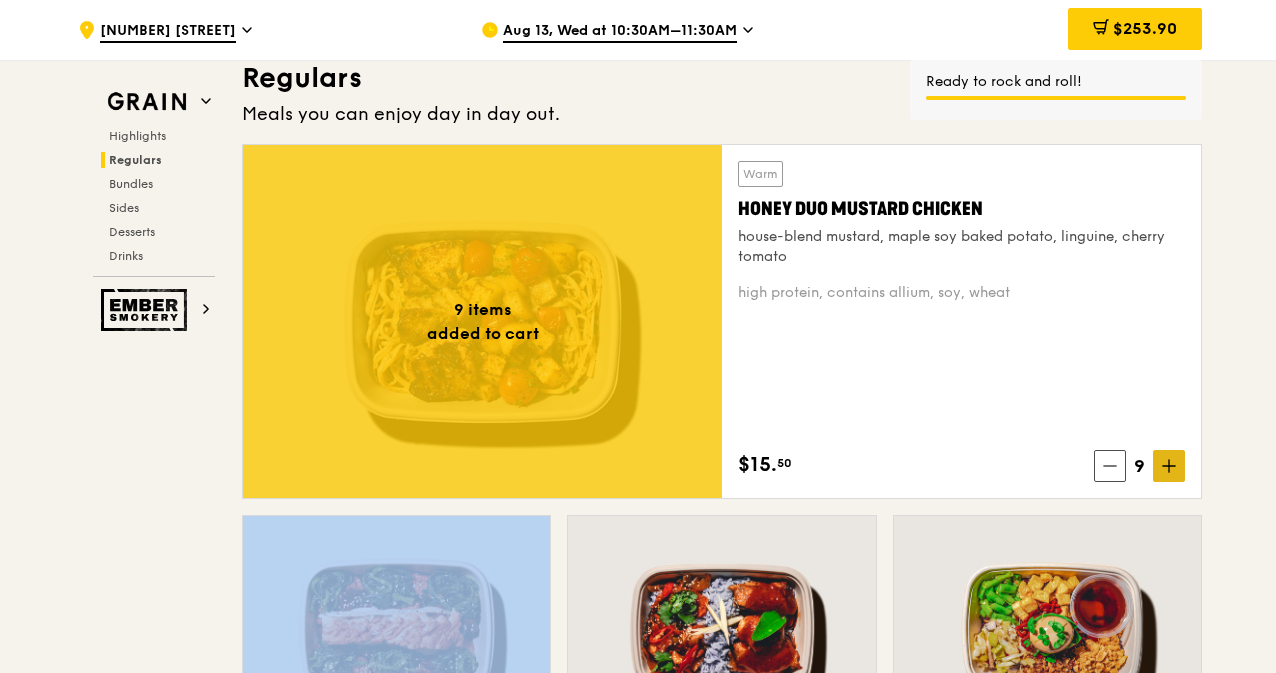 click 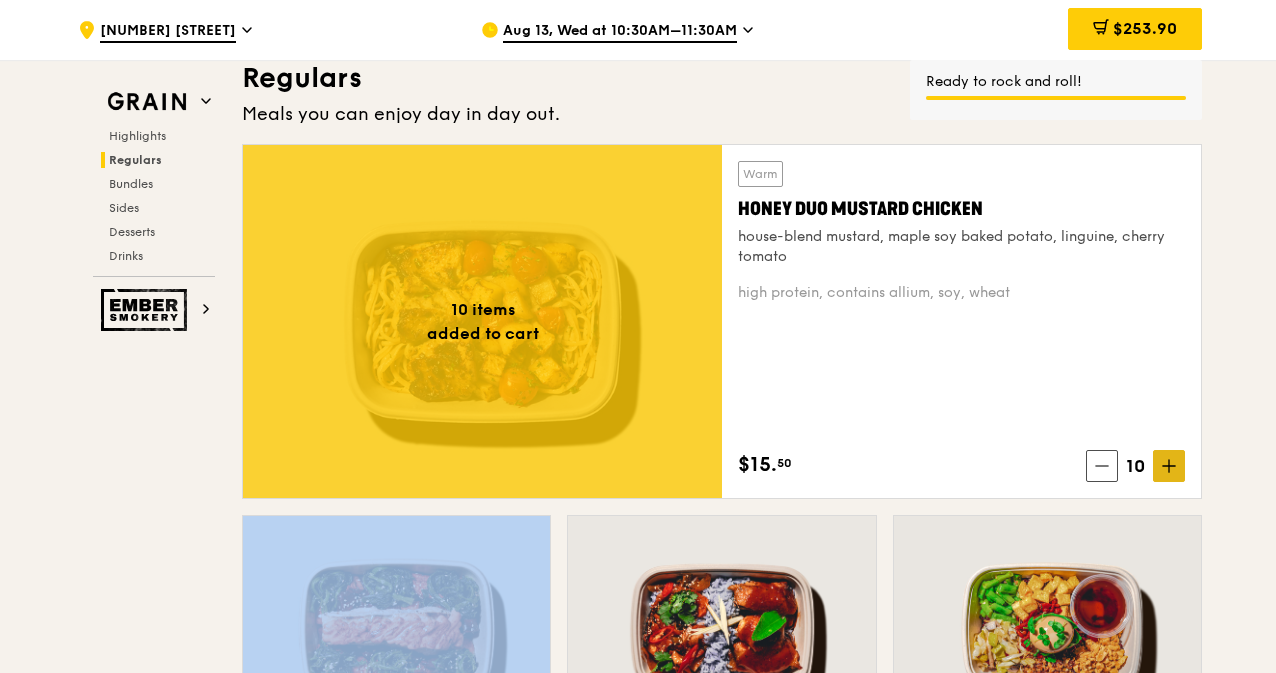 click 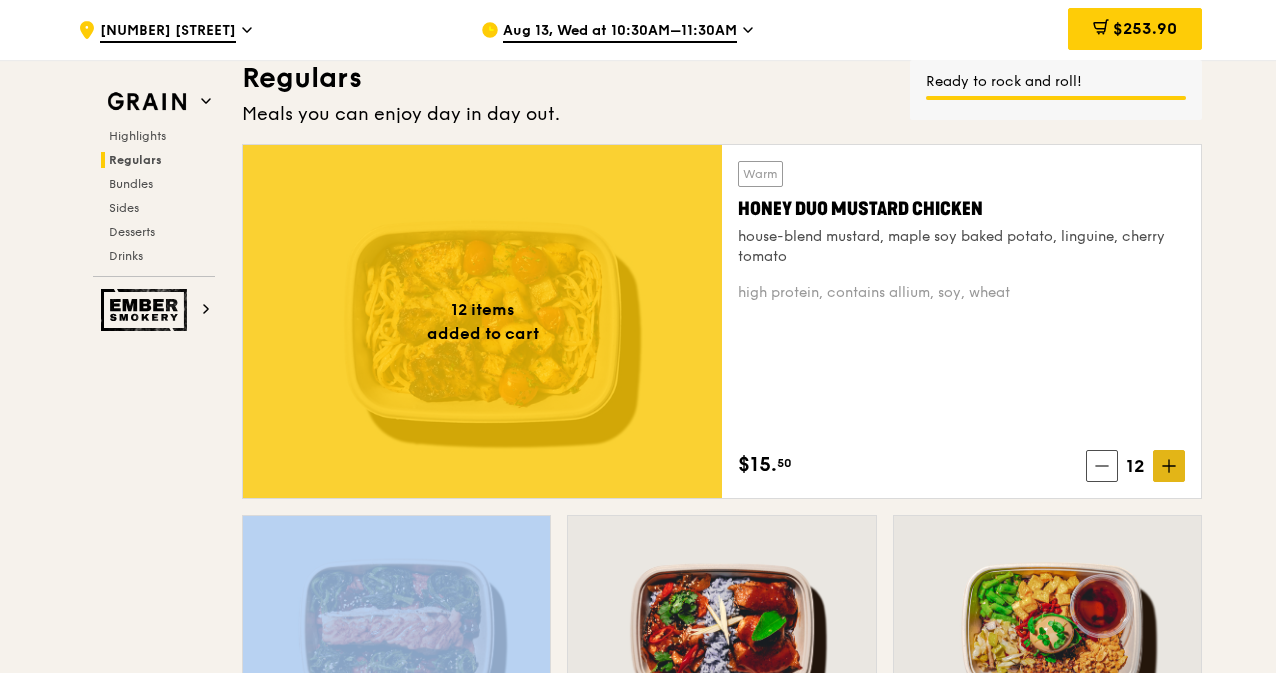click 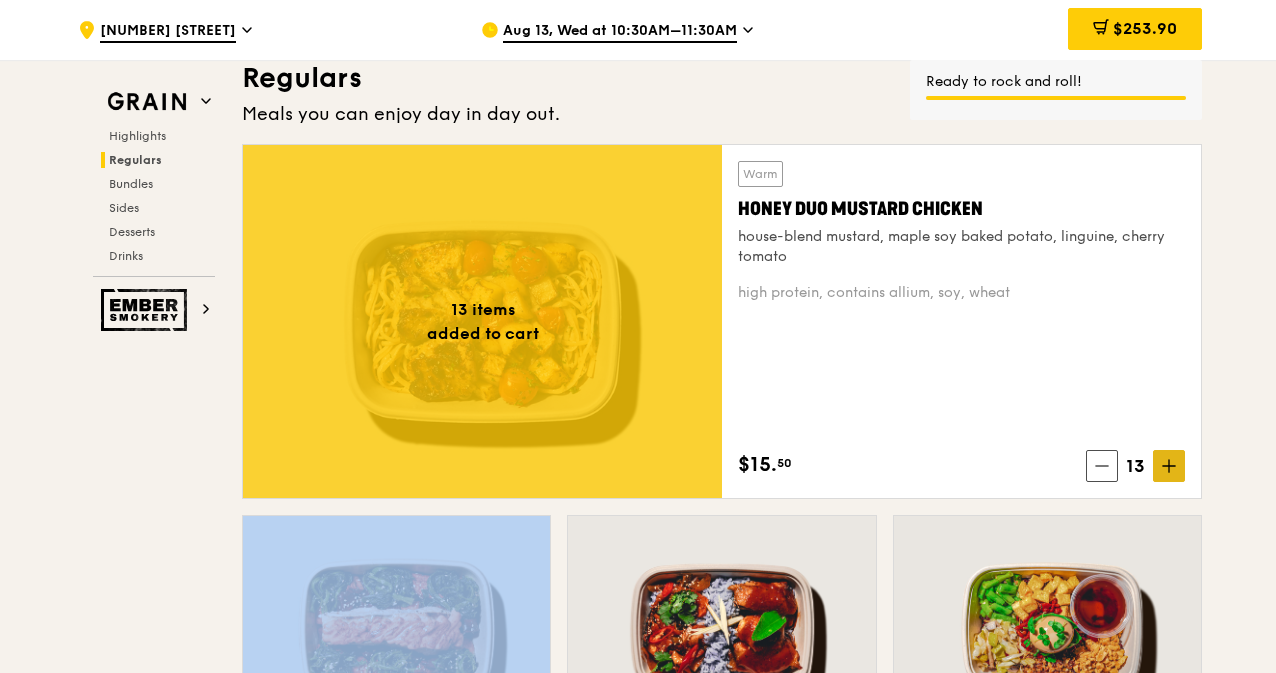 click 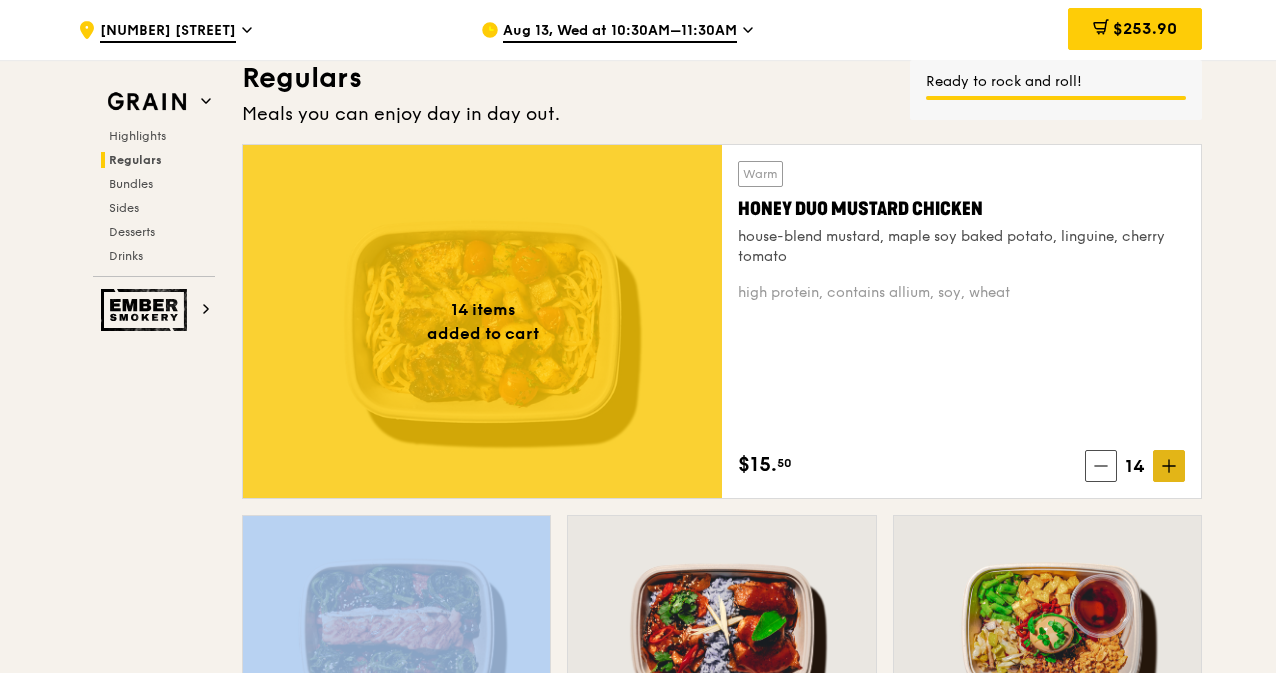 click 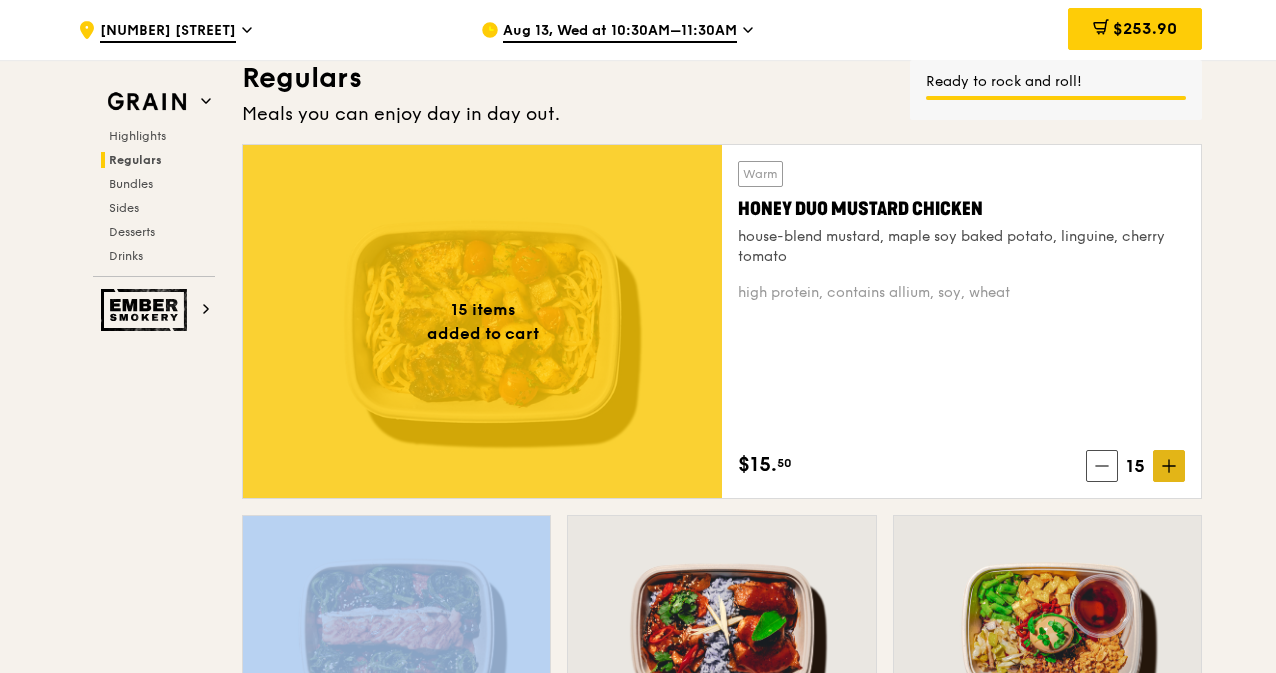 click 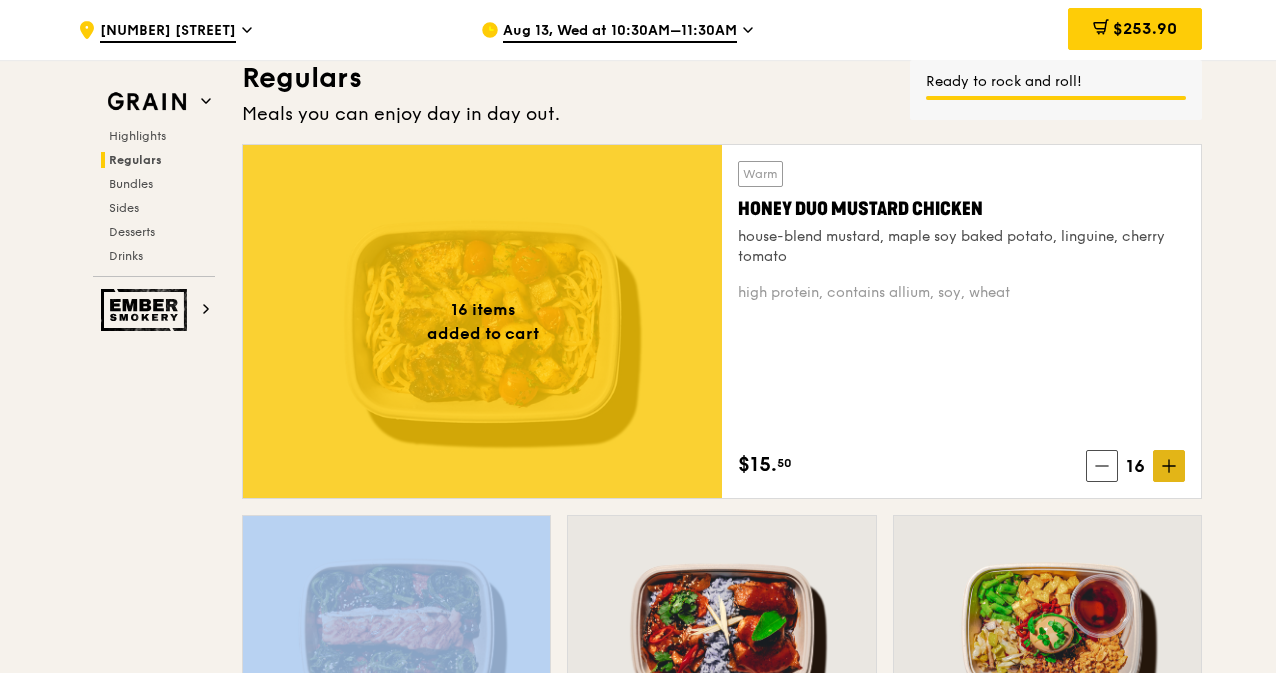 click 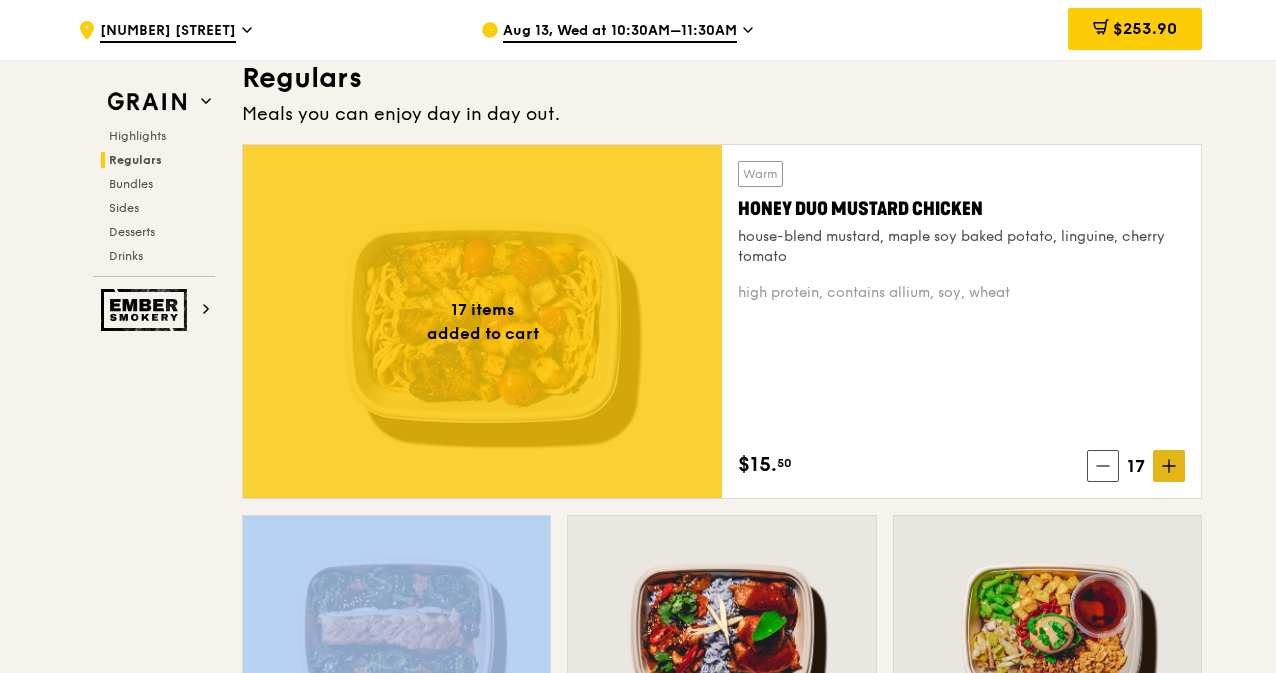 click 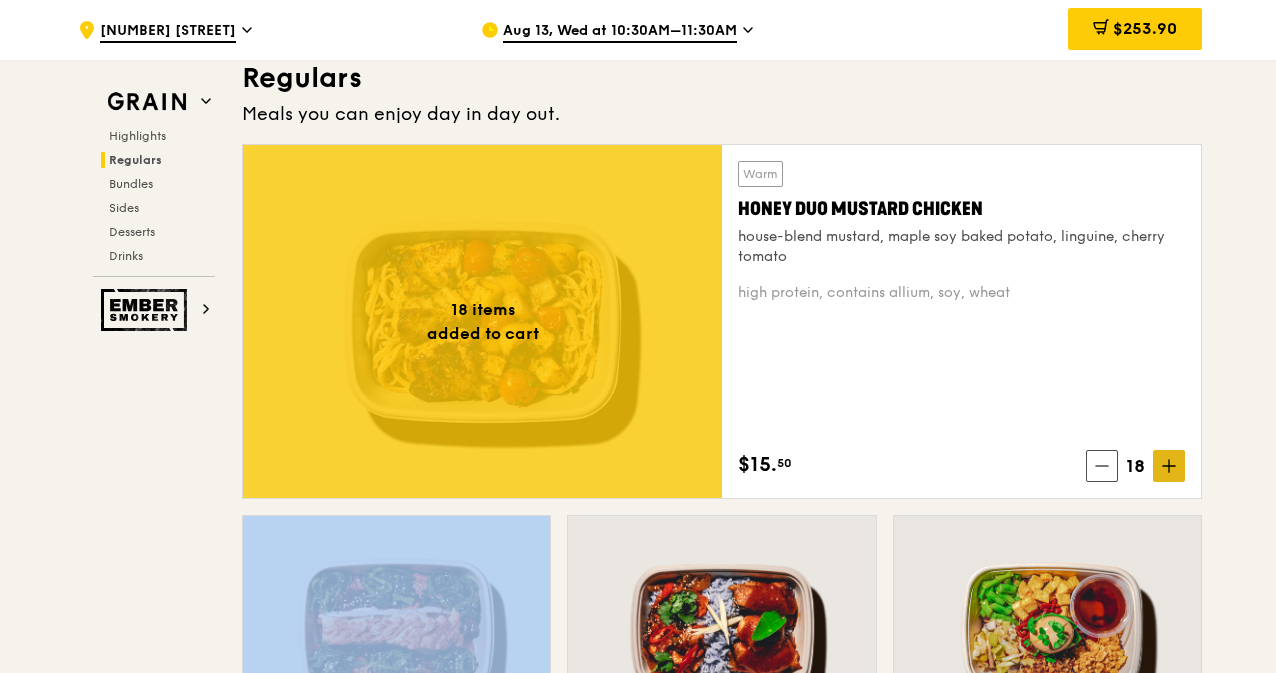 click 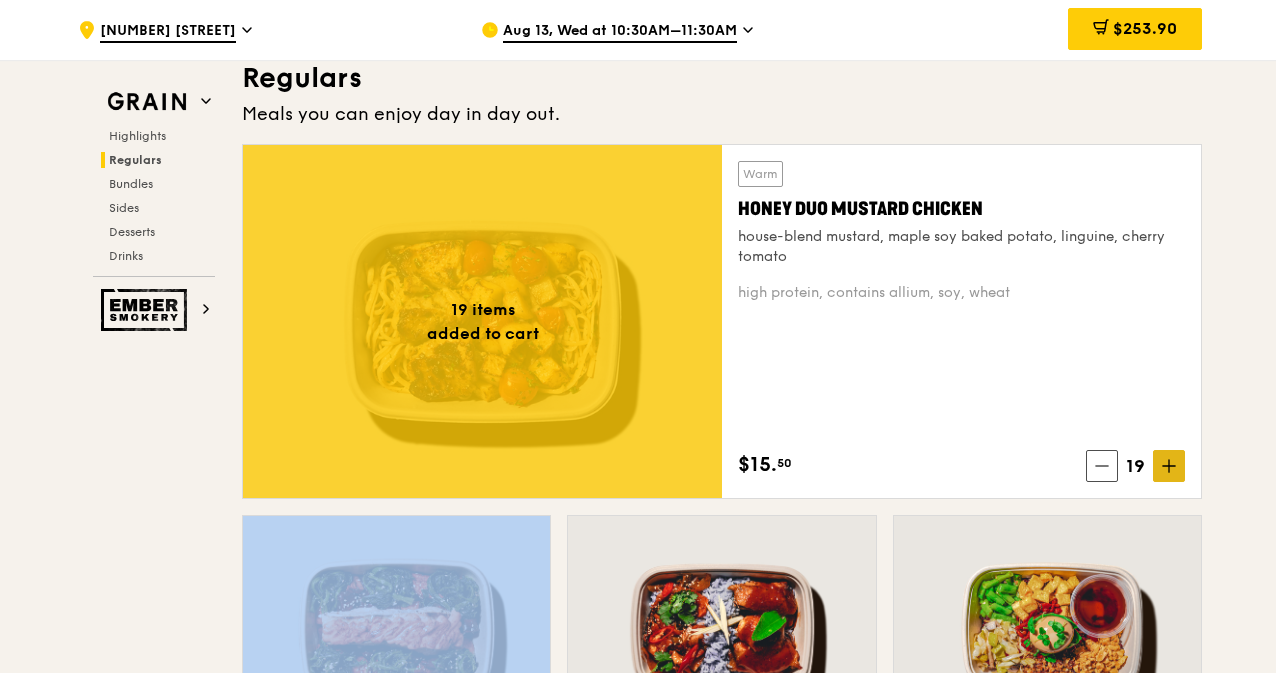 click 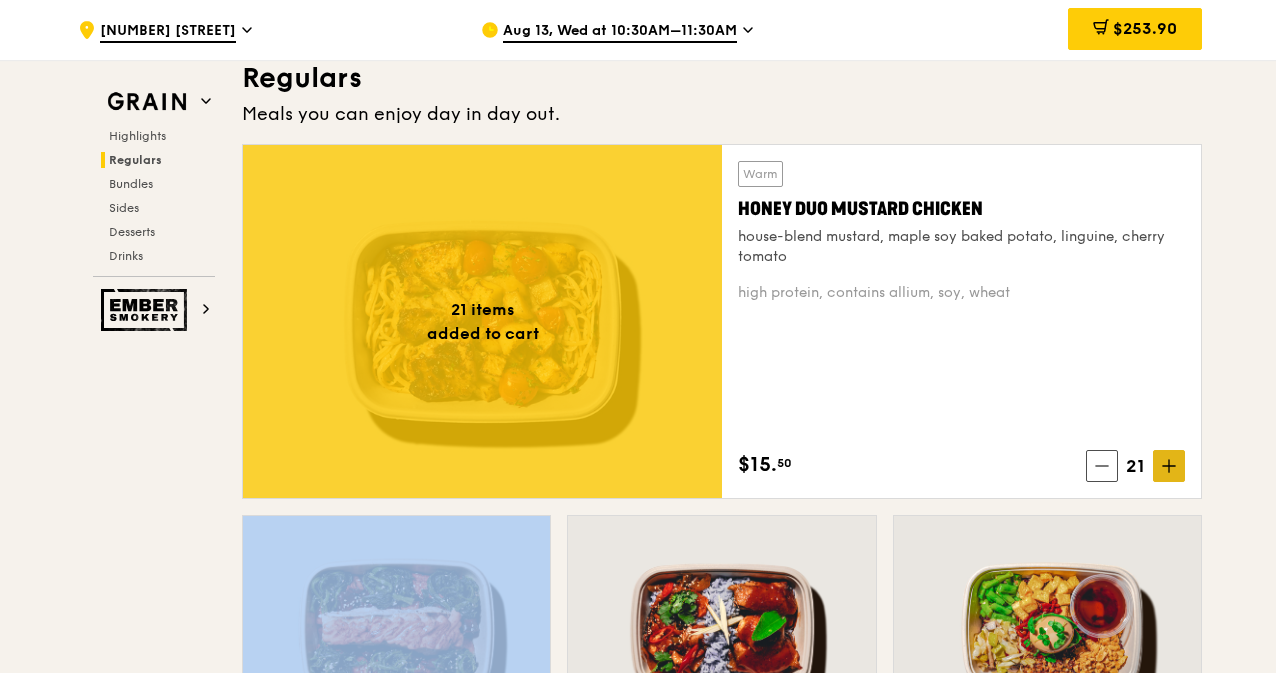 click 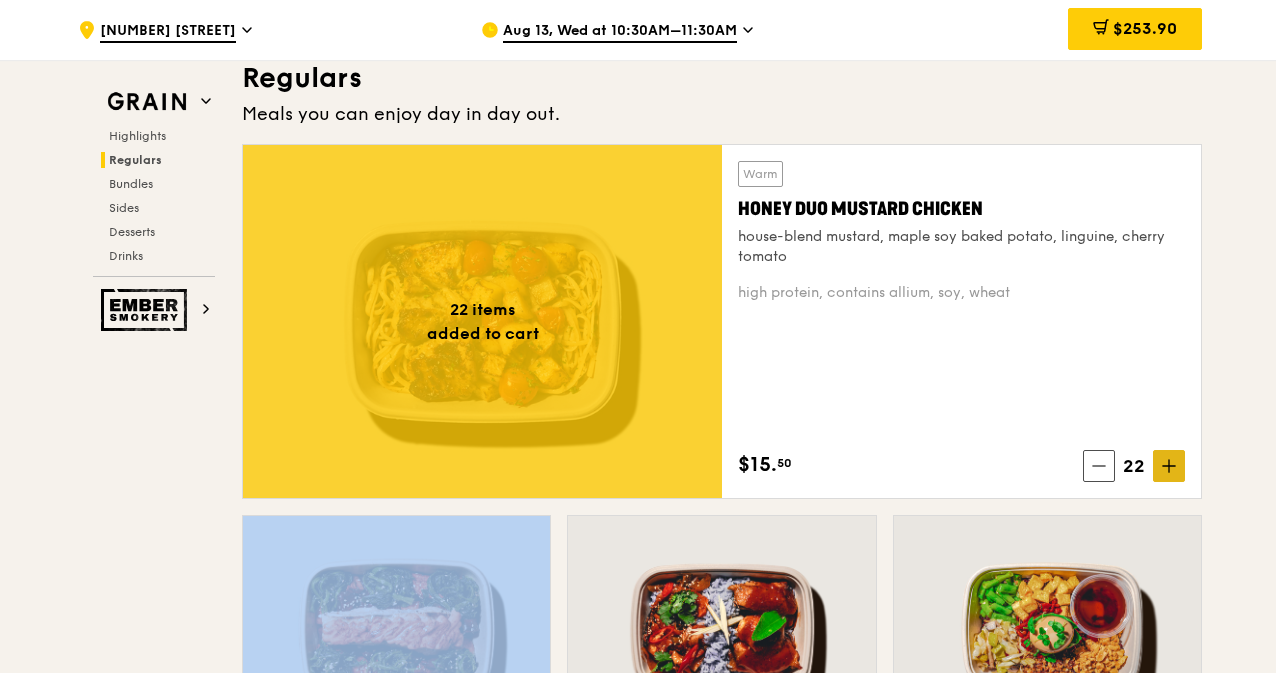 click 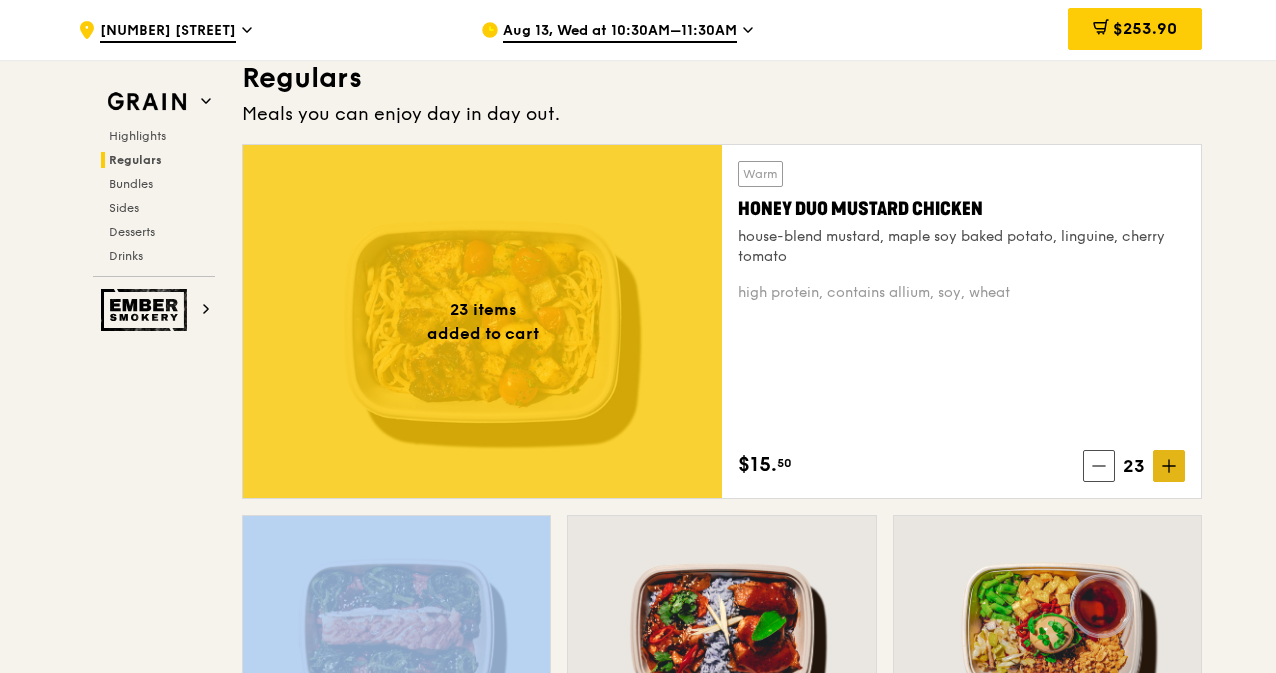 click 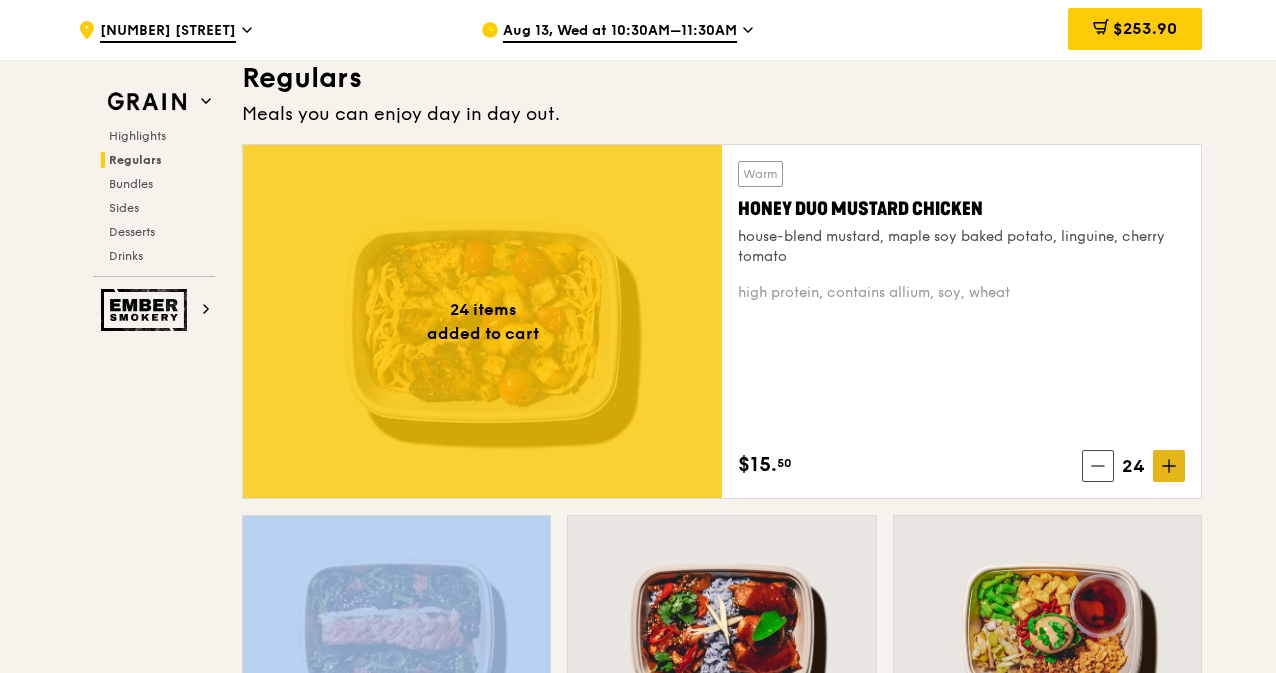 click 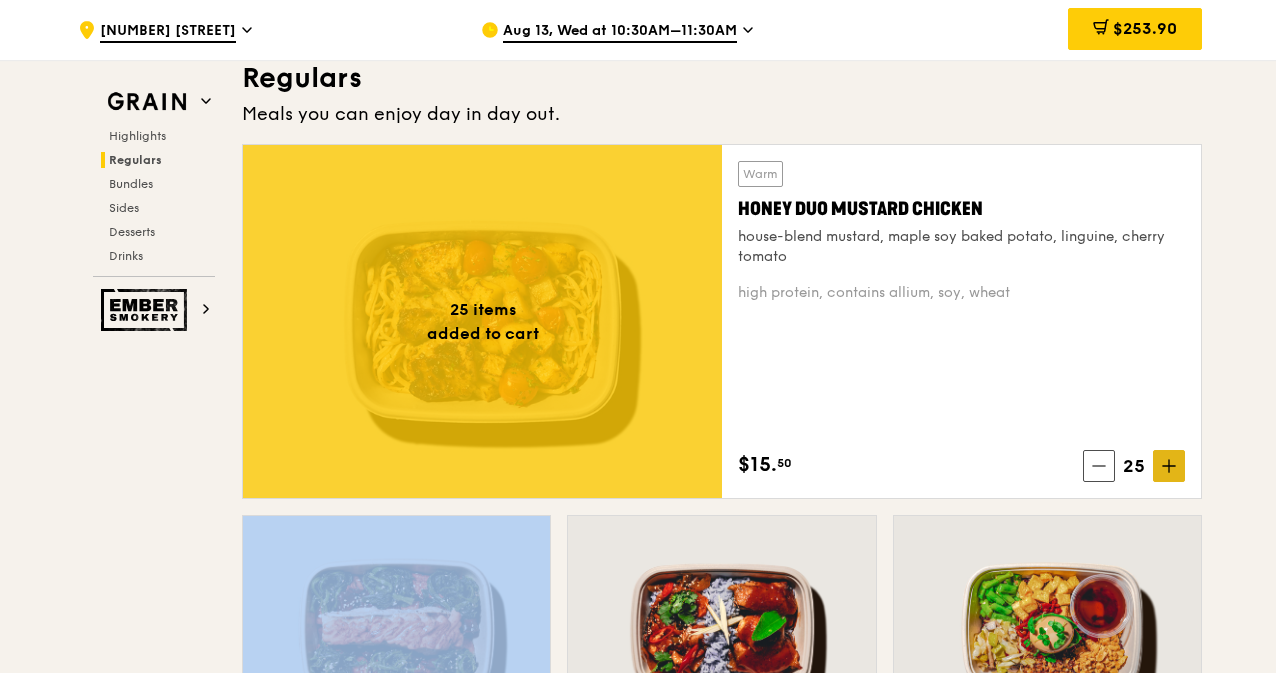 click 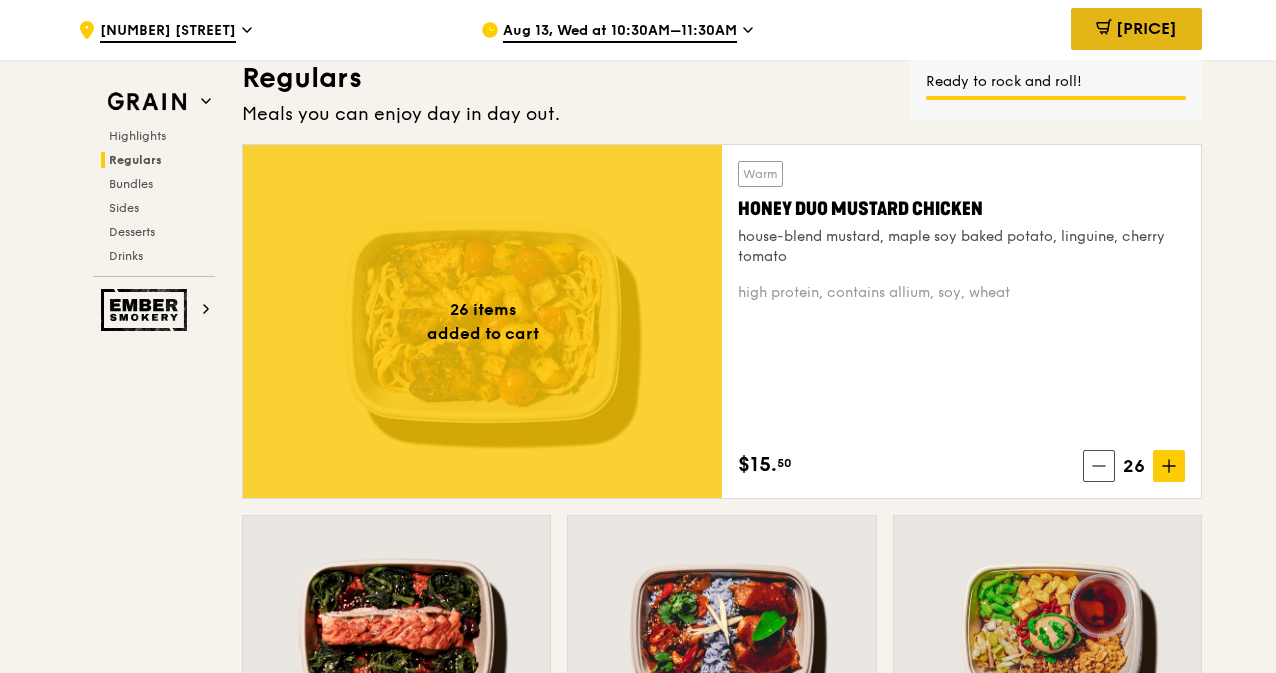 click on "[PRICE]" at bounding box center [1136, 29] 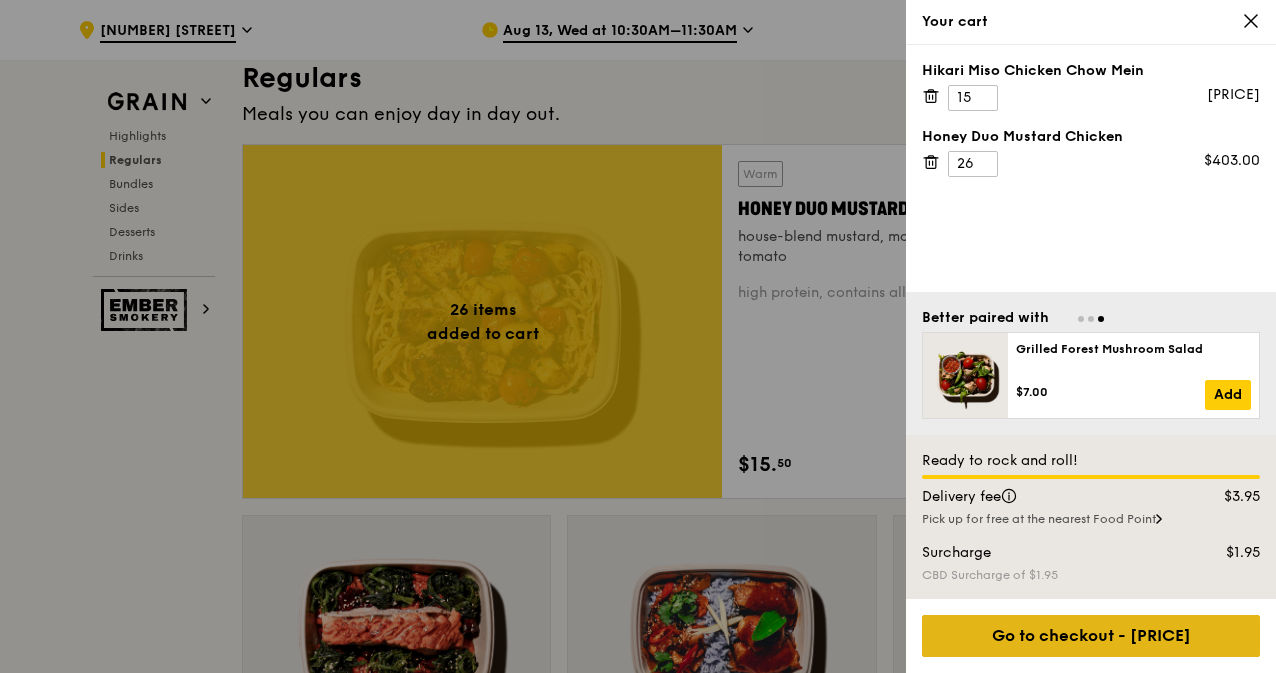 click on "Go to checkout - [PRICE]" at bounding box center (1091, 636) 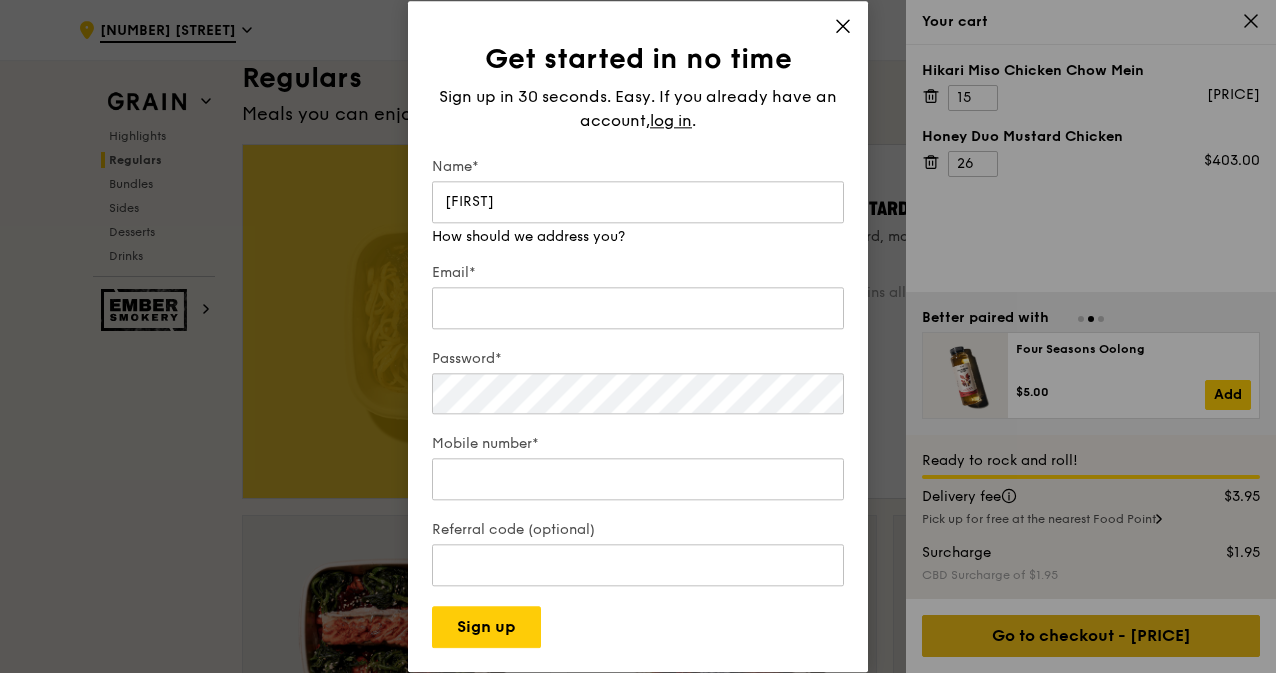 type on "[FIRST]" 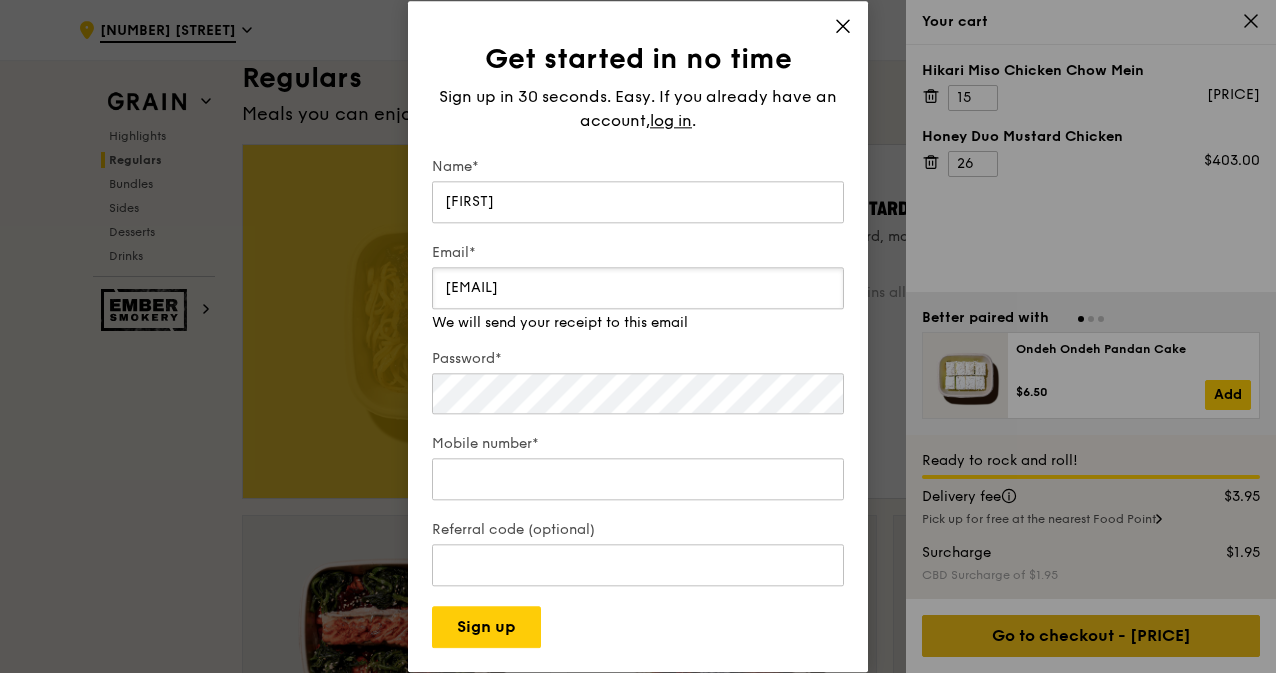type on "[EMAIL]" 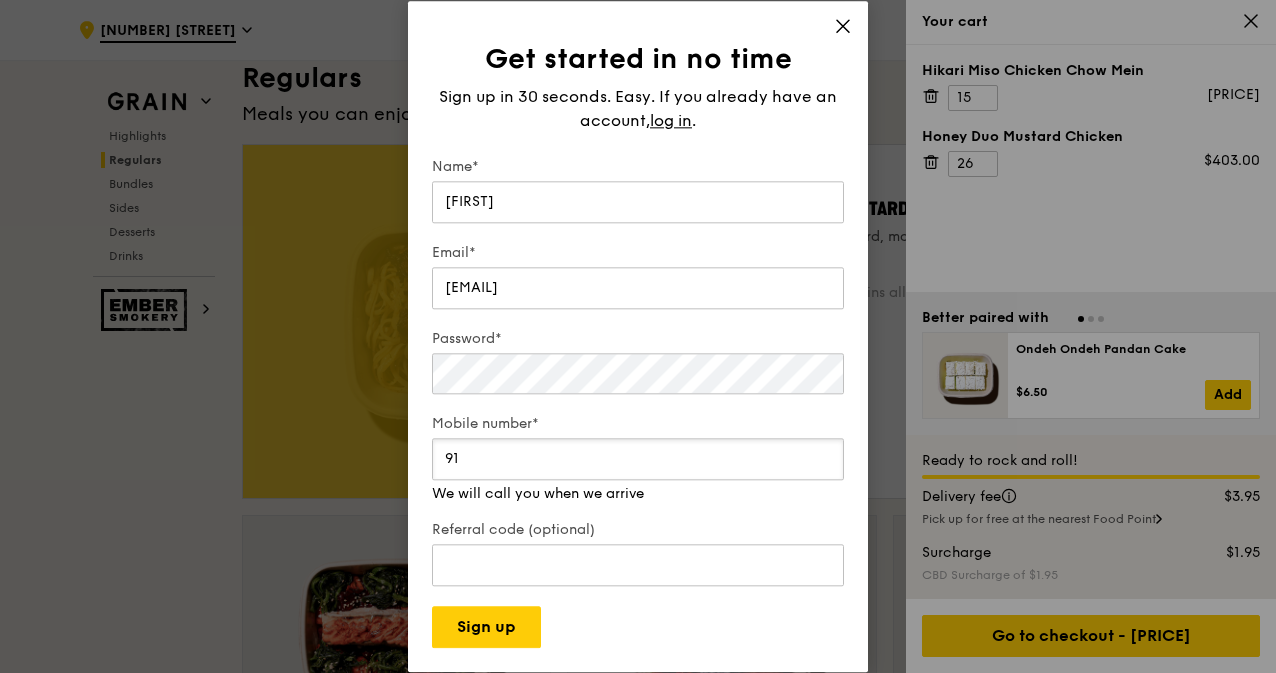 type on "91838394" 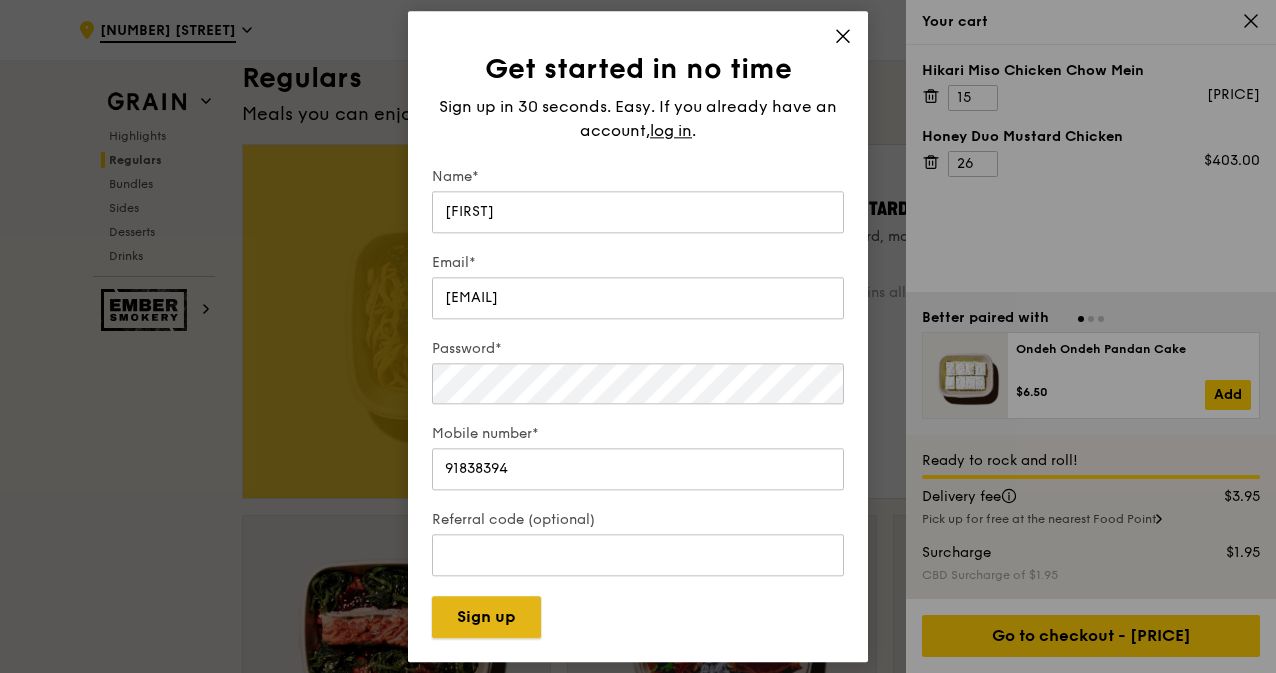 click on "Sign up" at bounding box center (486, 617) 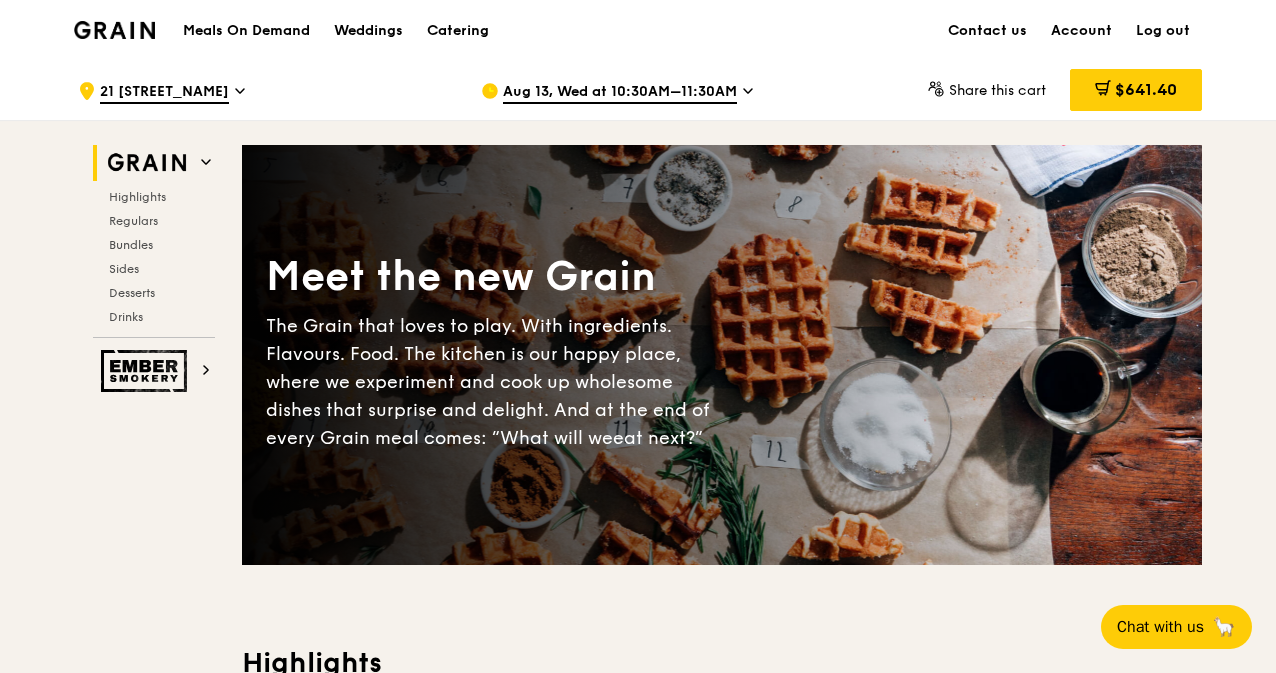 scroll, scrollTop: 0, scrollLeft: 0, axis: both 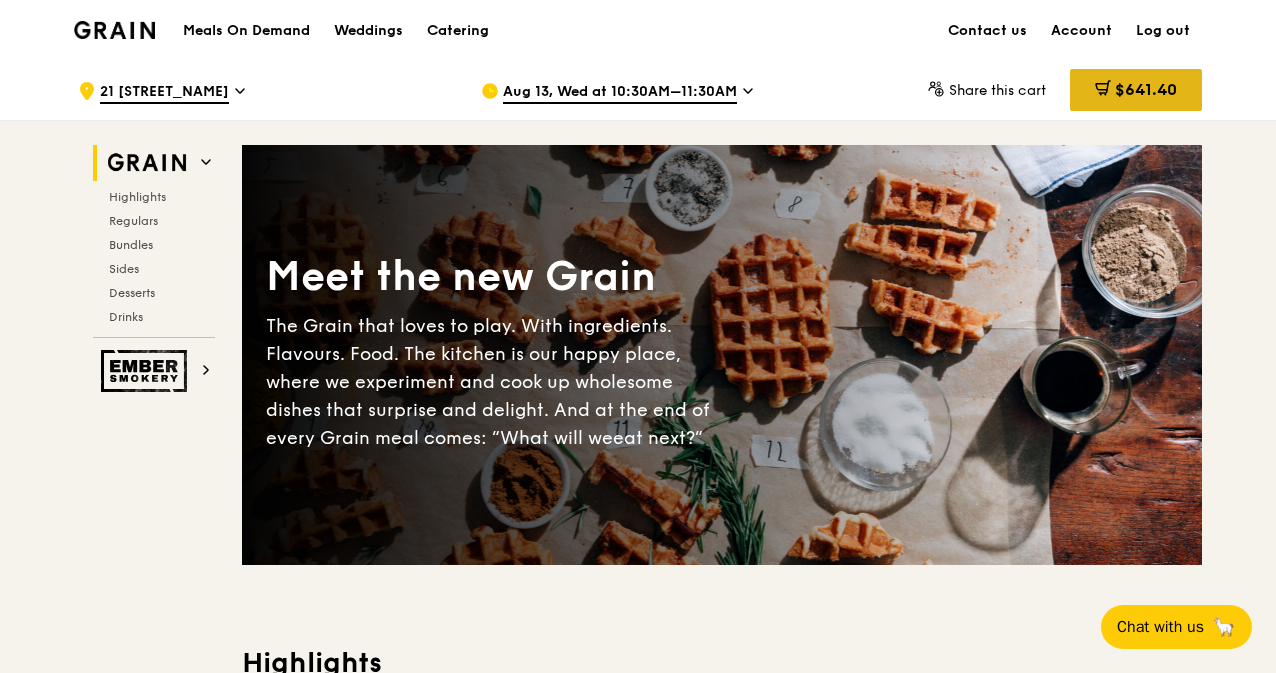 click on "[PRICE]" at bounding box center [1146, 89] 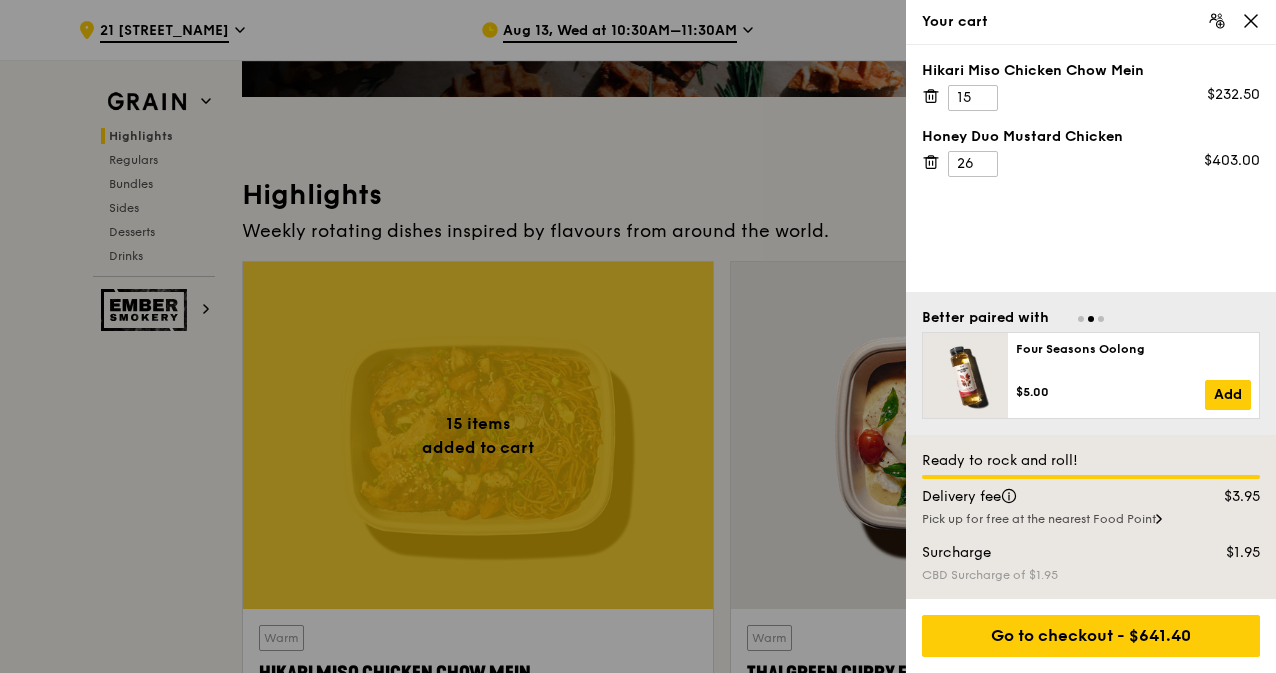 scroll, scrollTop: 0, scrollLeft: 0, axis: both 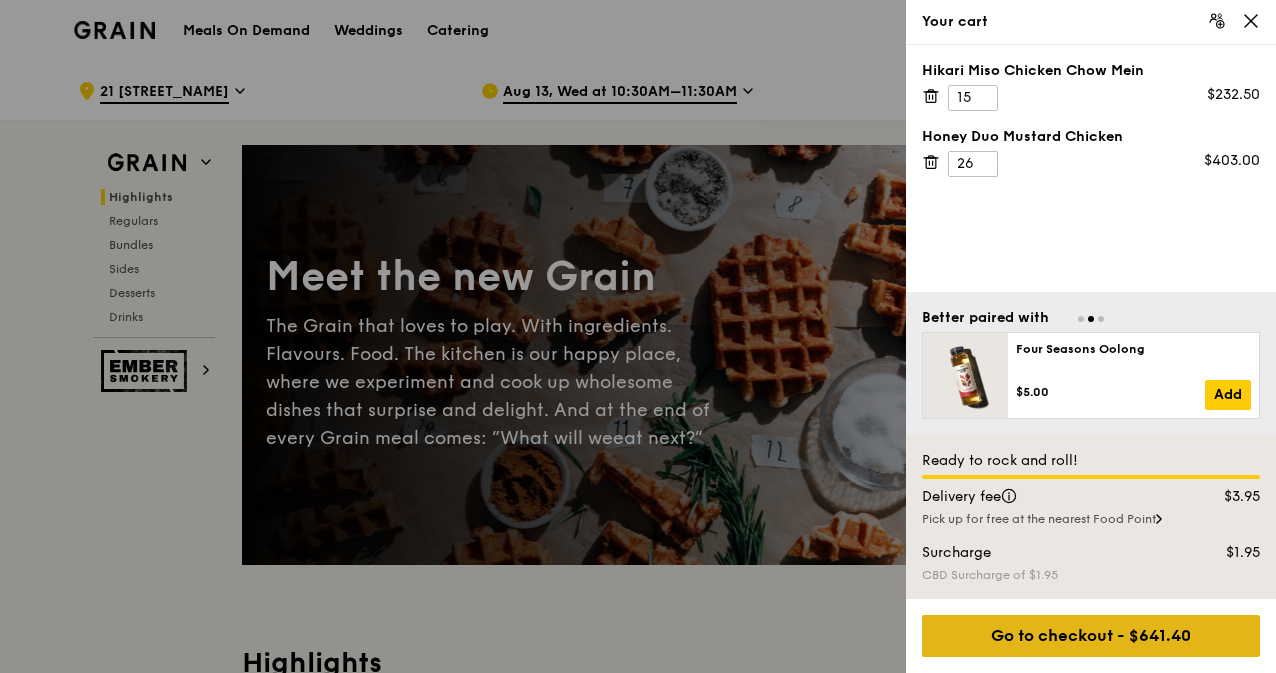 click on "Go to checkout - [PRICE]" at bounding box center [1091, 636] 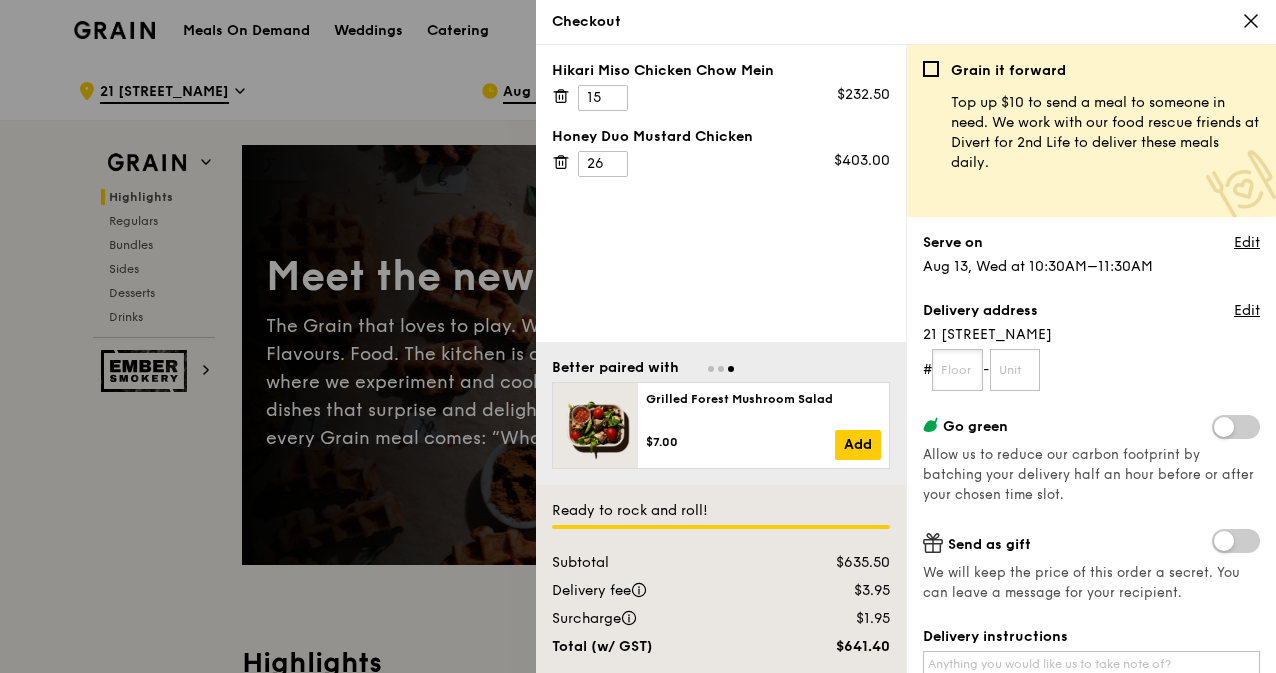 click at bounding box center (957, 370) 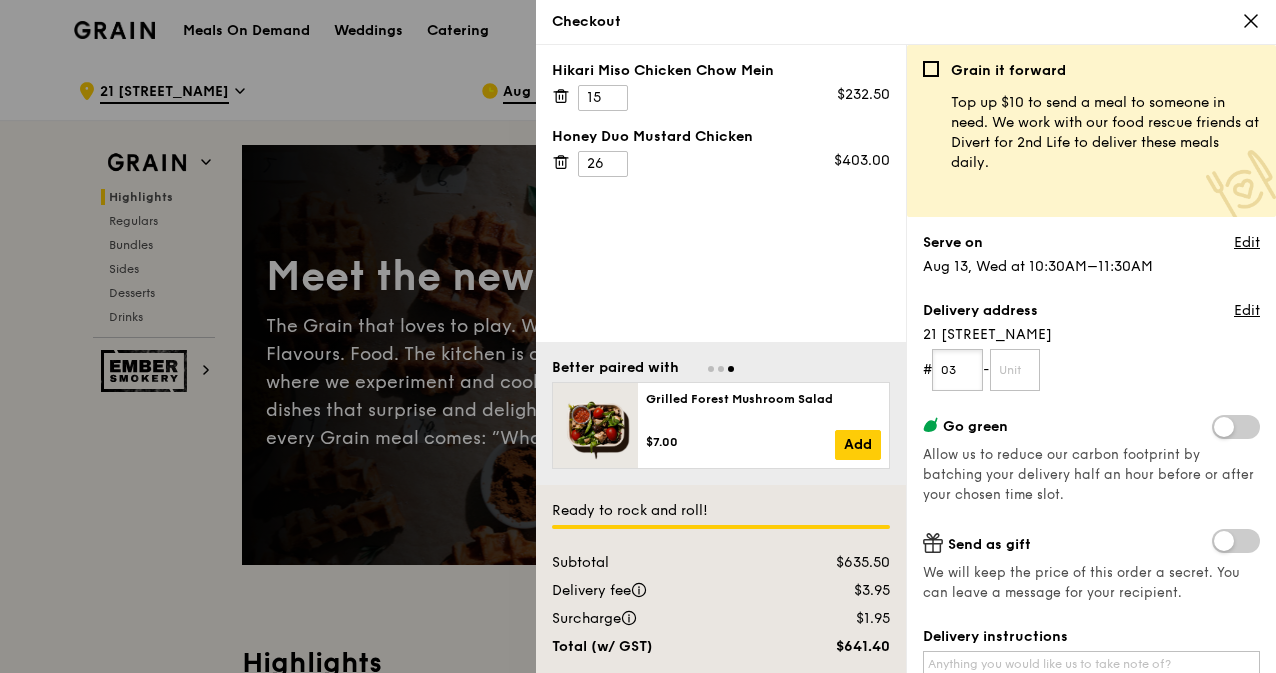 type on "03" 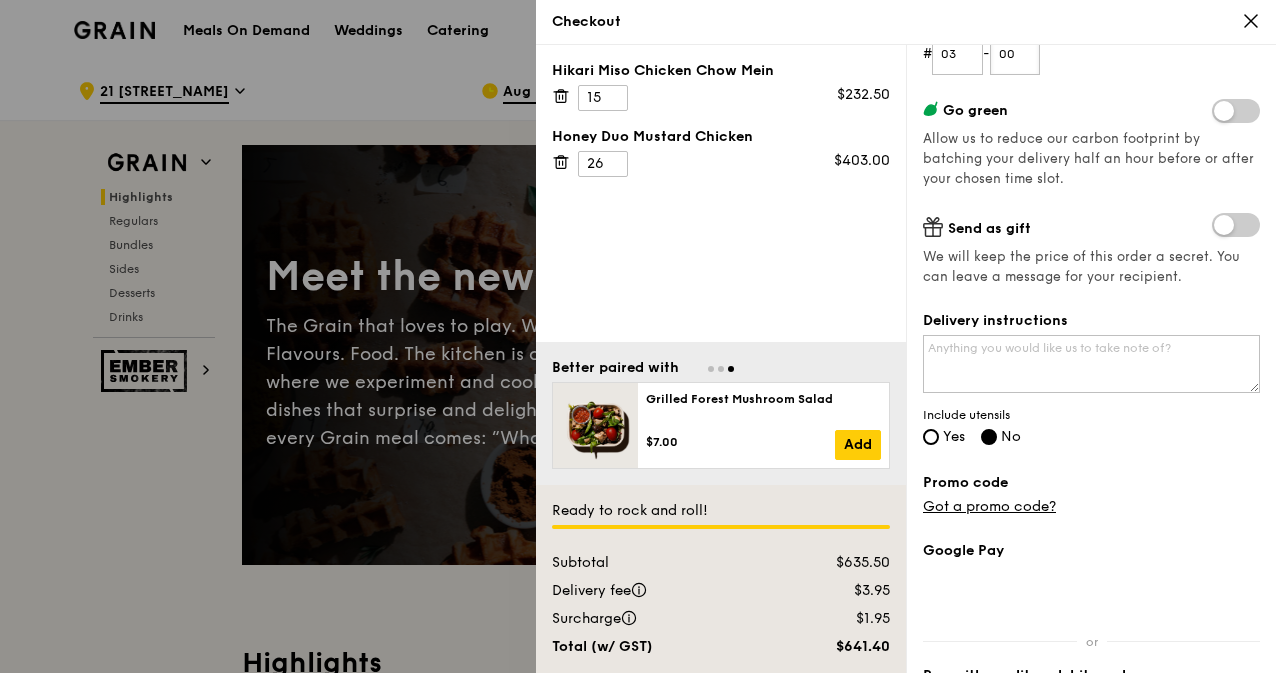 scroll, scrollTop: 317, scrollLeft: 0, axis: vertical 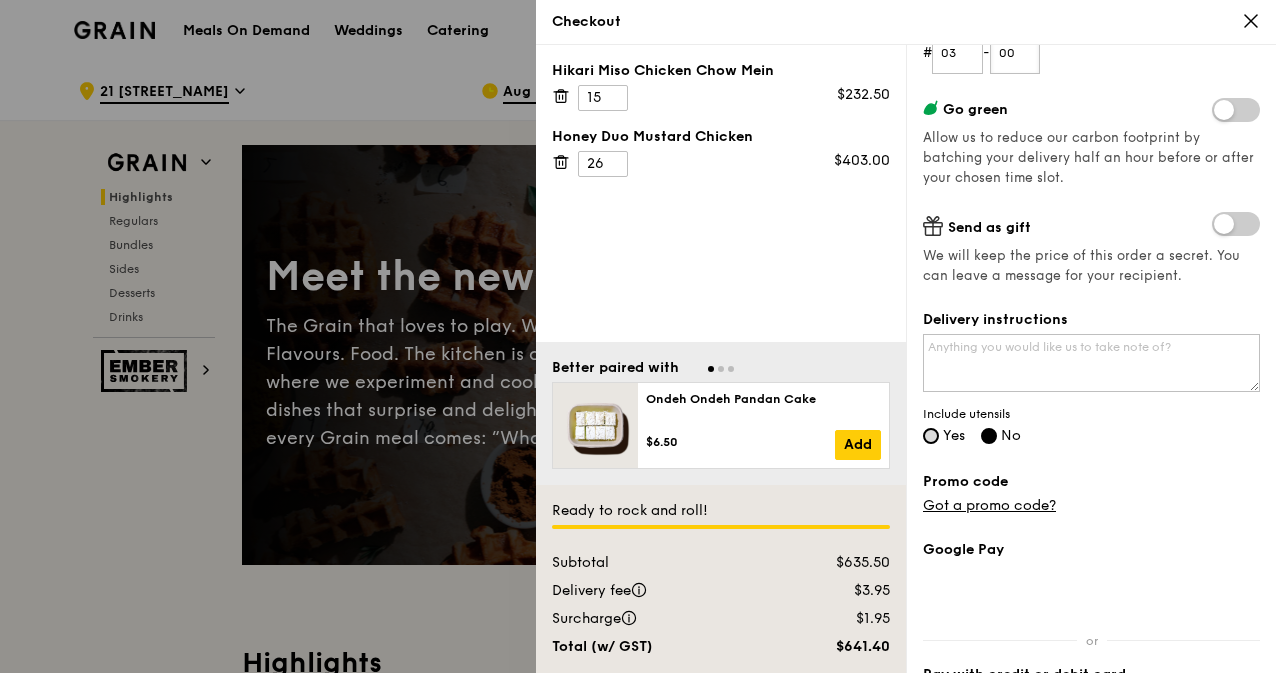 type on "00" 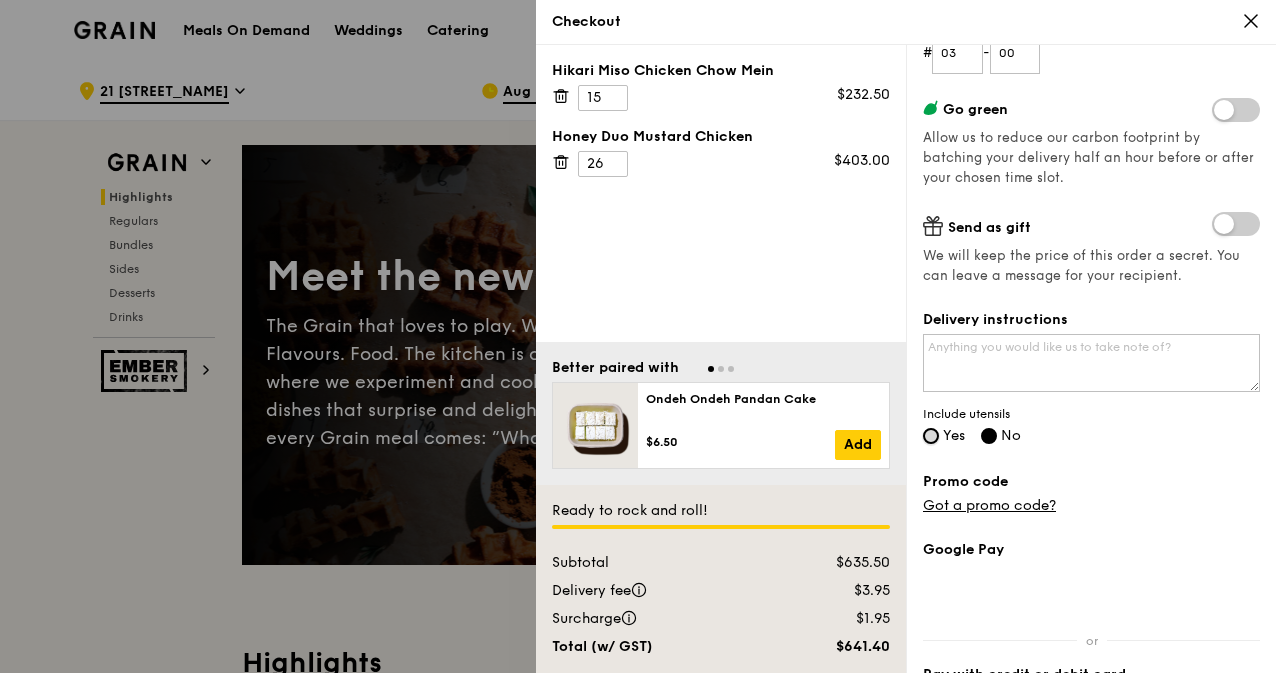 click on "Yes" at bounding box center [931, 436] 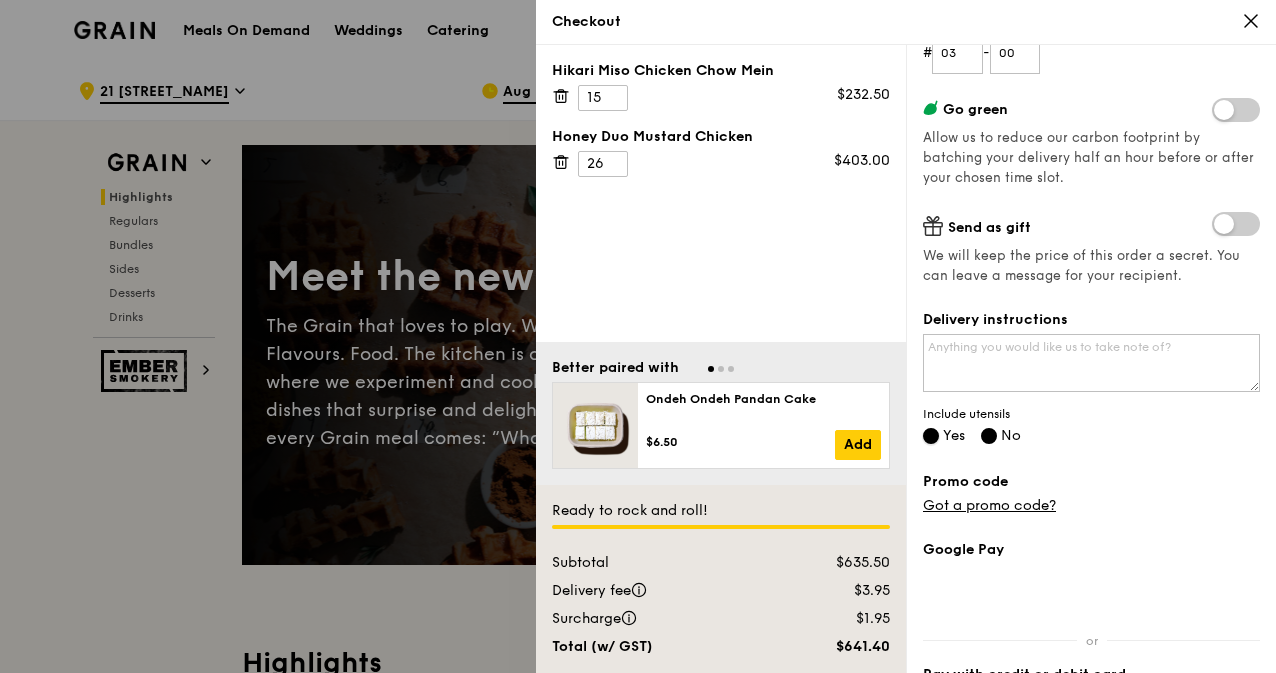 radio on "false" 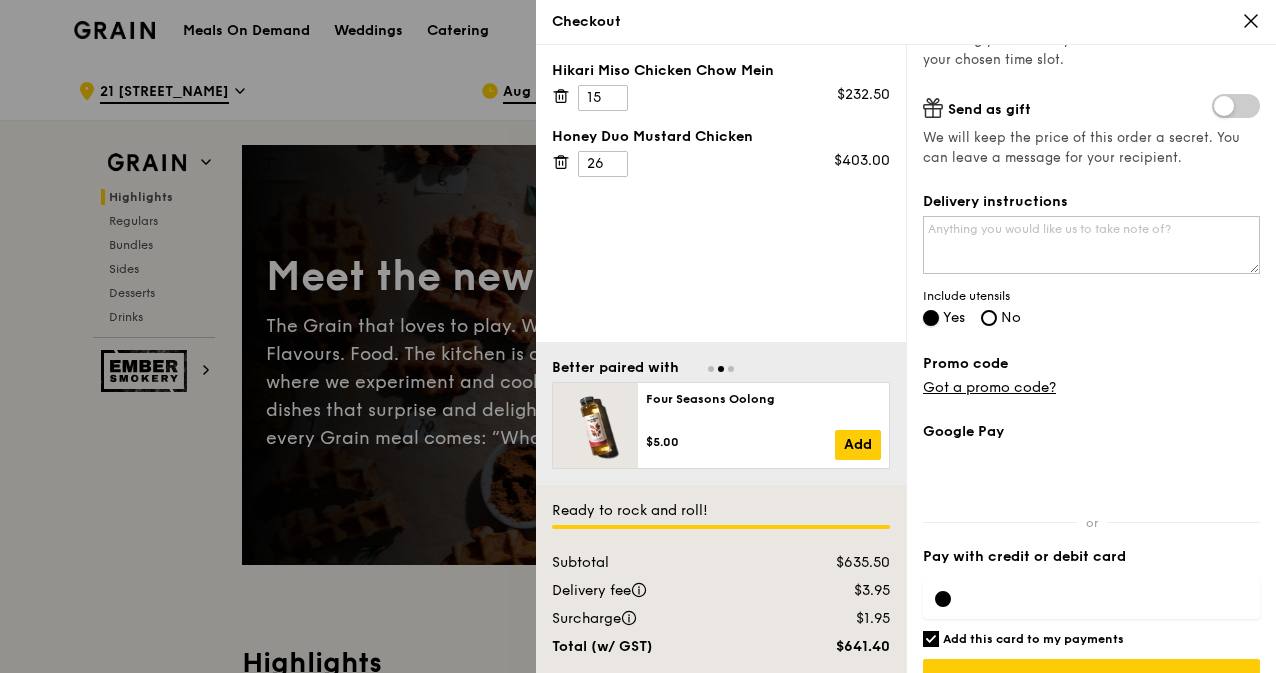 scroll, scrollTop: 476, scrollLeft: 0, axis: vertical 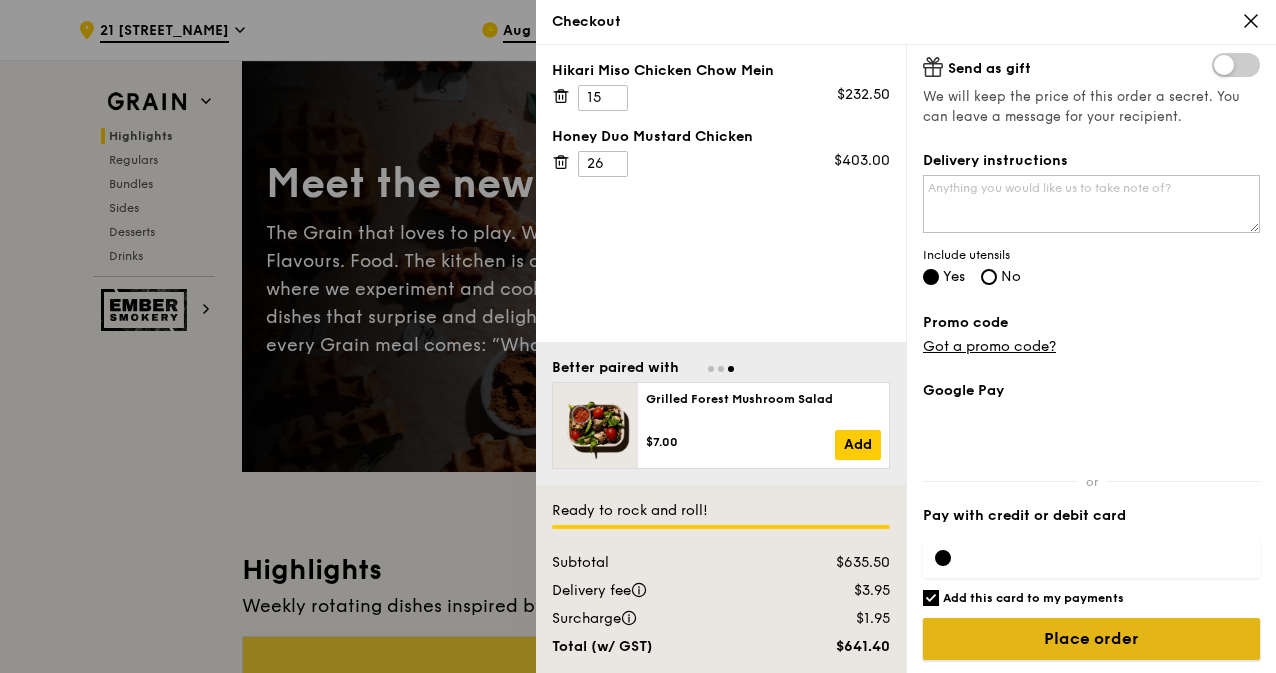 click on "Place order" at bounding box center (1091, 639) 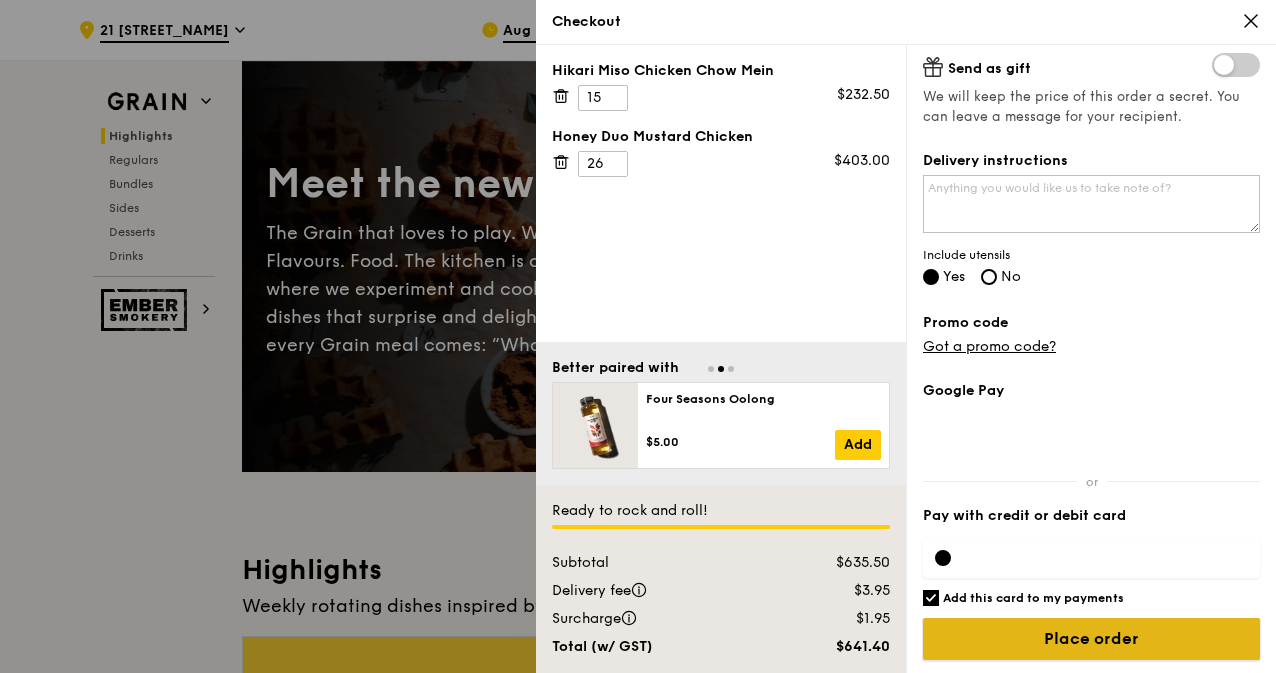 click on "Place order" at bounding box center [1091, 639] 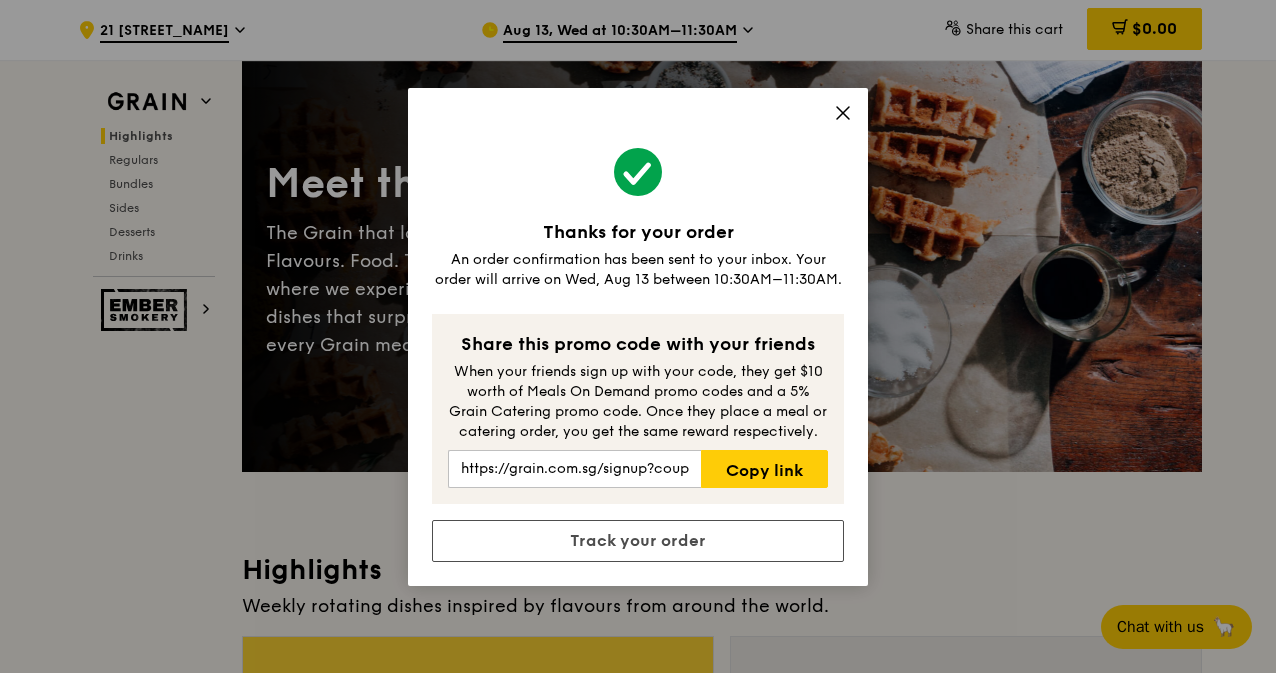 click 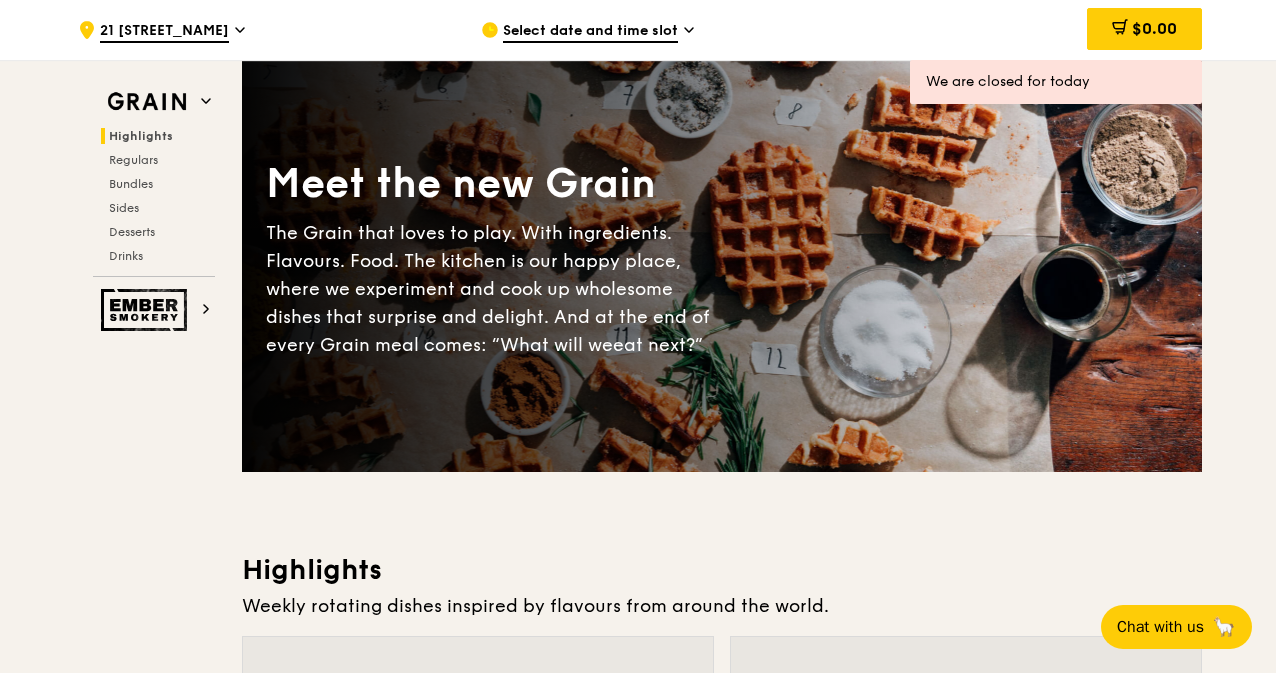click on "Select date and time slot" at bounding box center (666, 30) 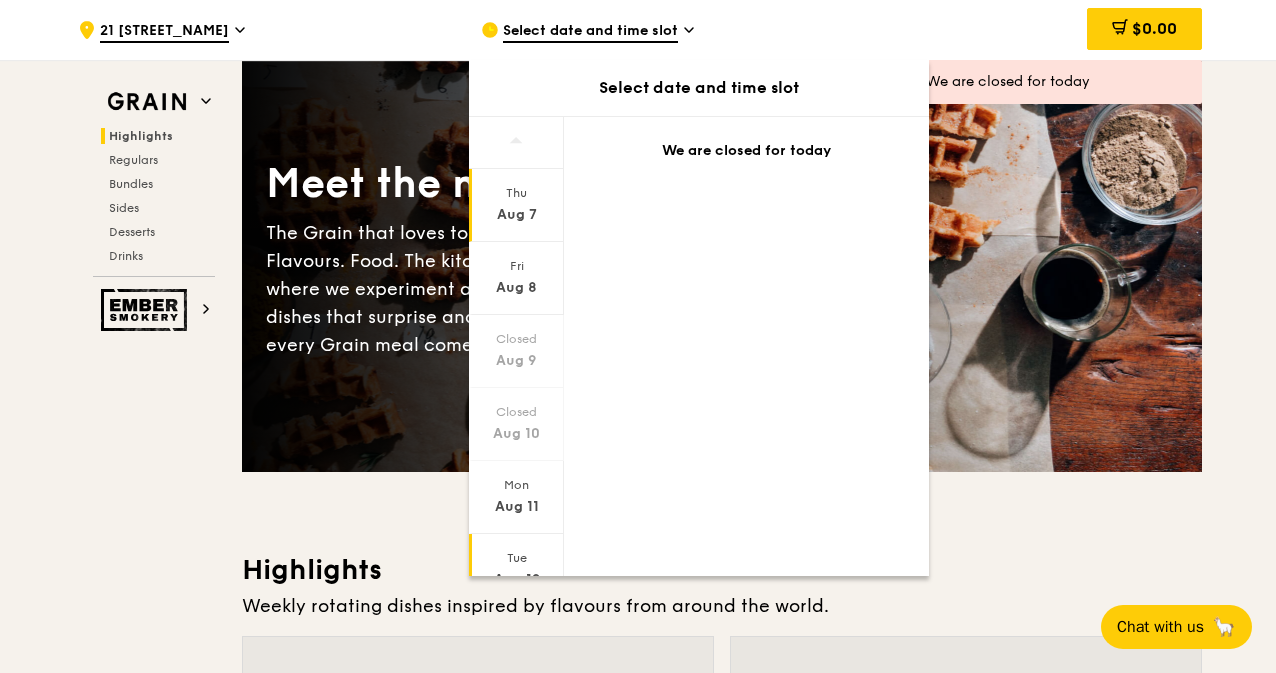 scroll, scrollTop: 152, scrollLeft: 0, axis: vertical 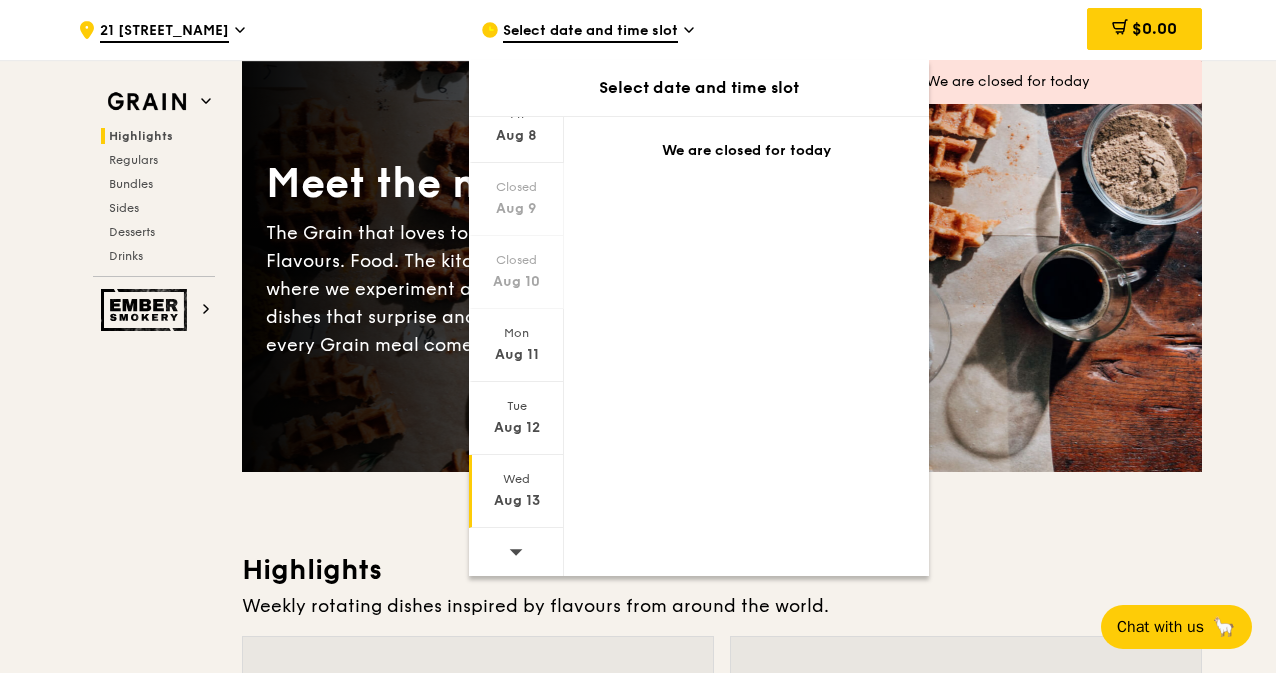 click on "Aug 13" at bounding box center [516, 501] 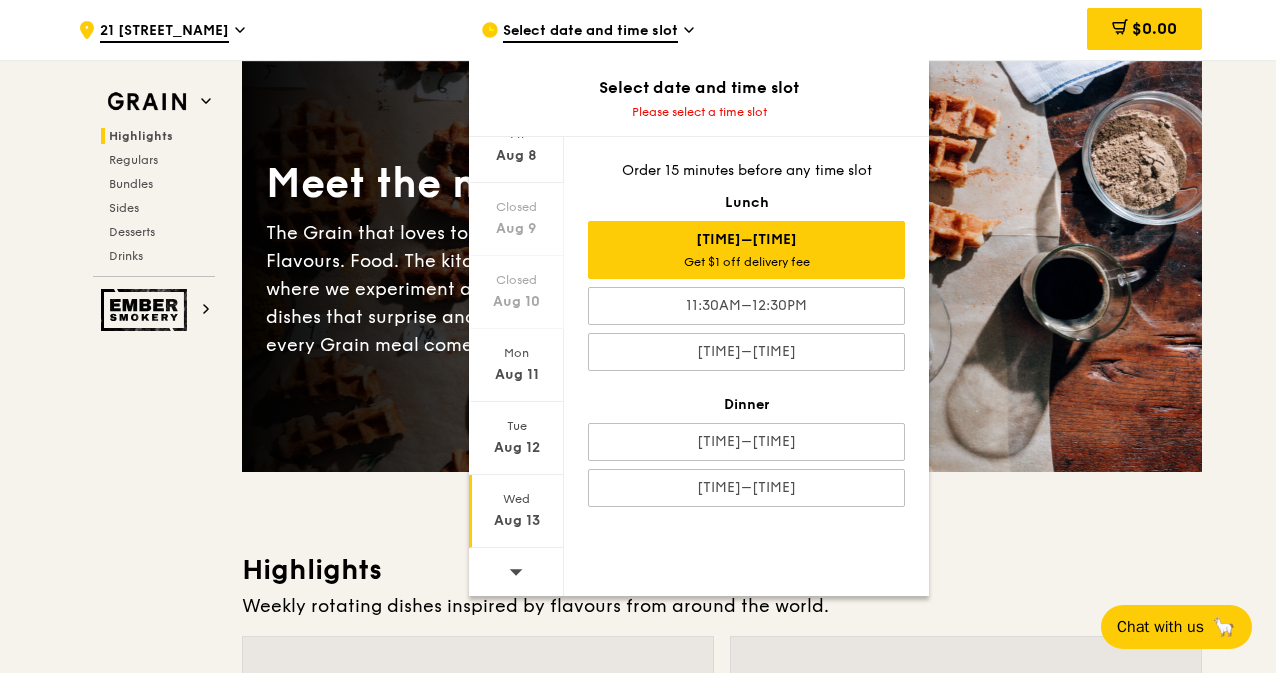 click on "Get $1 off delivery fee" at bounding box center (746, 262) 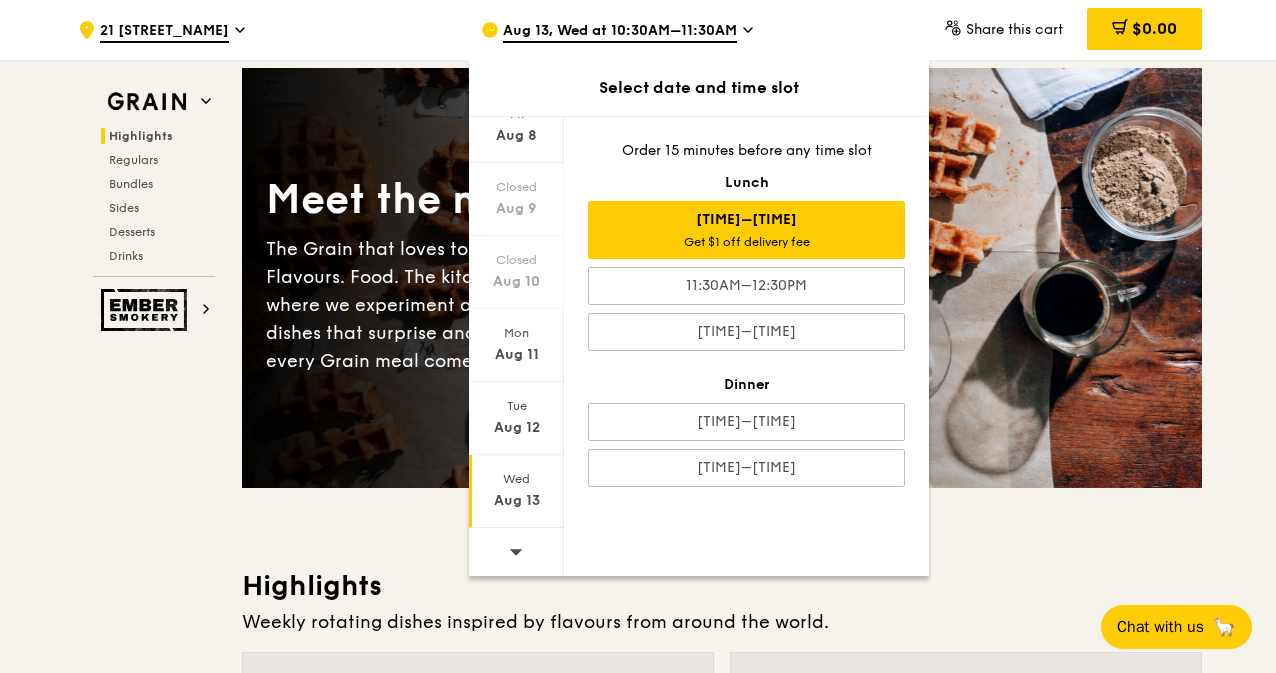 scroll, scrollTop: 75, scrollLeft: 0, axis: vertical 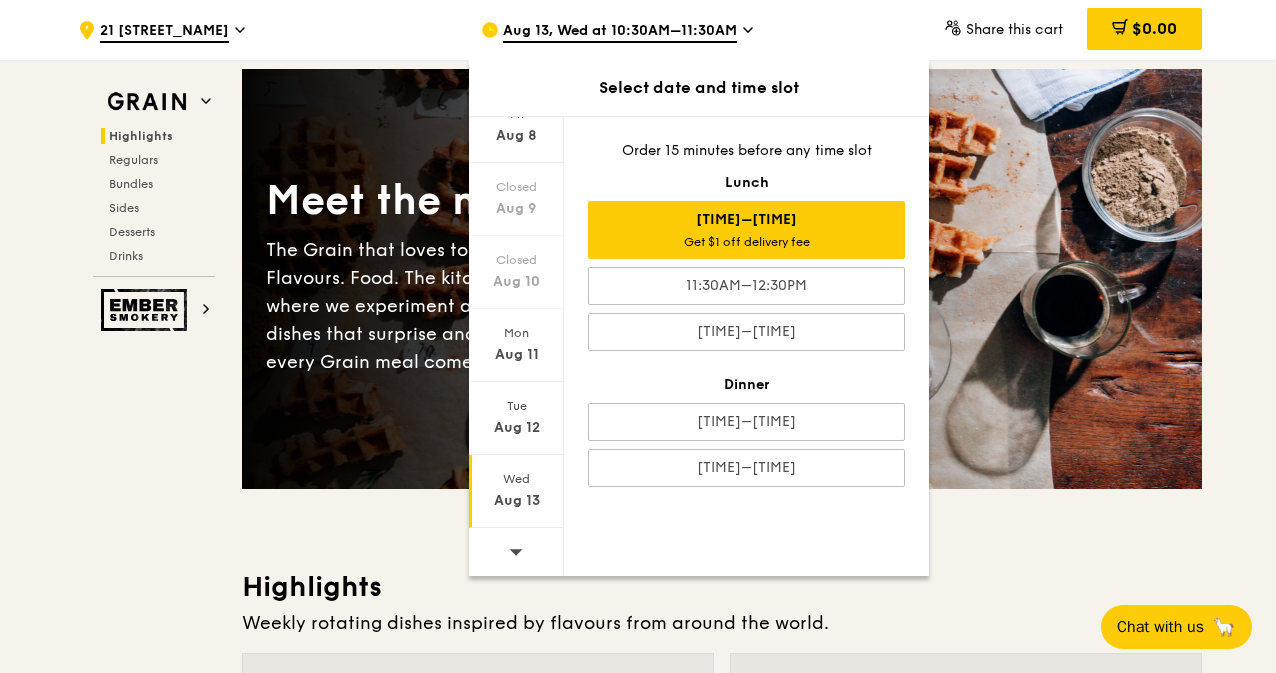 click on "10:30AM–11:30AM
Get $1 off delivery fee" at bounding box center (746, 230) 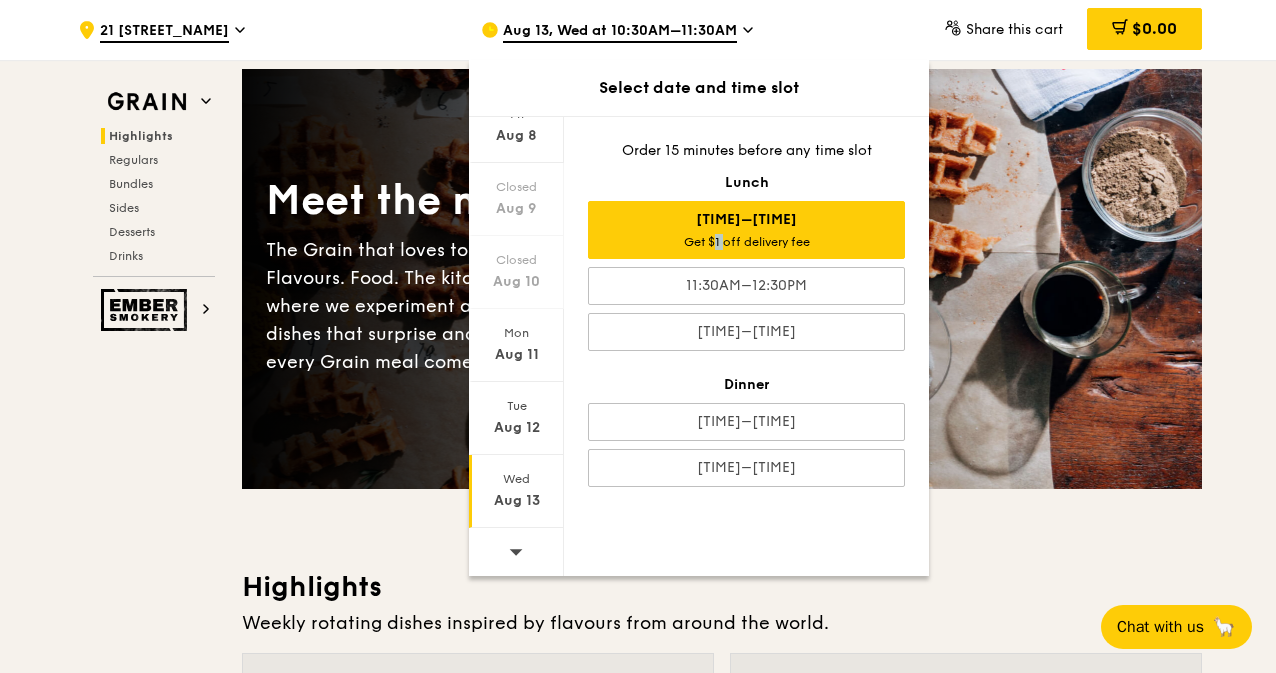 click on "10:30AM–11:30AM
Get $1 off delivery fee" at bounding box center (746, 230) 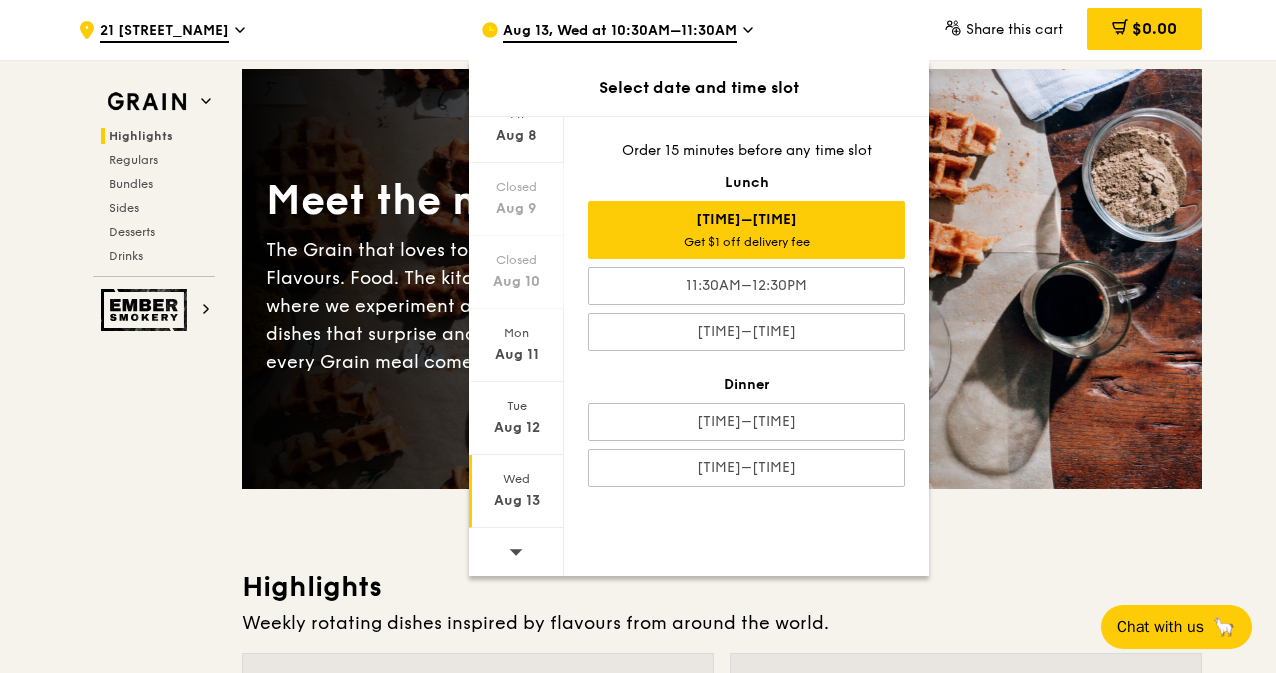 click on "Meet the new Grain The Grain that loves to play. With ingredients. Flavours. Food. The kitchen is our happy place, where we experiment and cook up wholesome dishes that surprise and delight. And at the end of every Grain meal comes: “What will we  eat next?”
Highlights
Weekly rotating dishes inspired by flavours from around the world.
Warm
Hikari Miso Chicken Chow Mein
hong kong egg noodle, shiitake mushroom, roasted carrot
high protein, contains allium, dairy, egg, soy, wheat
$15.
50
Add
Warm
Thai Green Curry Fish
thai style green curry, seared dory, butterfly blue pea rice
pescatarian, spicy, contains allium, dairy, shellfish, soy, wheat
$14.
00
Add
Regulars
Meals you can enjoy day in day out.
Warm
Honey Duo Mustard Chicken
house-blend mustard, maple soy baked potato, linguine, cherry tomato" at bounding box center (722, 4222) 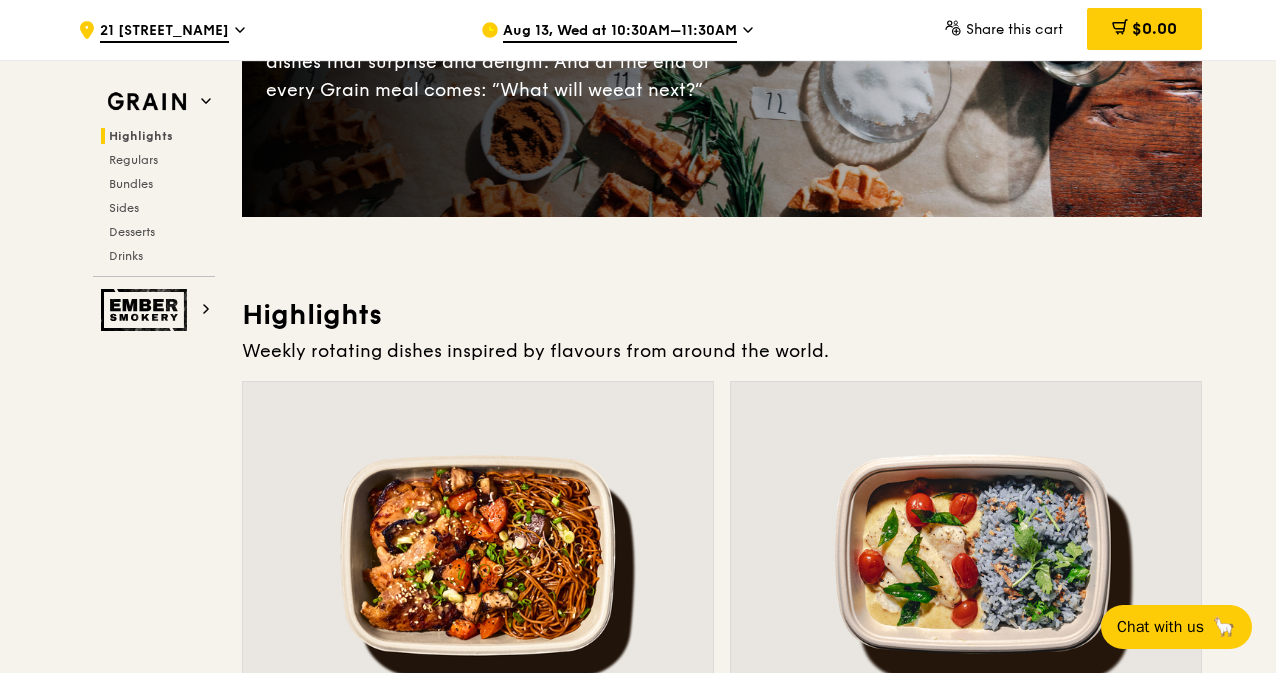 scroll, scrollTop: 677, scrollLeft: 0, axis: vertical 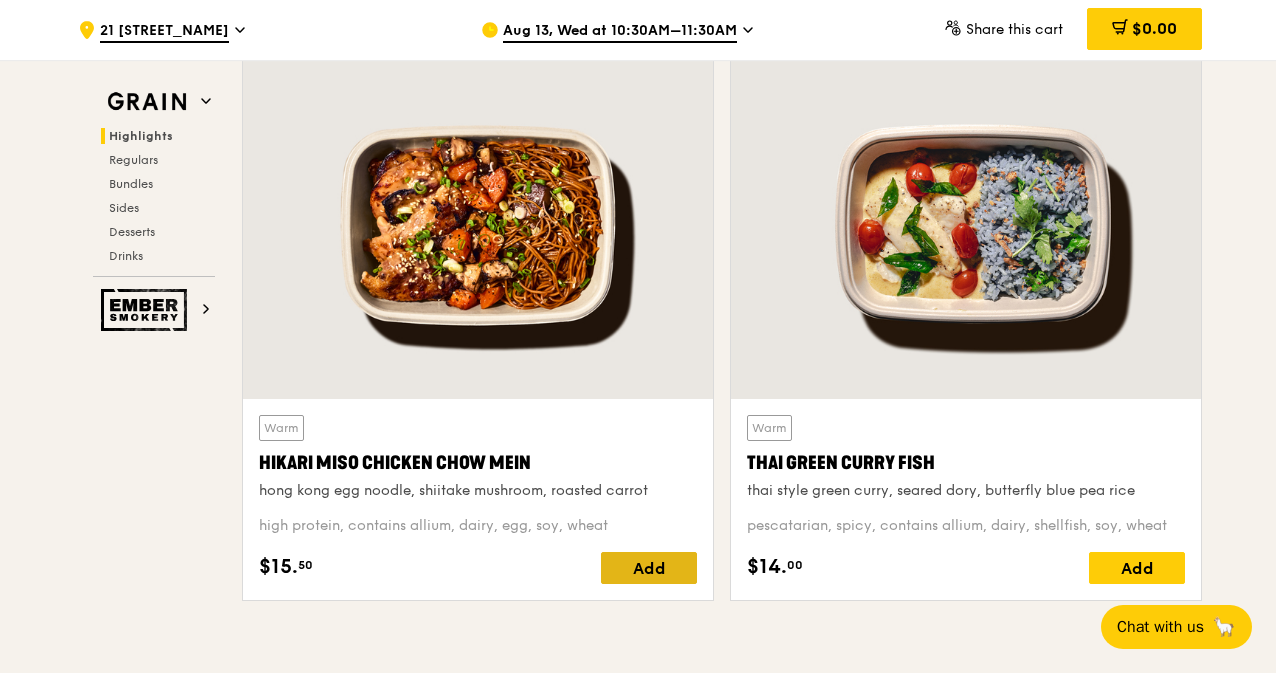 click on "Add" at bounding box center [649, 568] 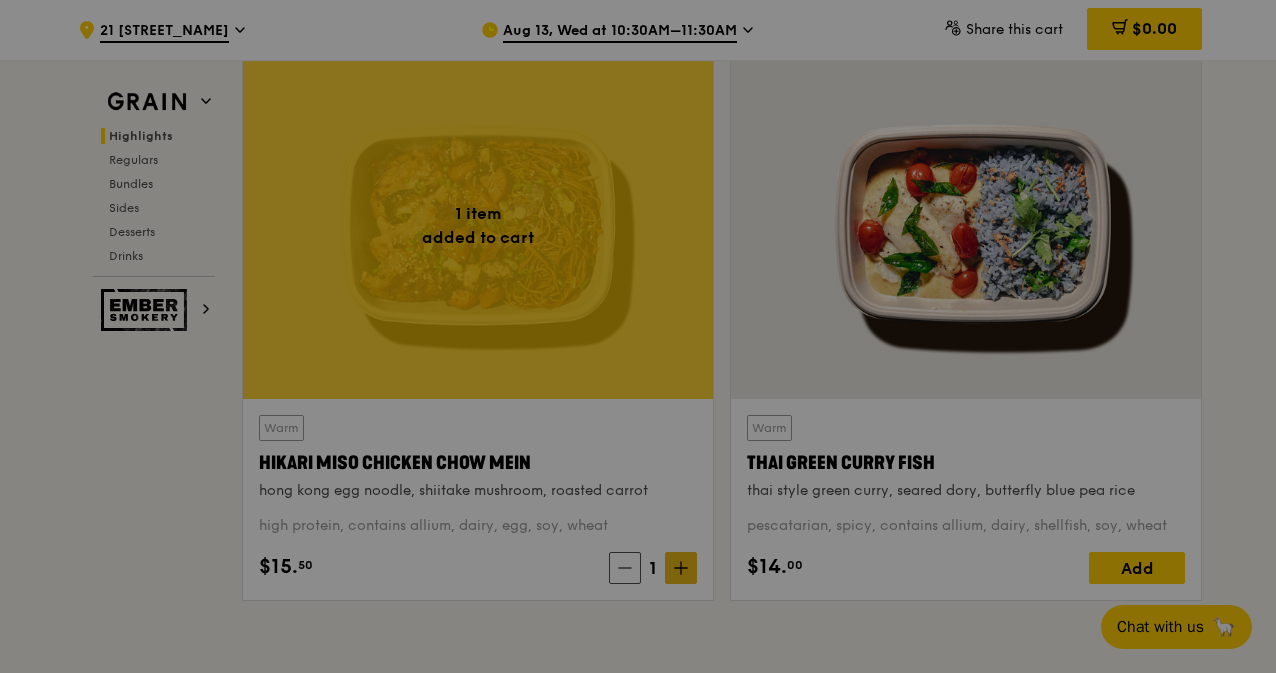 click at bounding box center (638, 336) 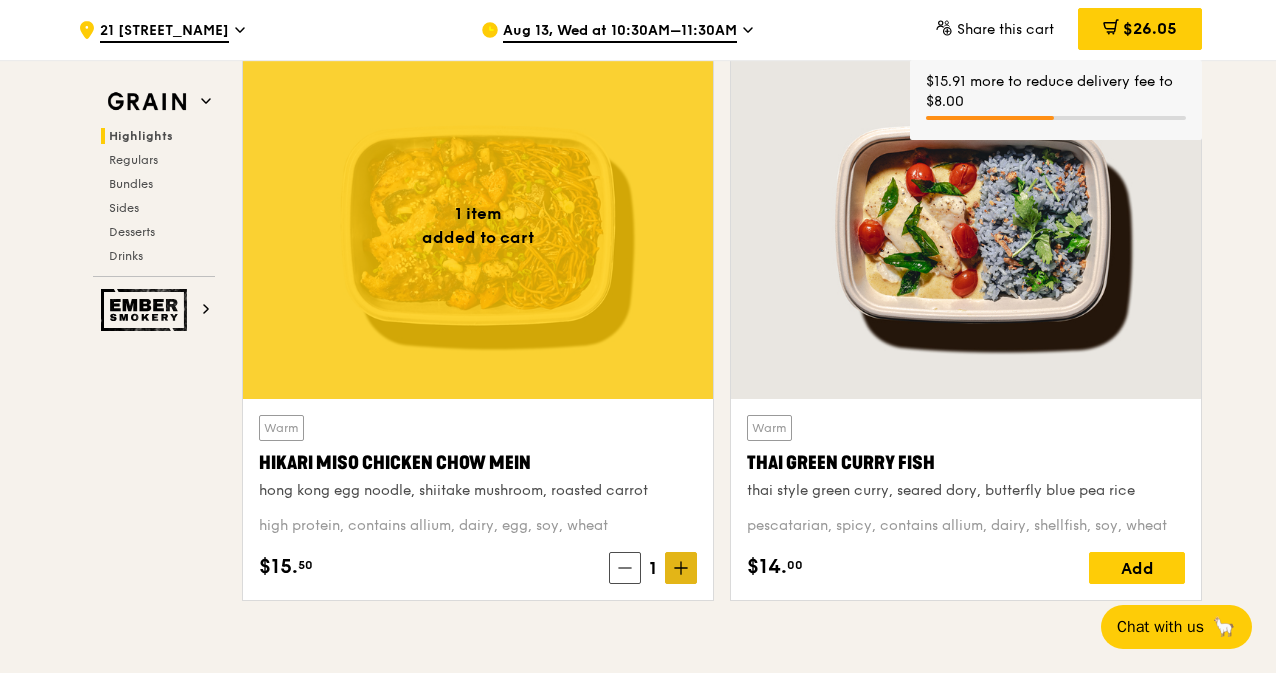 click 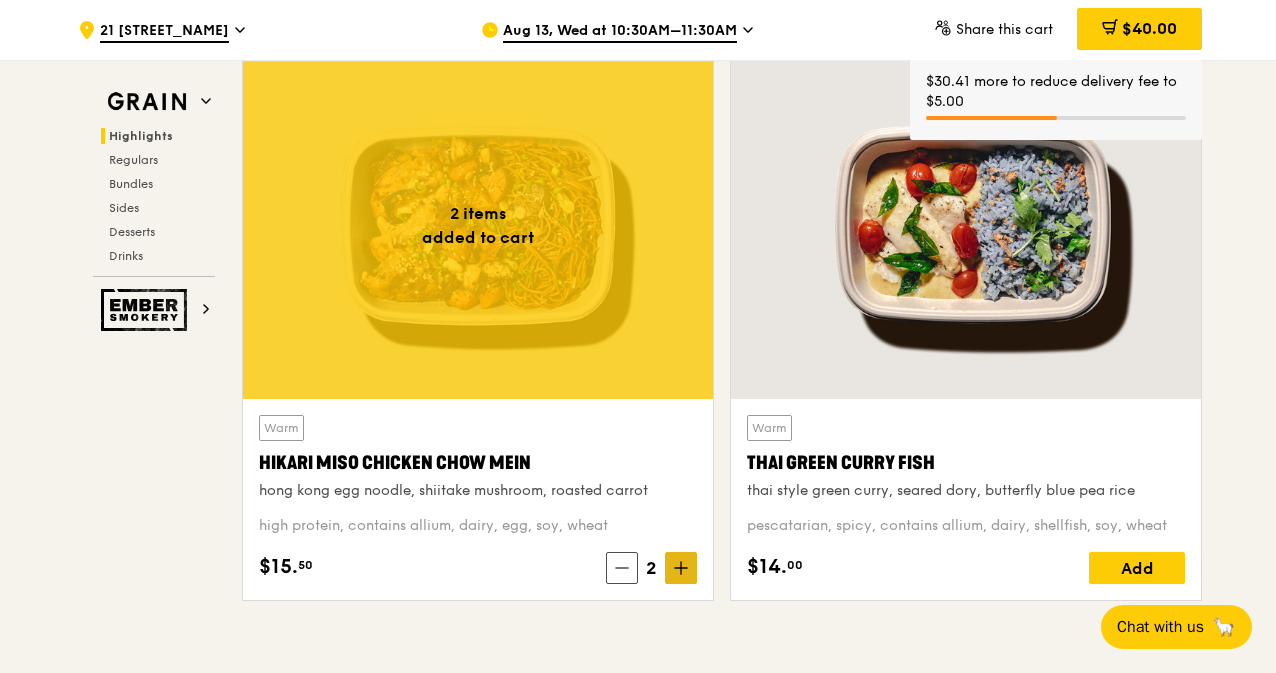 click 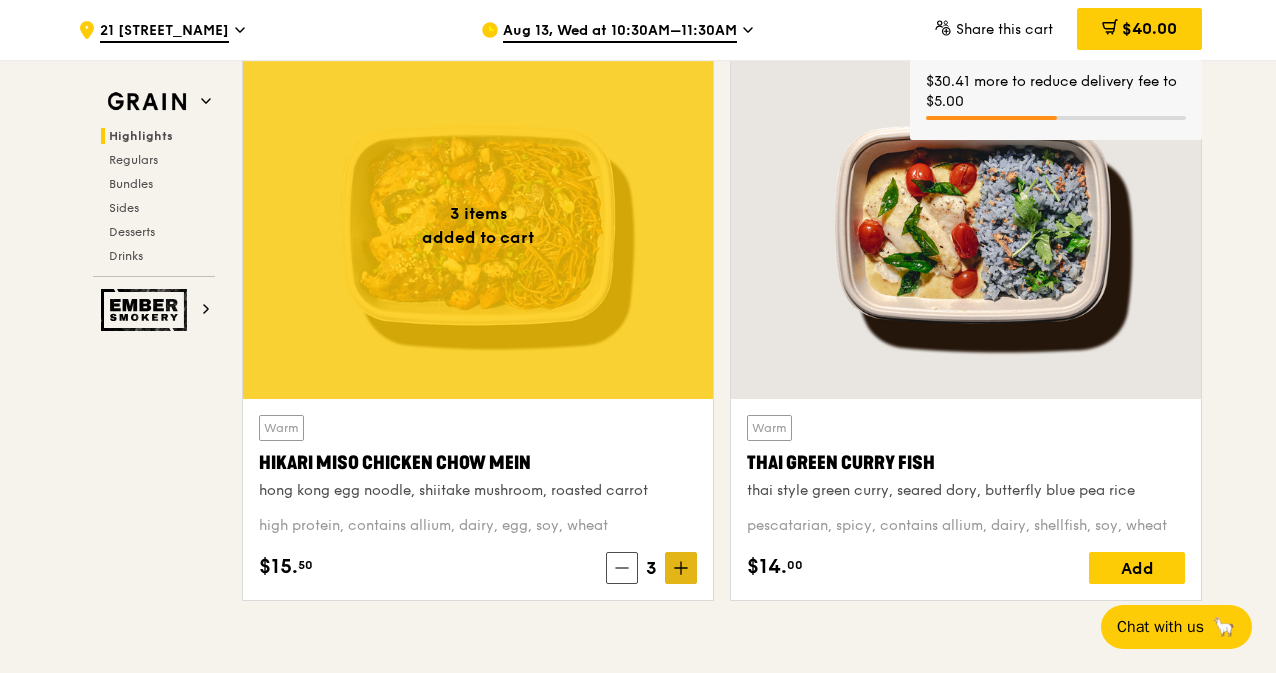 click on "Grain
Highlights
Regulars
Bundles
Sides
Desserts
Drinks
Ember Smokery
Meet the new Grain The Grain that loves to play. With ingredients. Flavours. Food. The kitchen is our happy place, where we experiment and cook up wholesome dishes that surprise and delight. And at the end of every Grain meal comes: “What will we  eat next?”
Highlights
Weekly rotating dishes inspired by flavours from around the world.
3 items added to cart
Warm
Hikari Miso Chicken Chow Mein
hong kong egg noodle, shiitake mushroom, roasted carrot
high protein, contains allium, dairy, egg, soy, wheat
$15.
50
3
Warm
Thai Green Curry Fish
thai style green curry, seared dory, butterfly blue pea rice
pescatarian, spicy, contains allium, dairy, shellfish, soy, wheat
$14.
00" at bounding box center (638, 3620) 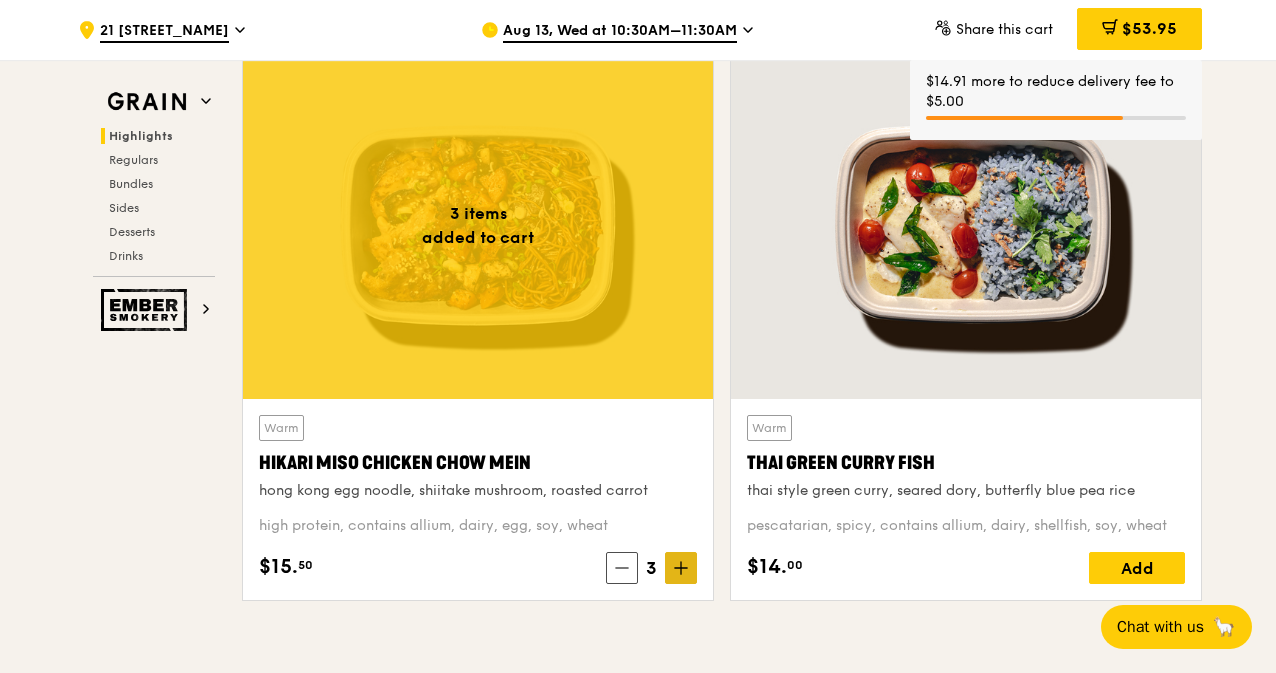 click 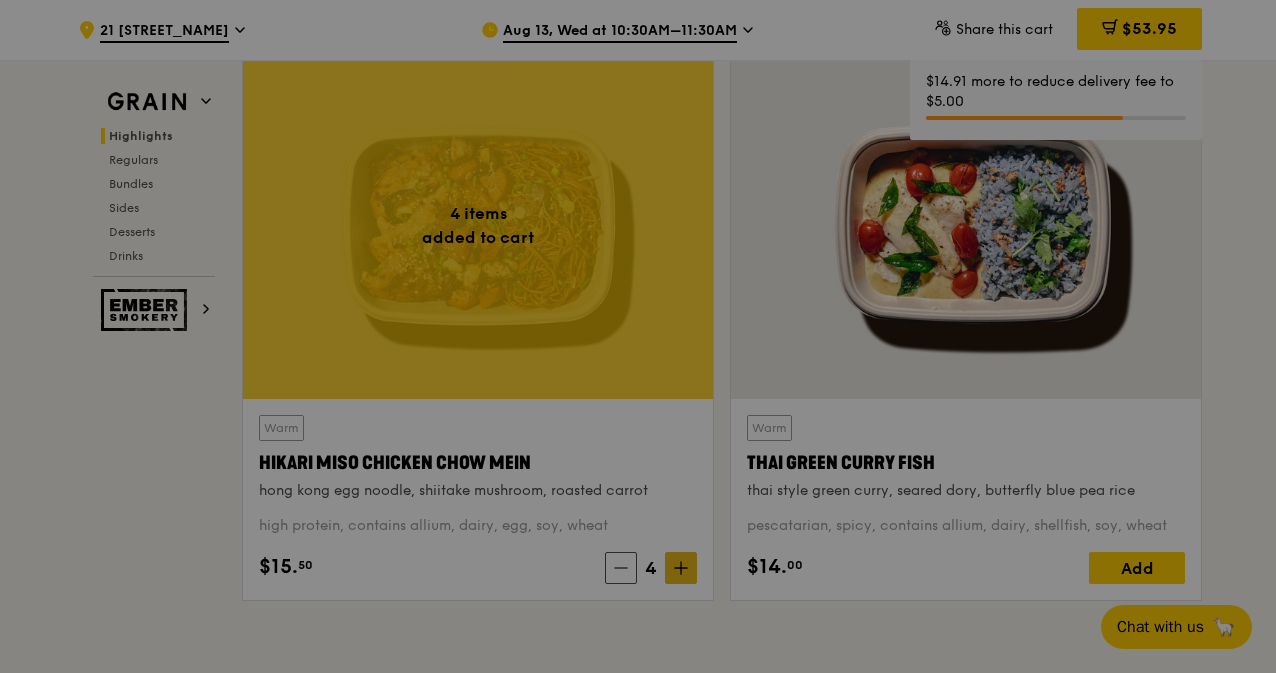click on "Grain
Highlights
Regulars
Bundles
Sides
Desserts
Drinks
Ember Smokery
Meet the new Grain The Grain that loves to play. With ingredients. Flavours. Food. The kitchen is our happy place, where we experiment and cook up wholesome dishes that surprise and delight. And at the end of every Grain meal comes: “What will we  eat next?”
Highlights
Weekly rotating dishes inspired by flavours from around the world.
4 items added to cart
Warm
Hikari Miso Chicken Chow Mein
hong kong egg noodle, shiitake mushroom, roasted carrot
high protein, contains allium, dairy, egg, soy, wheat
$15.
50
4
Warm
Thai Green Curry Fish
thai style green curry, seared dory, butterfly blue pea rice
pescatarian, spicy, contains allium, dairy, shellfish, soy, wheat
$14.
00" at bounding box center [638, 3620] 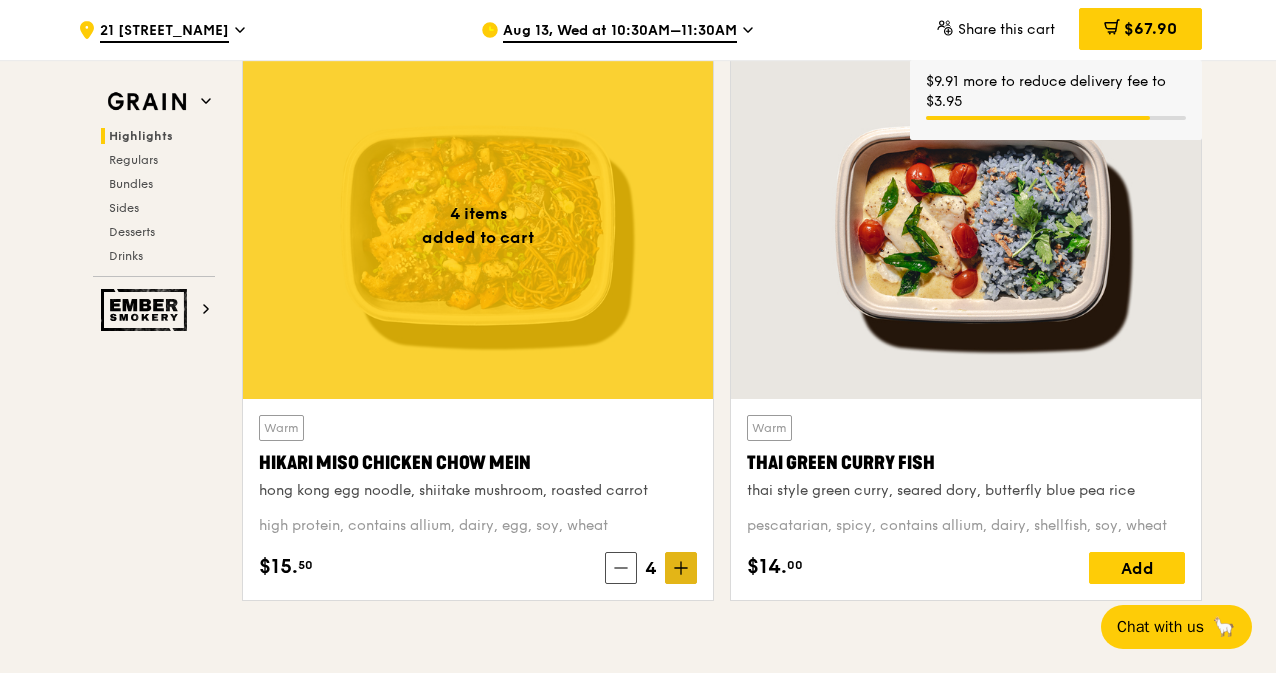 click 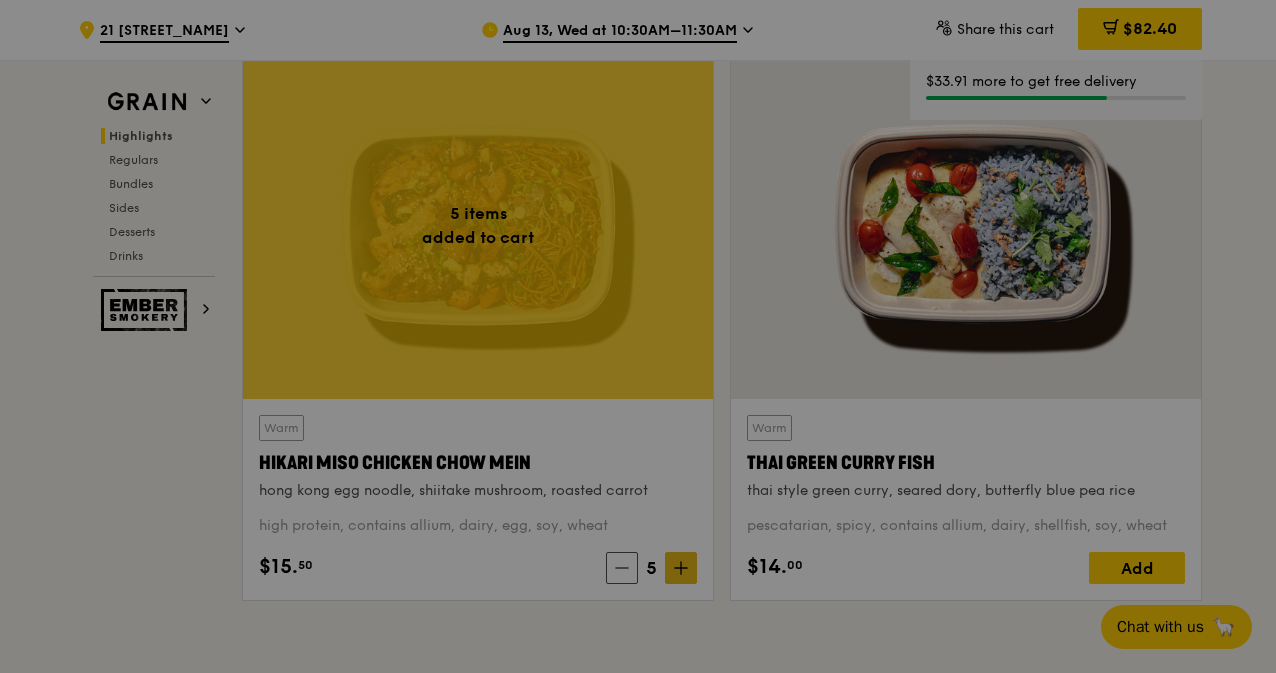 click at bounding box center (638, 336) 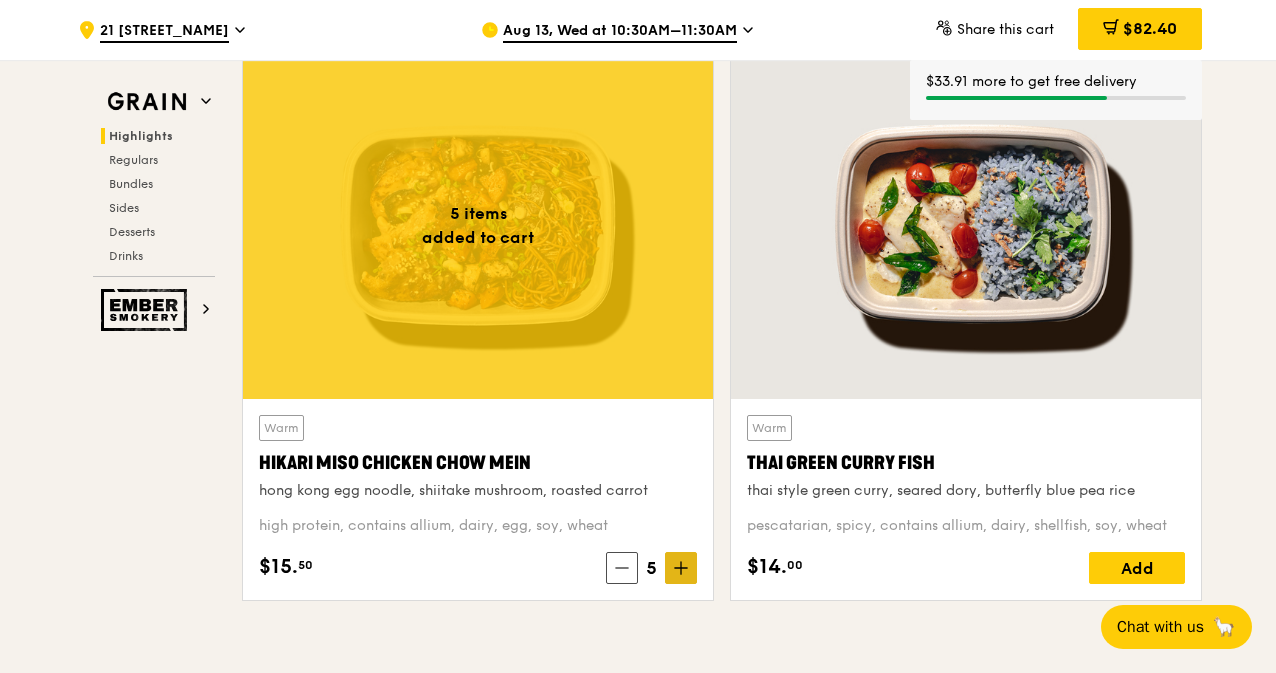 click 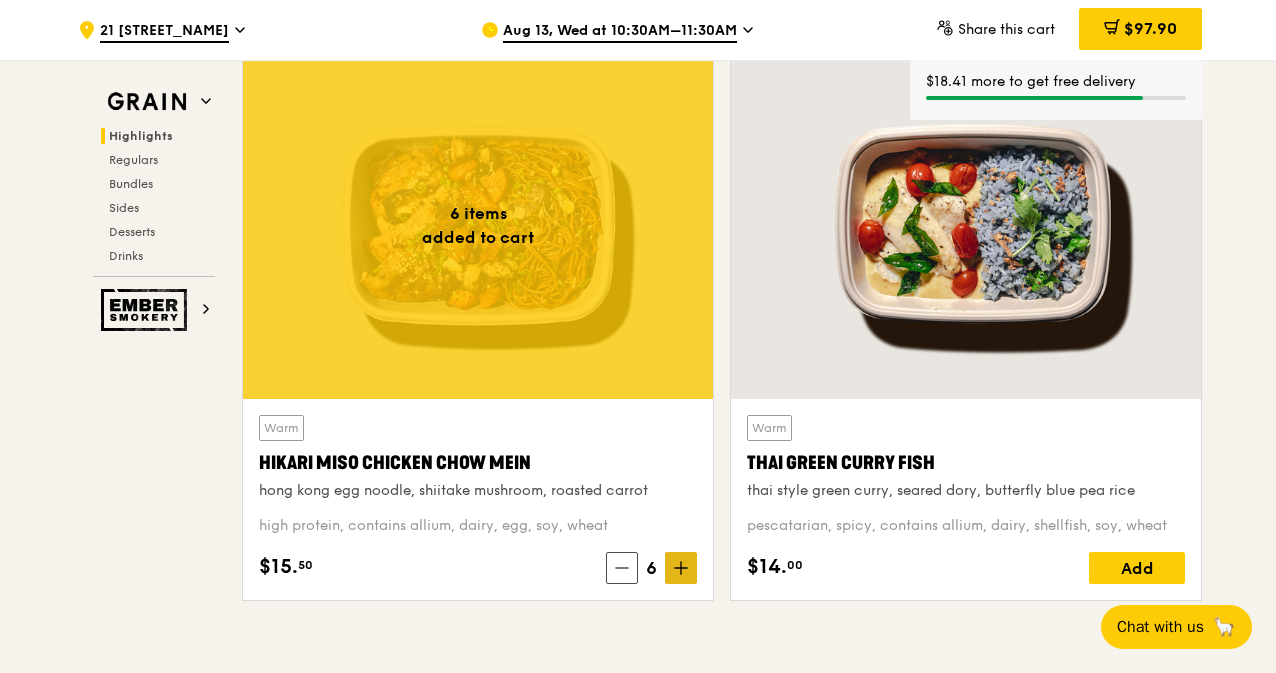 click 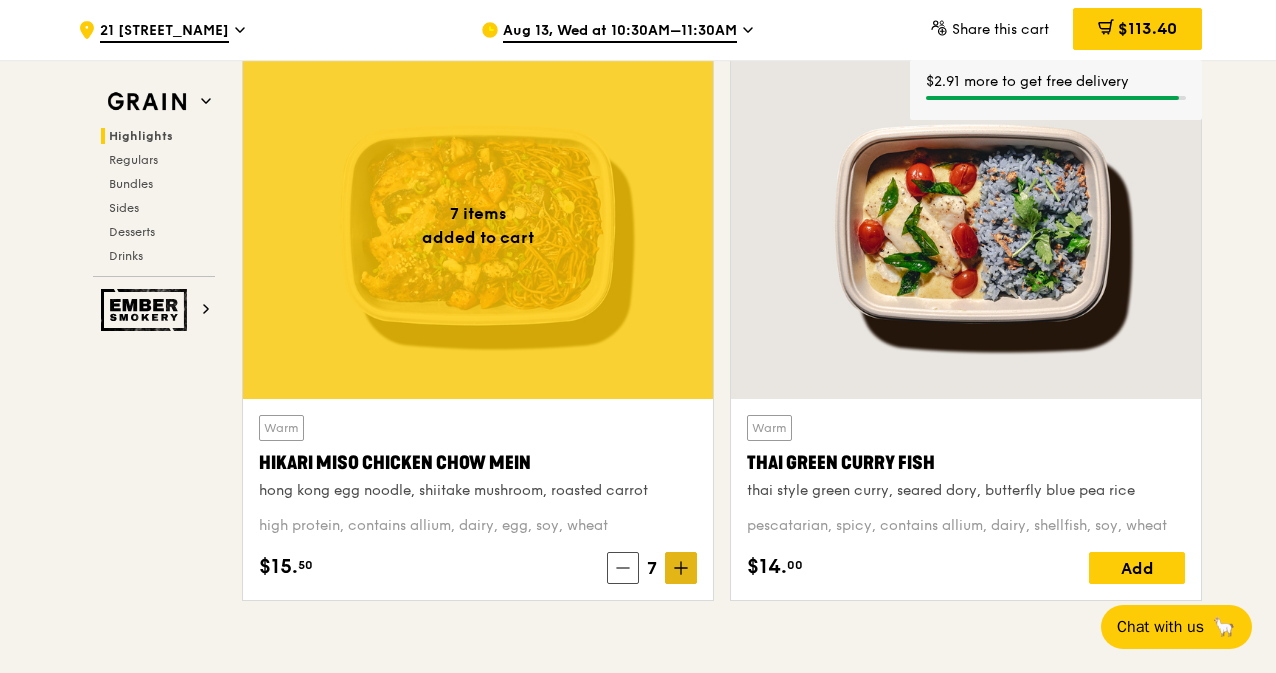click 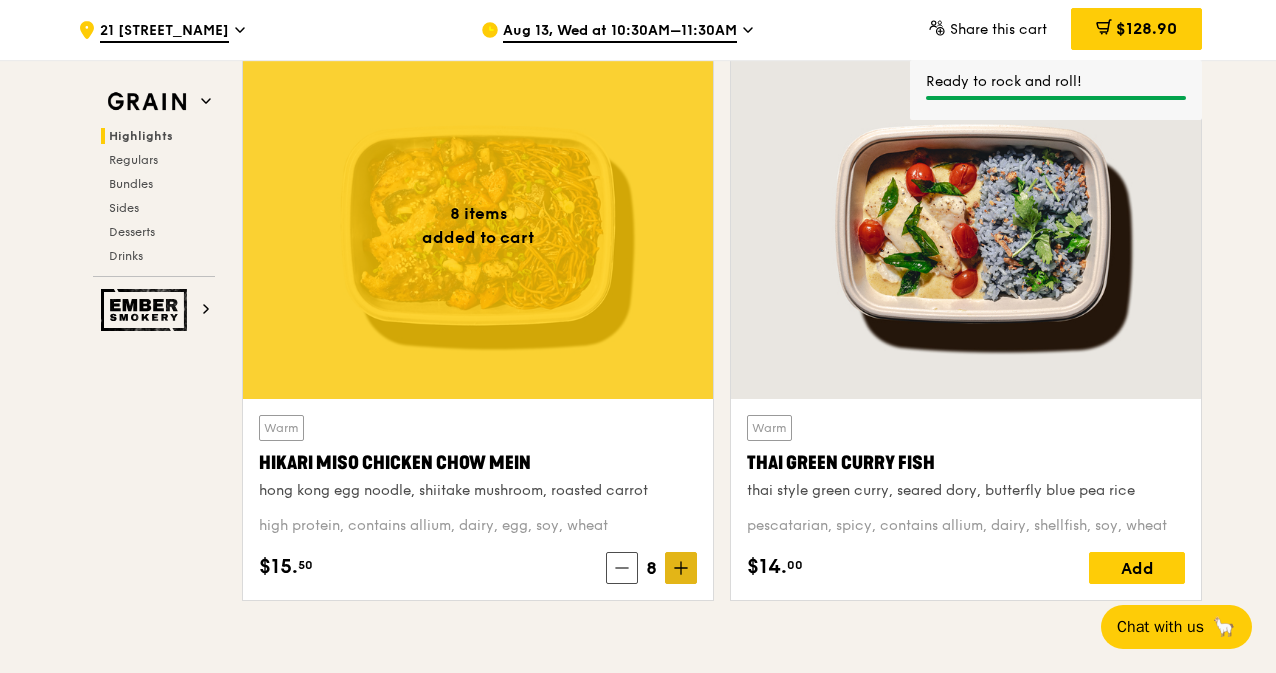 click 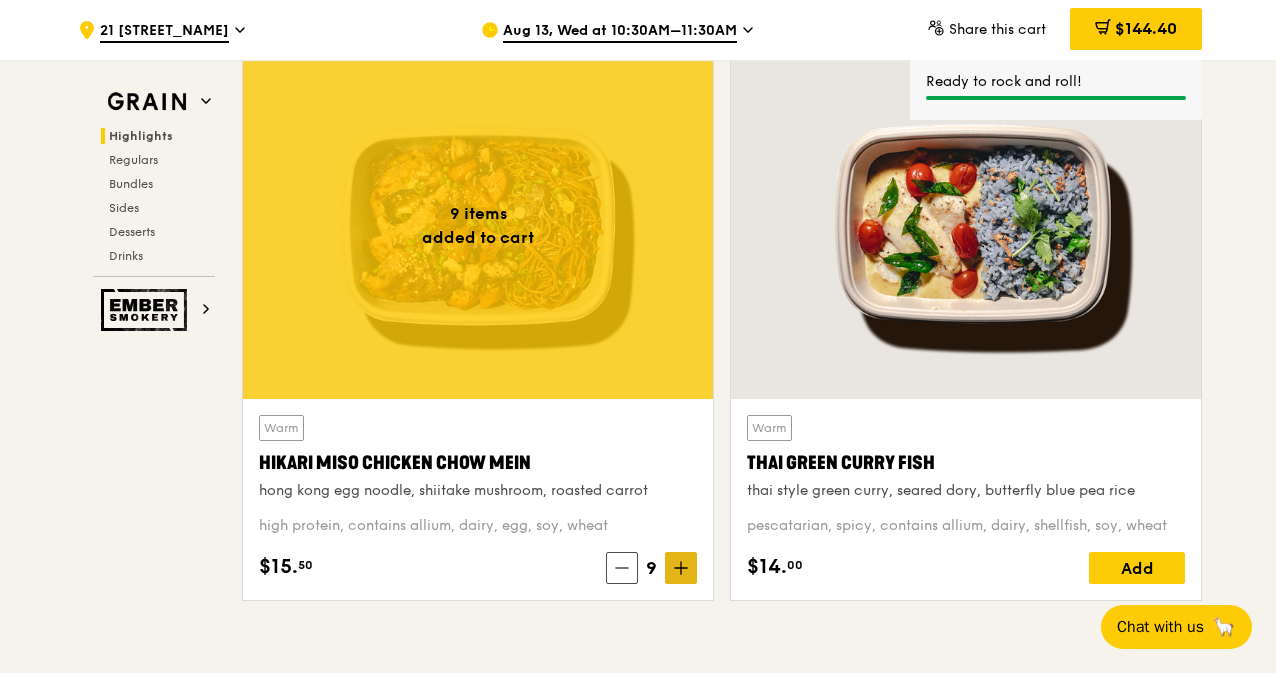 click 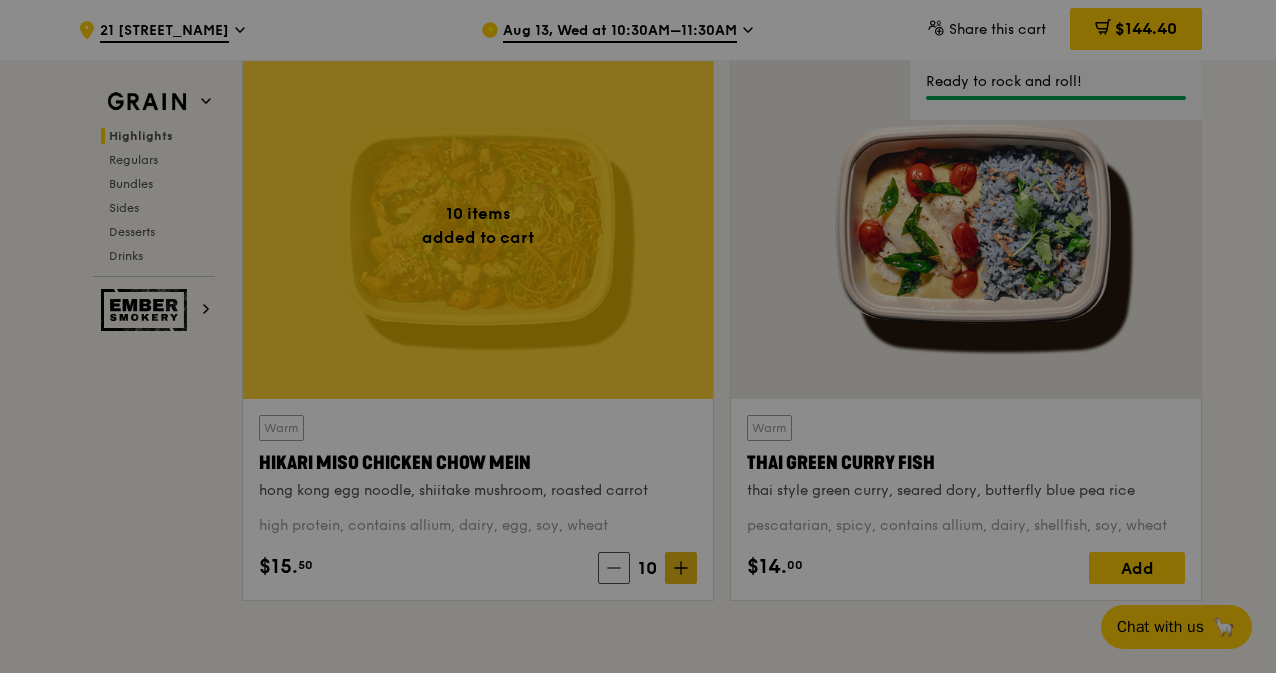 click at bounding box center [638, 336] 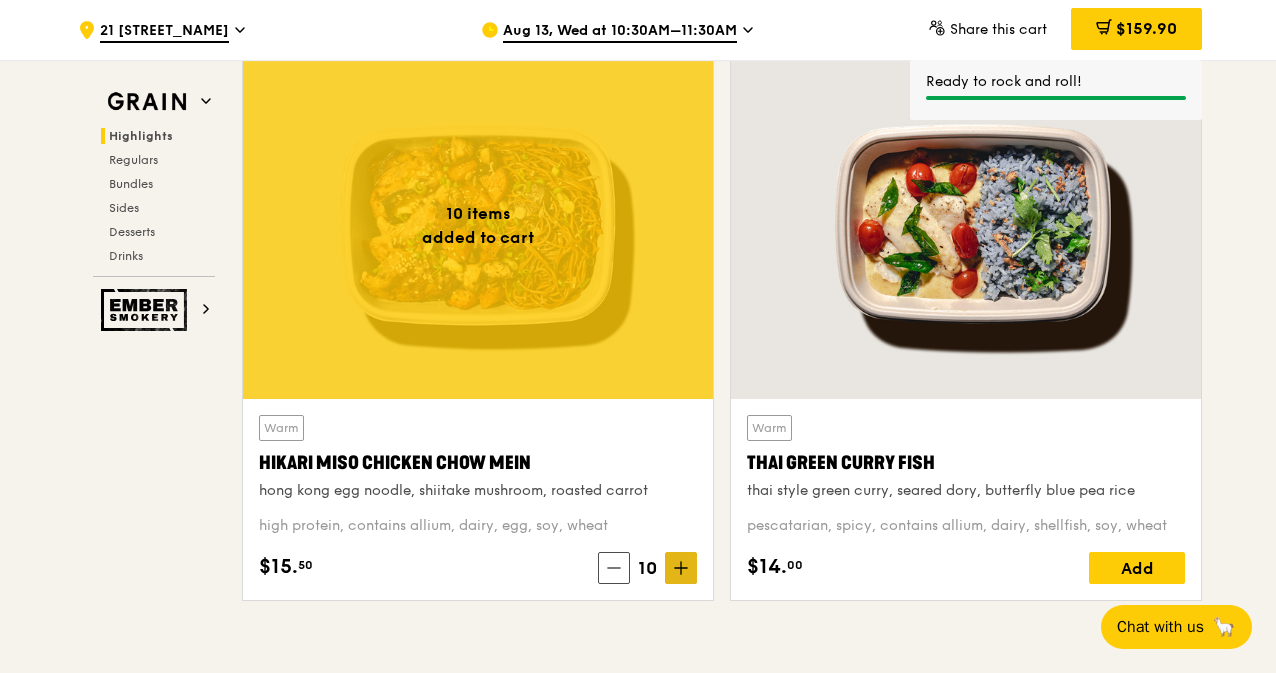 click 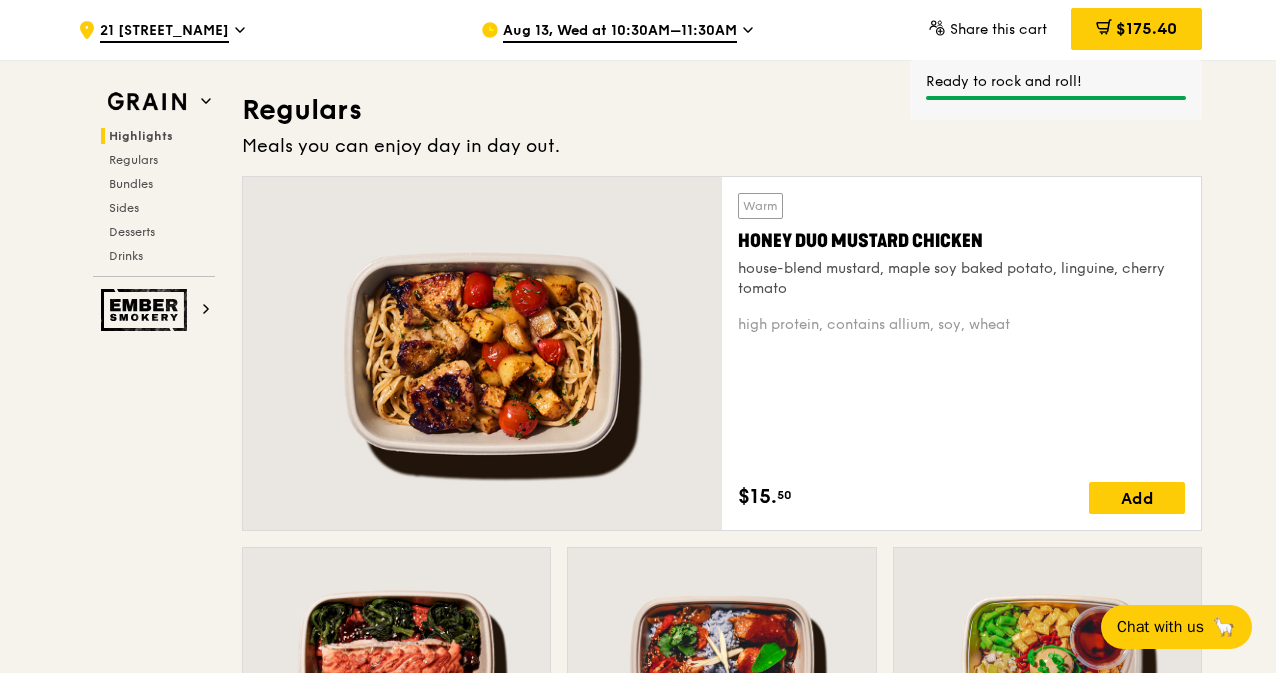 scroll, scrollTop: 1284, scrollLeft: 0, axis: vertical 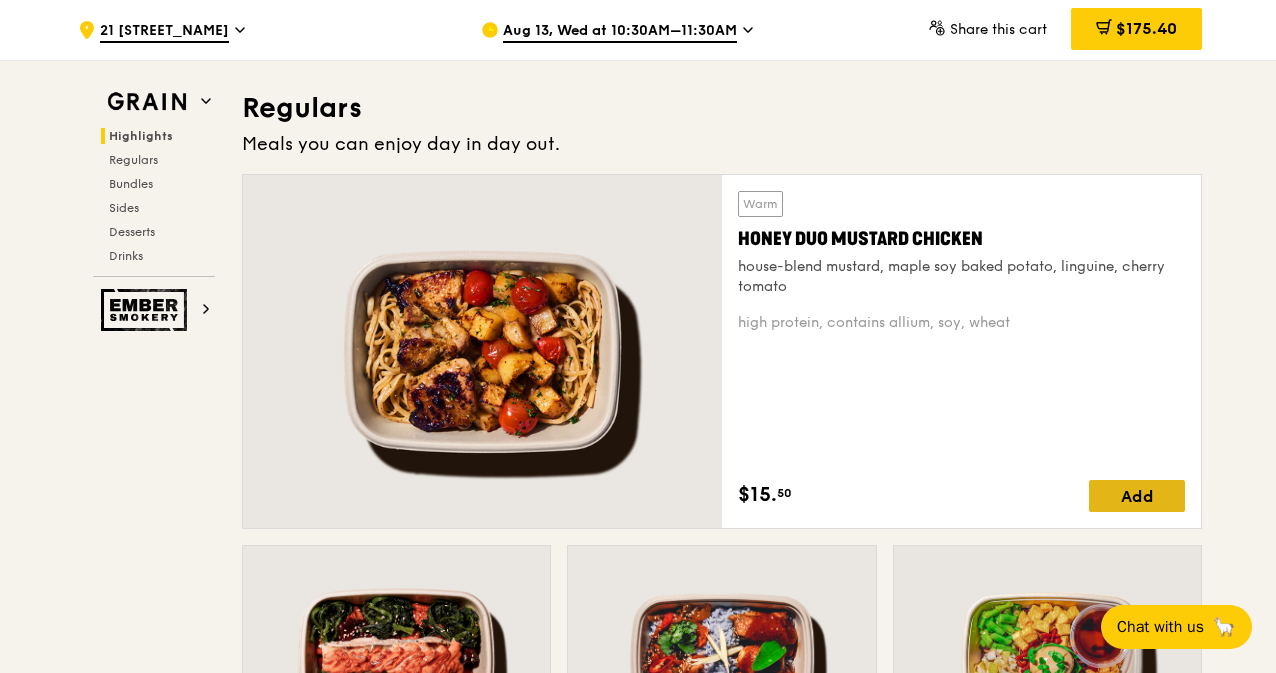 click on "Add" at bounding box center [1137, 496] 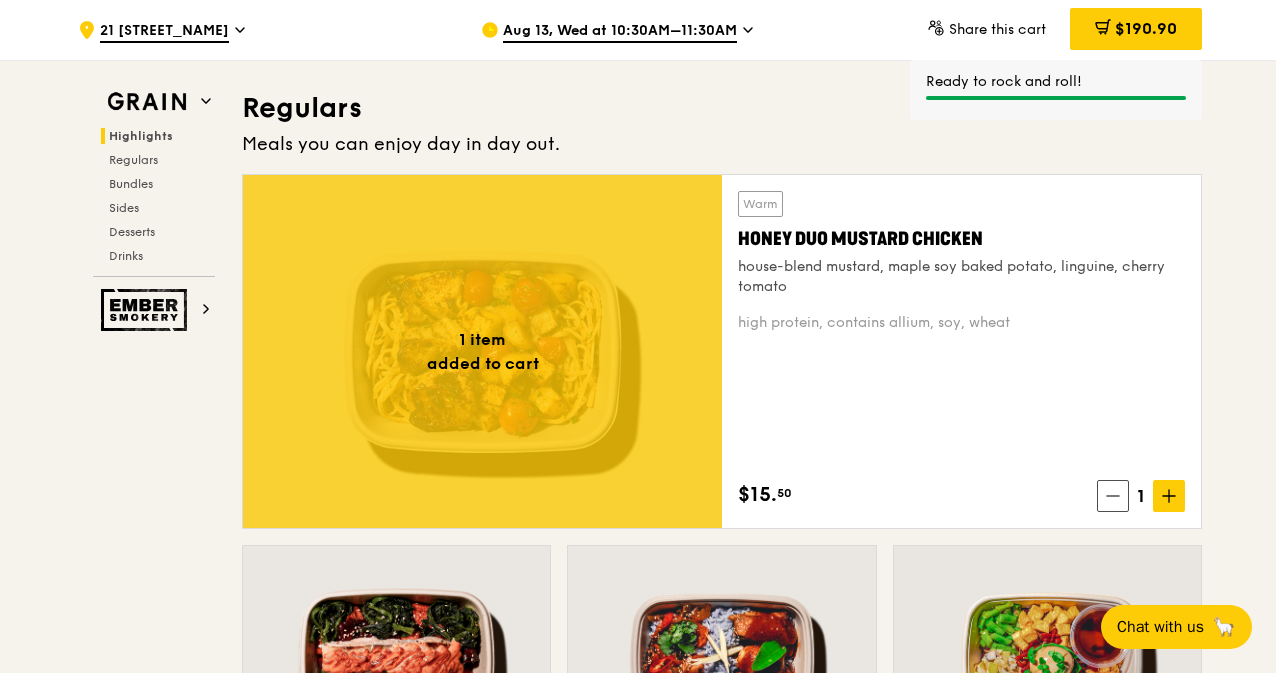 click 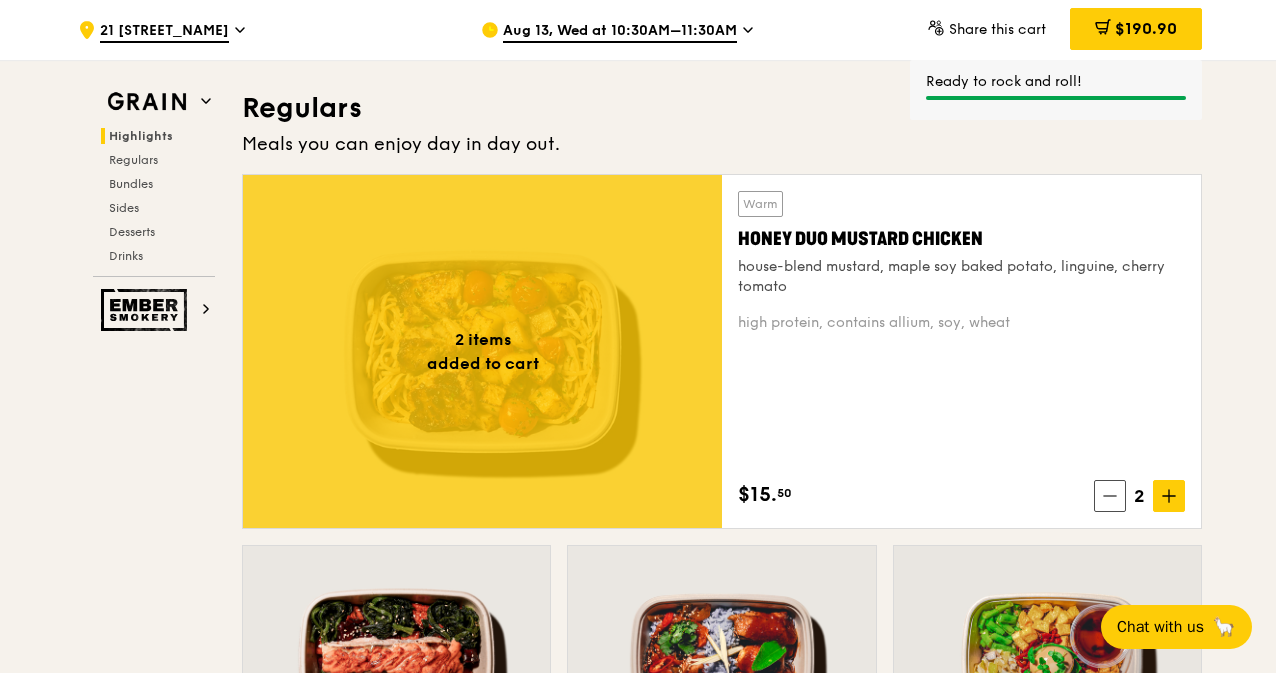 click 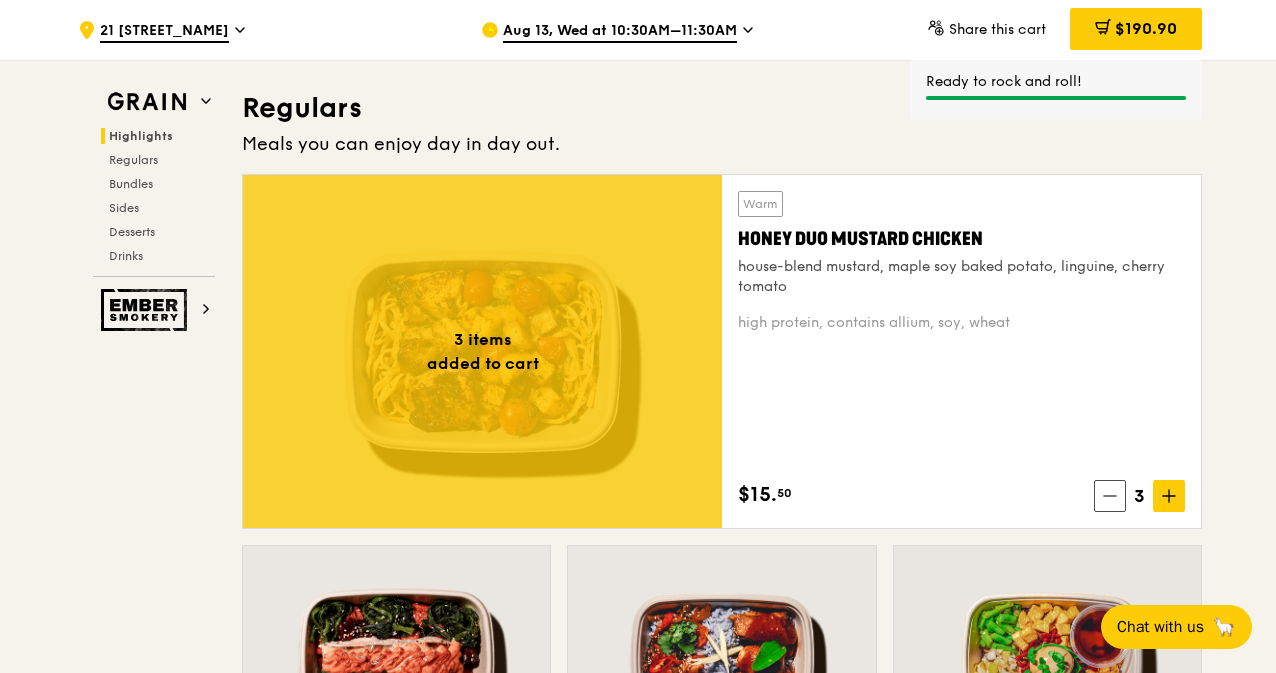 click 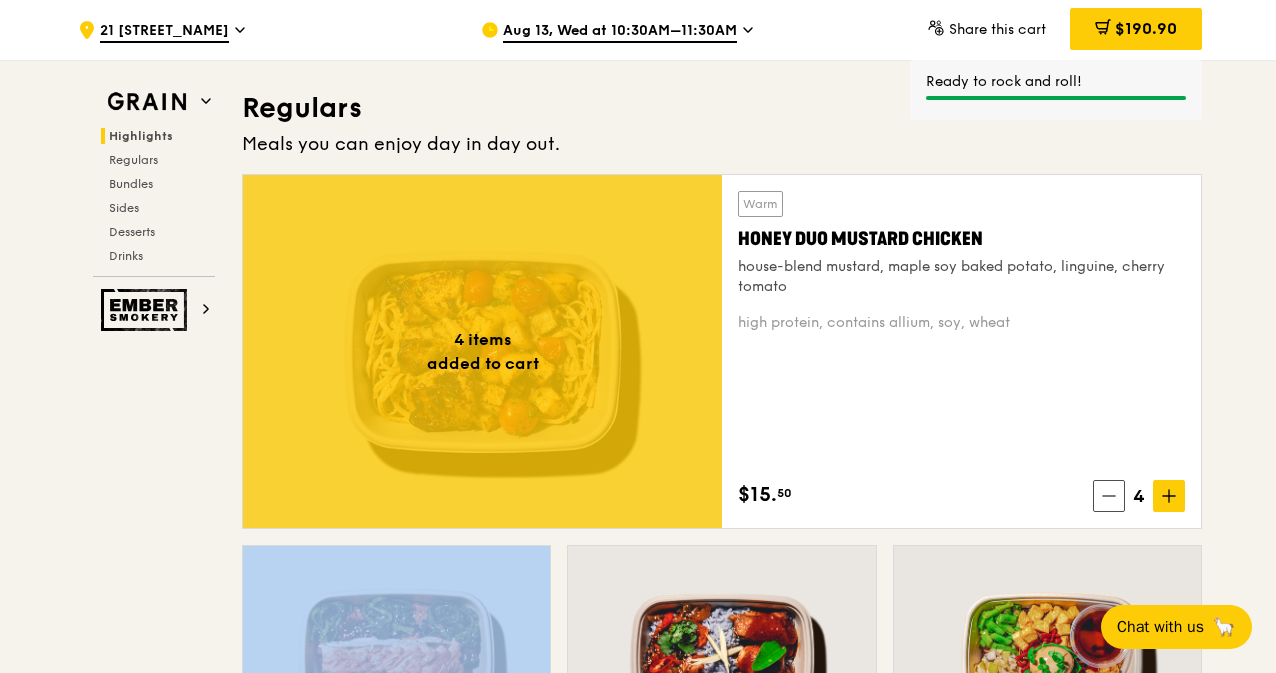 click 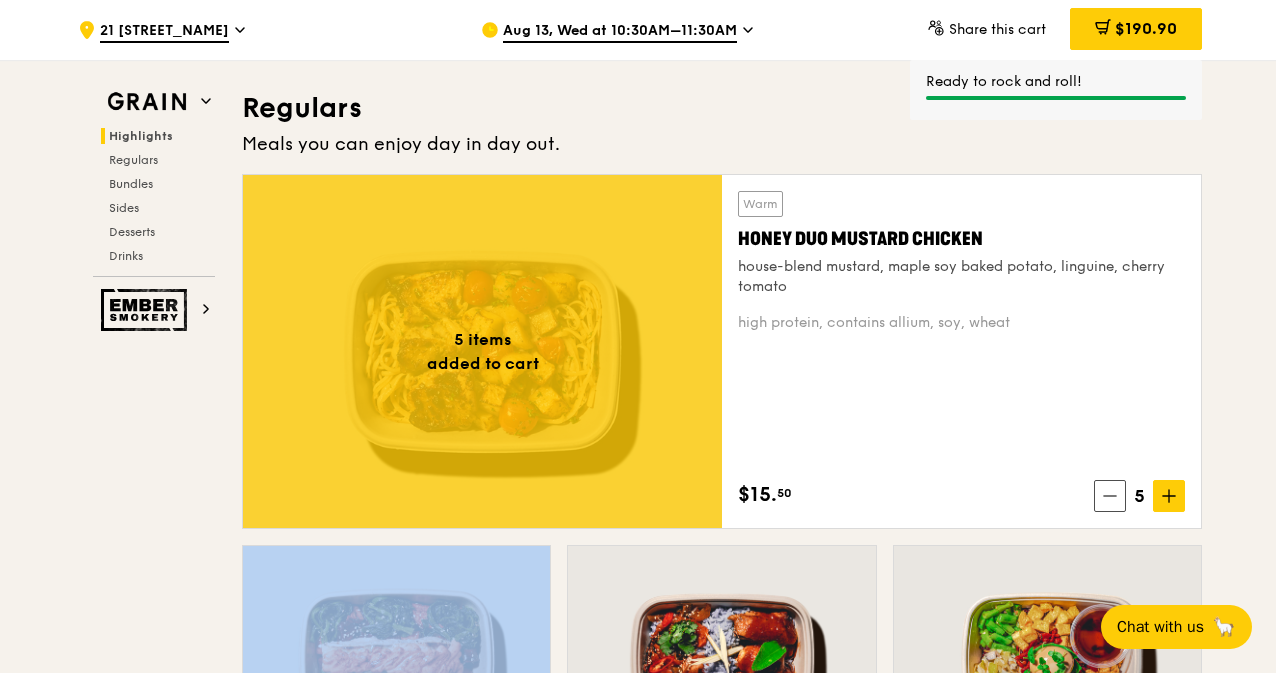 click 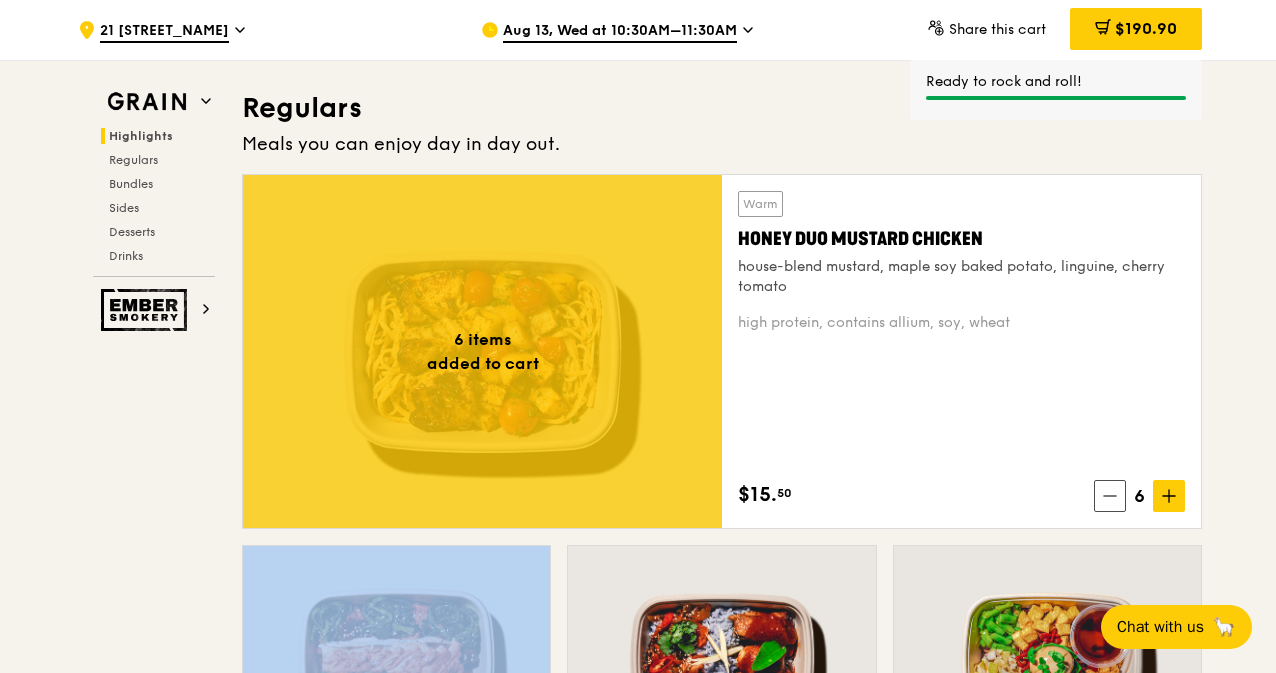 click 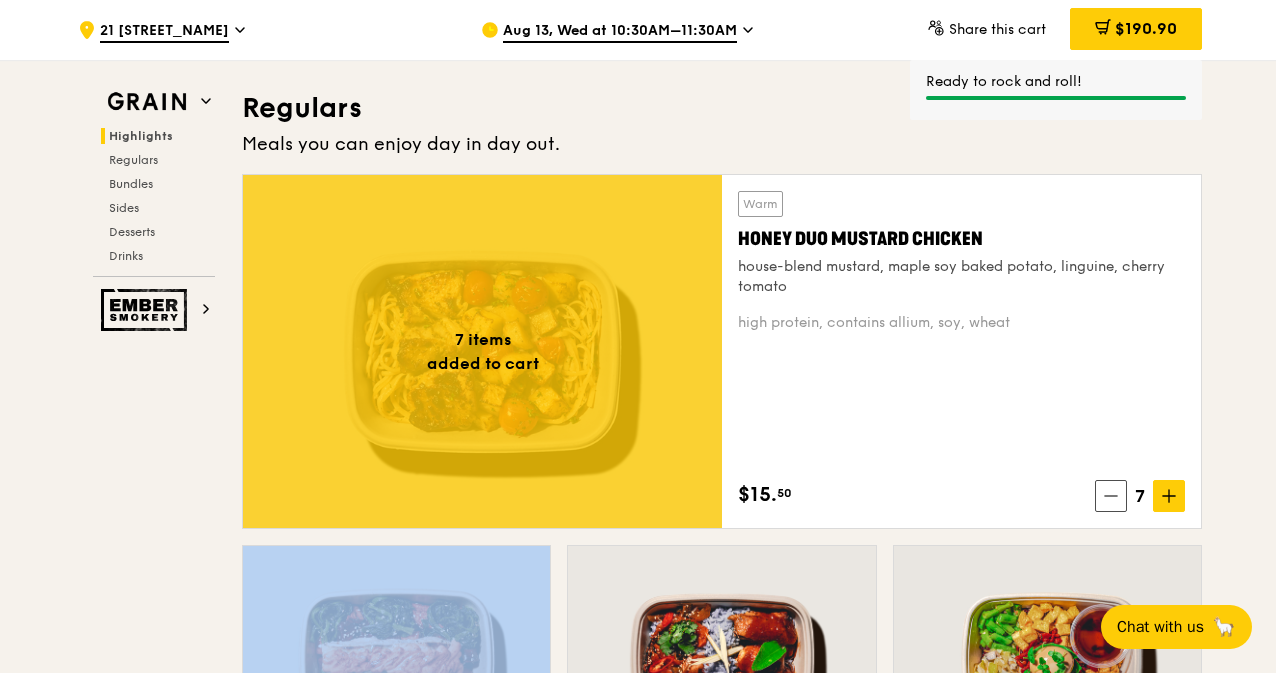 click 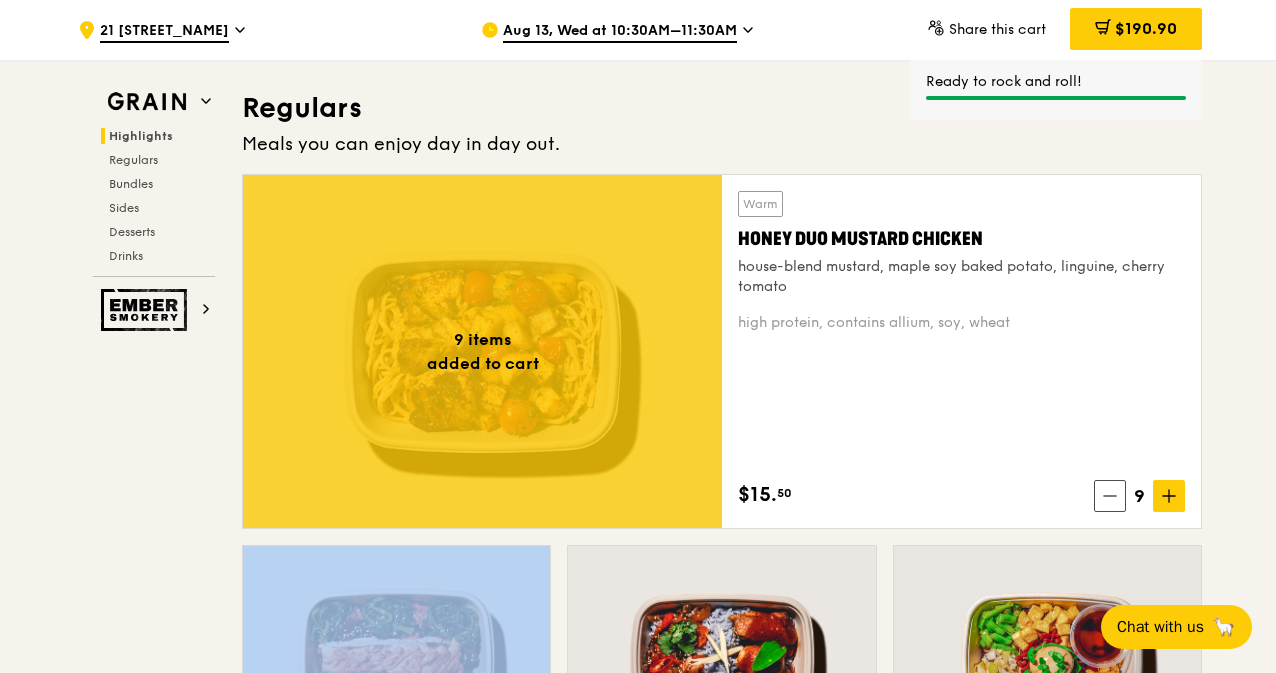 click 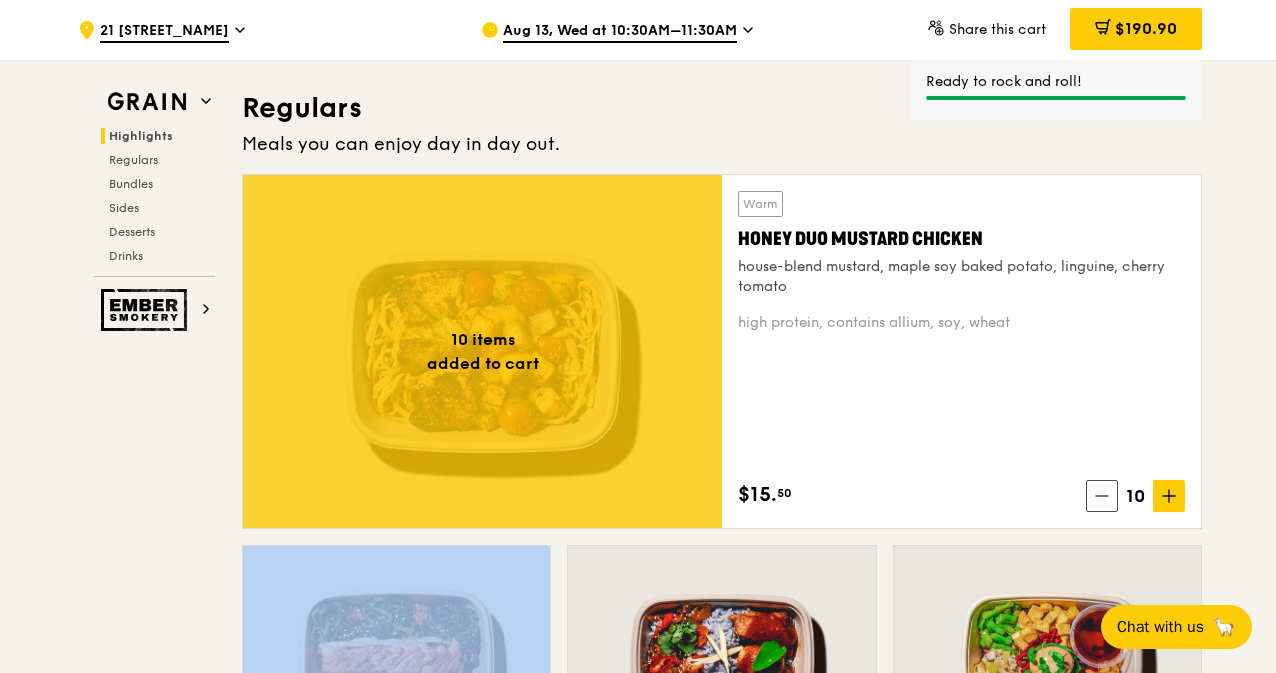 click 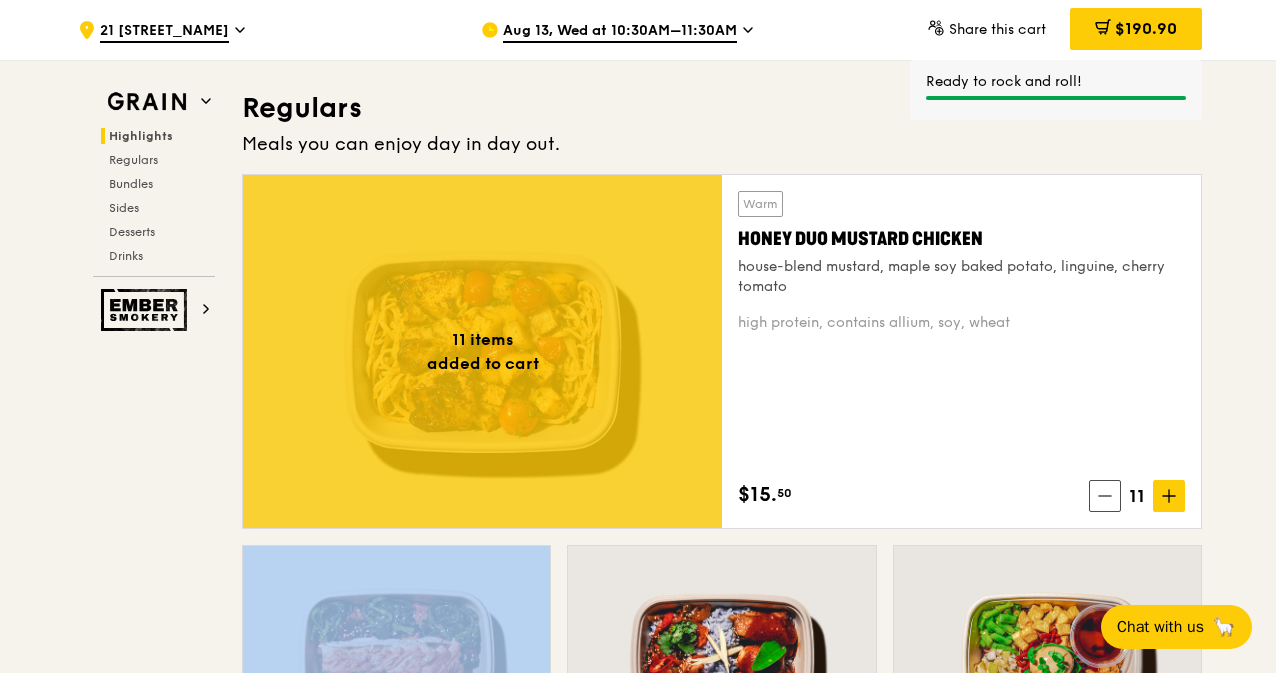 click 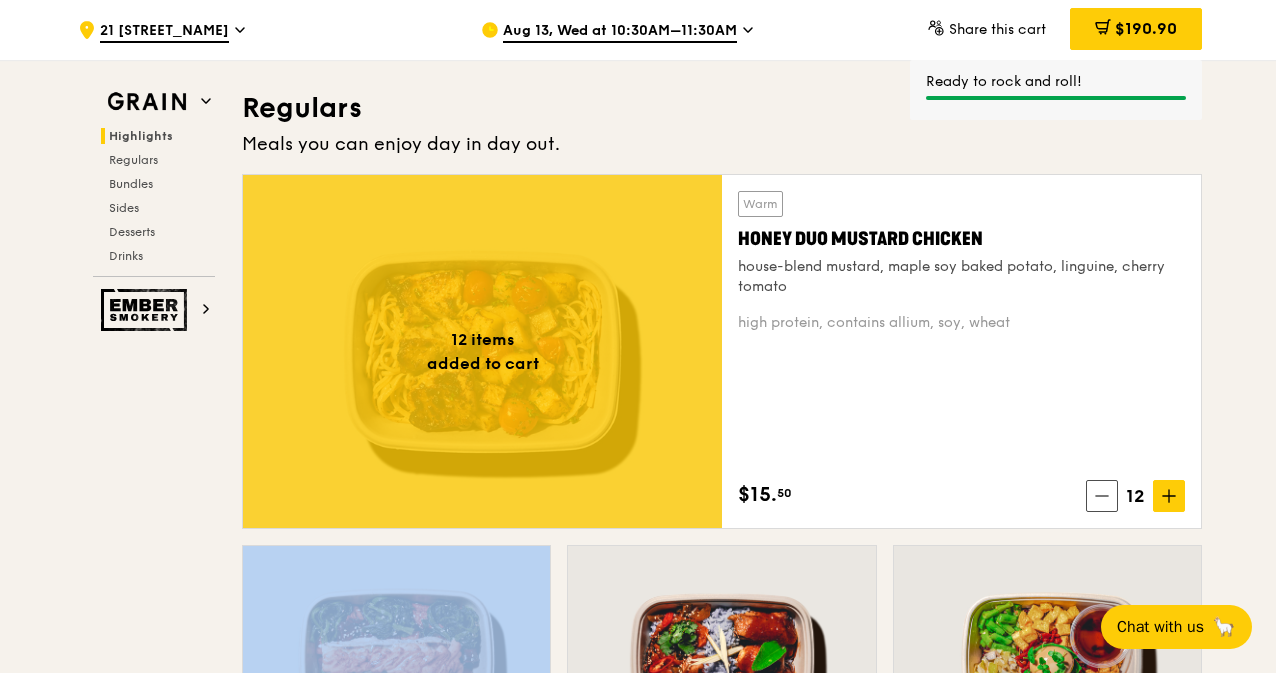 click 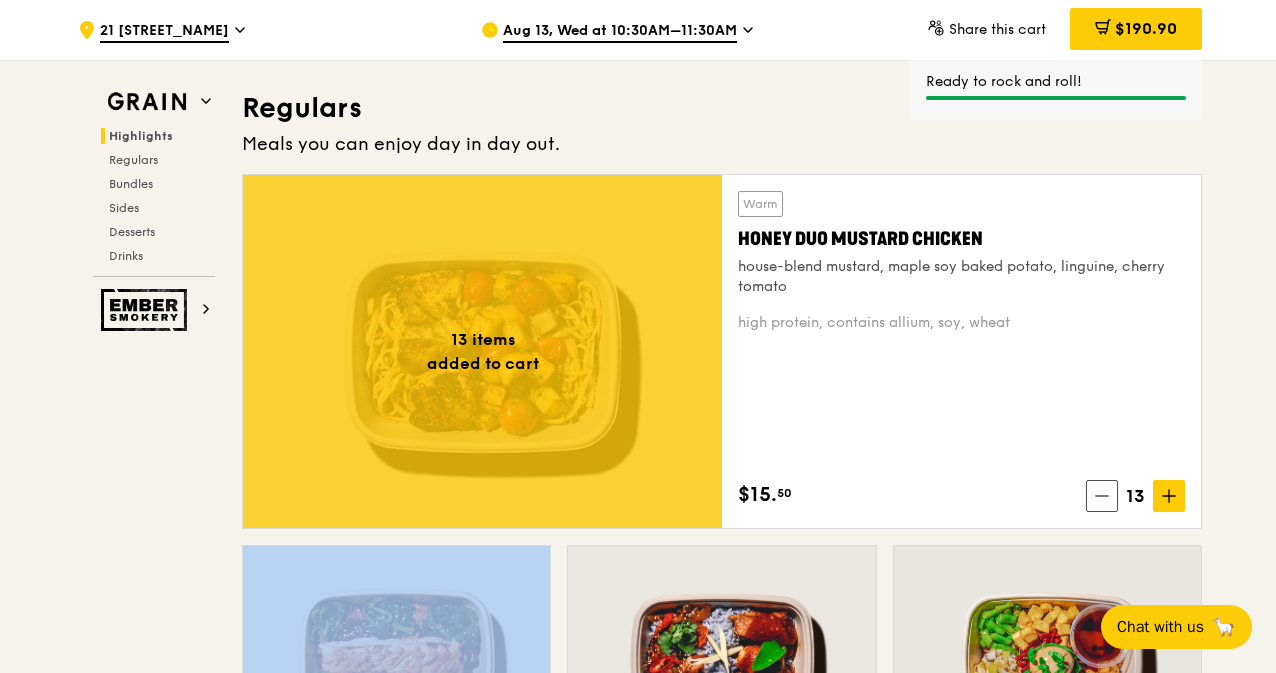 click 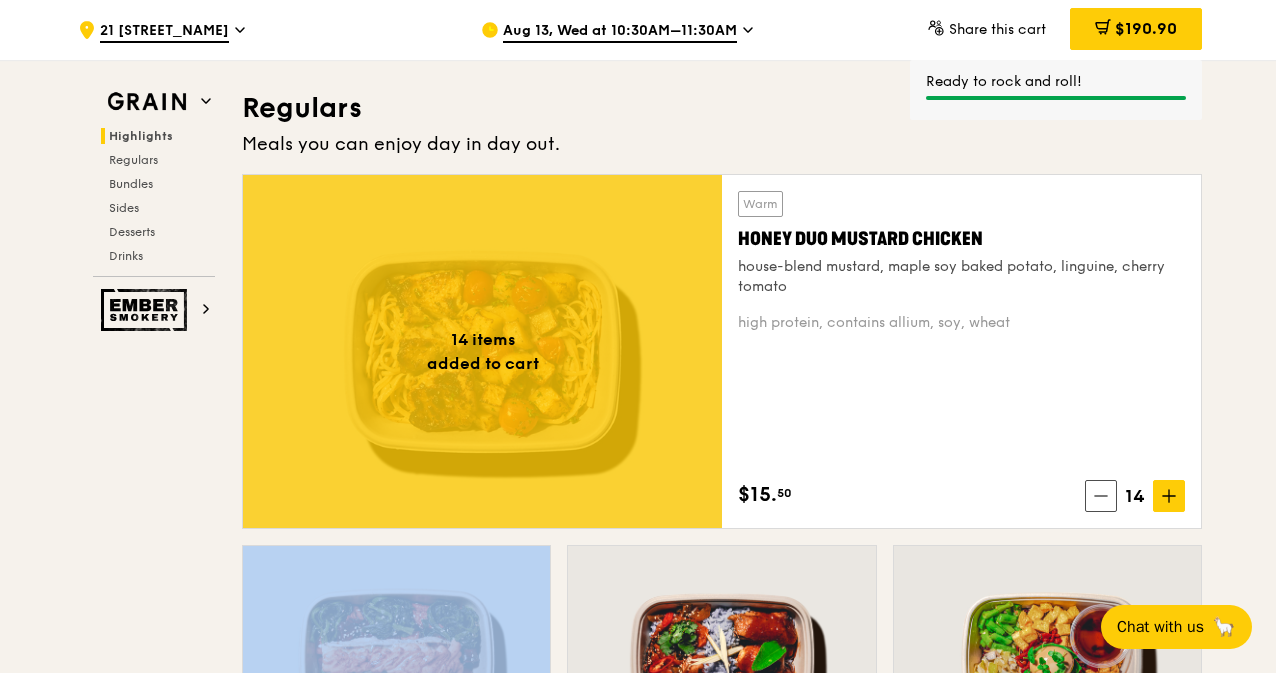 click 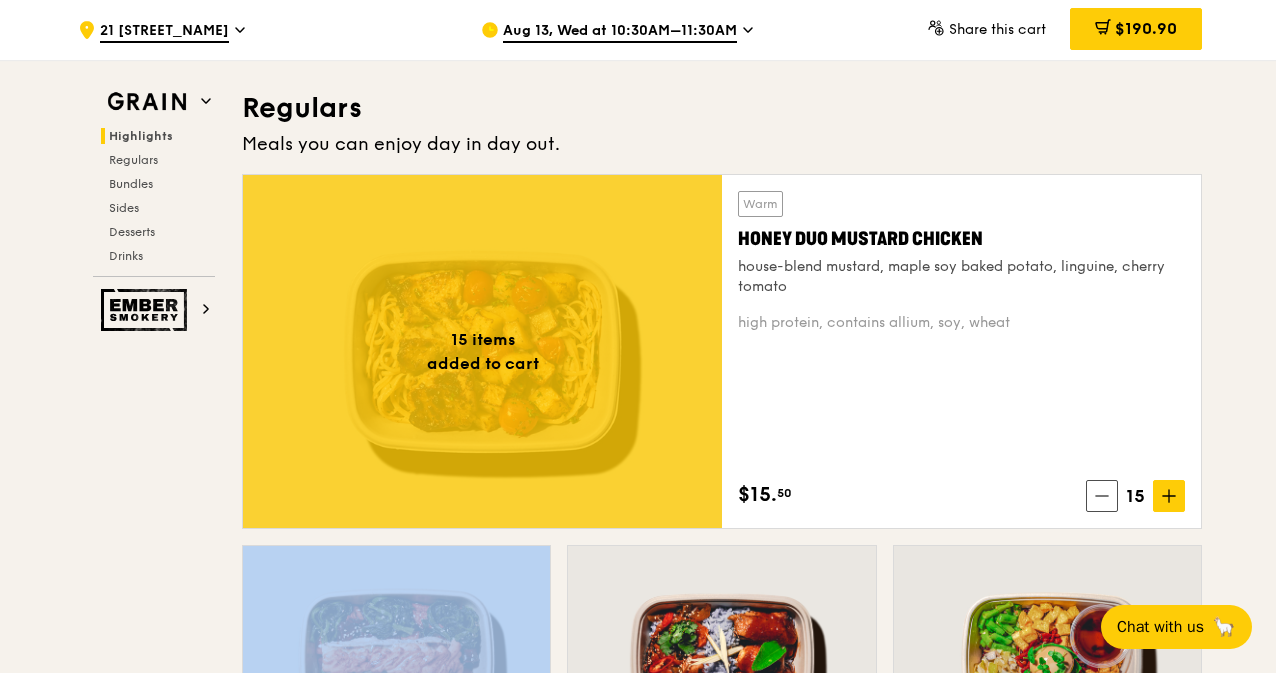 click 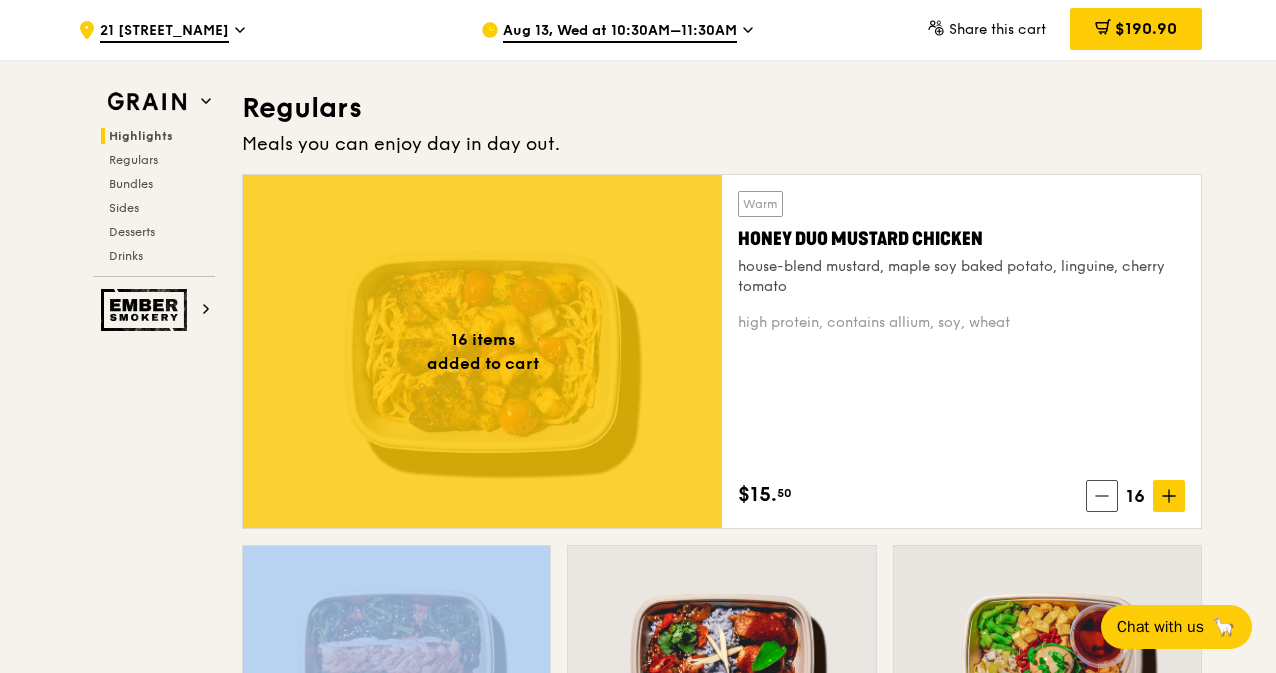 click 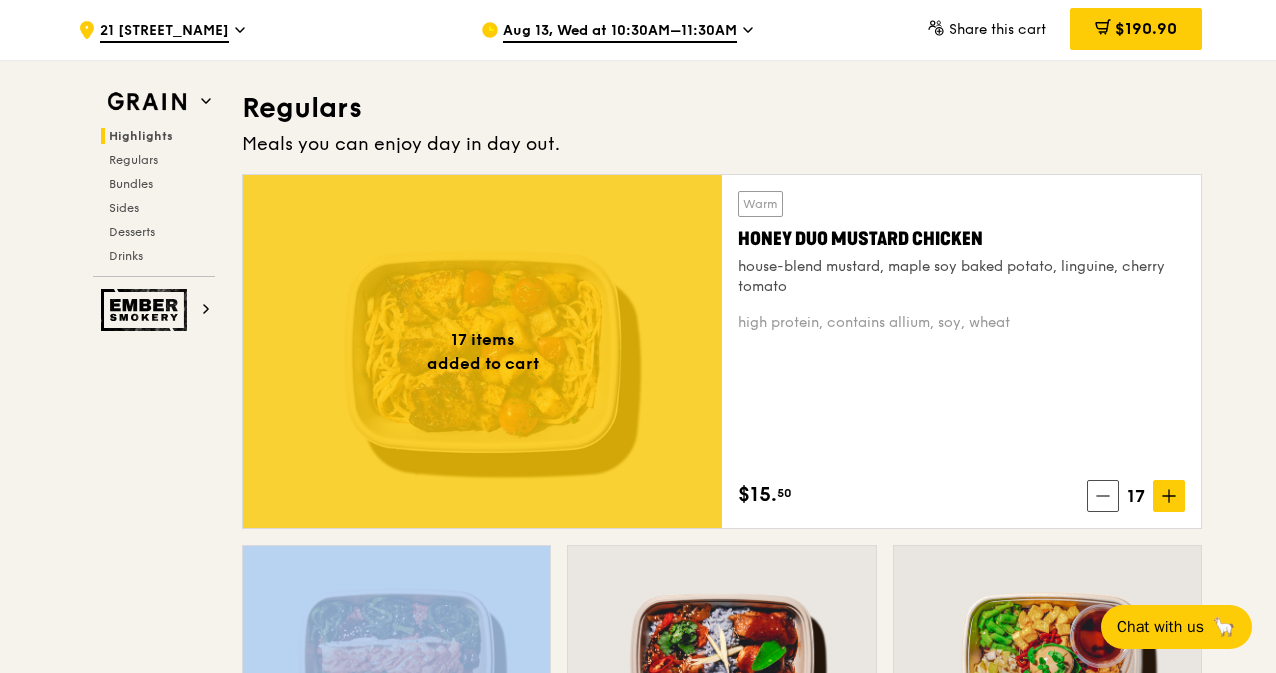 click 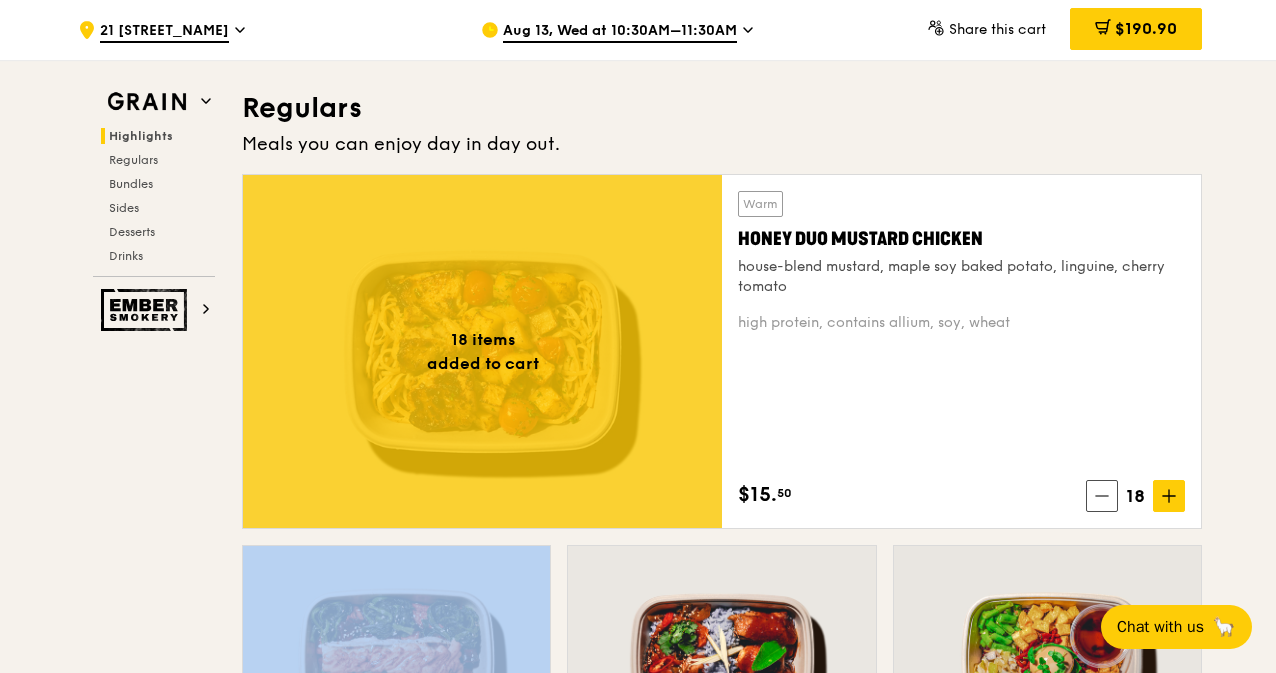 click 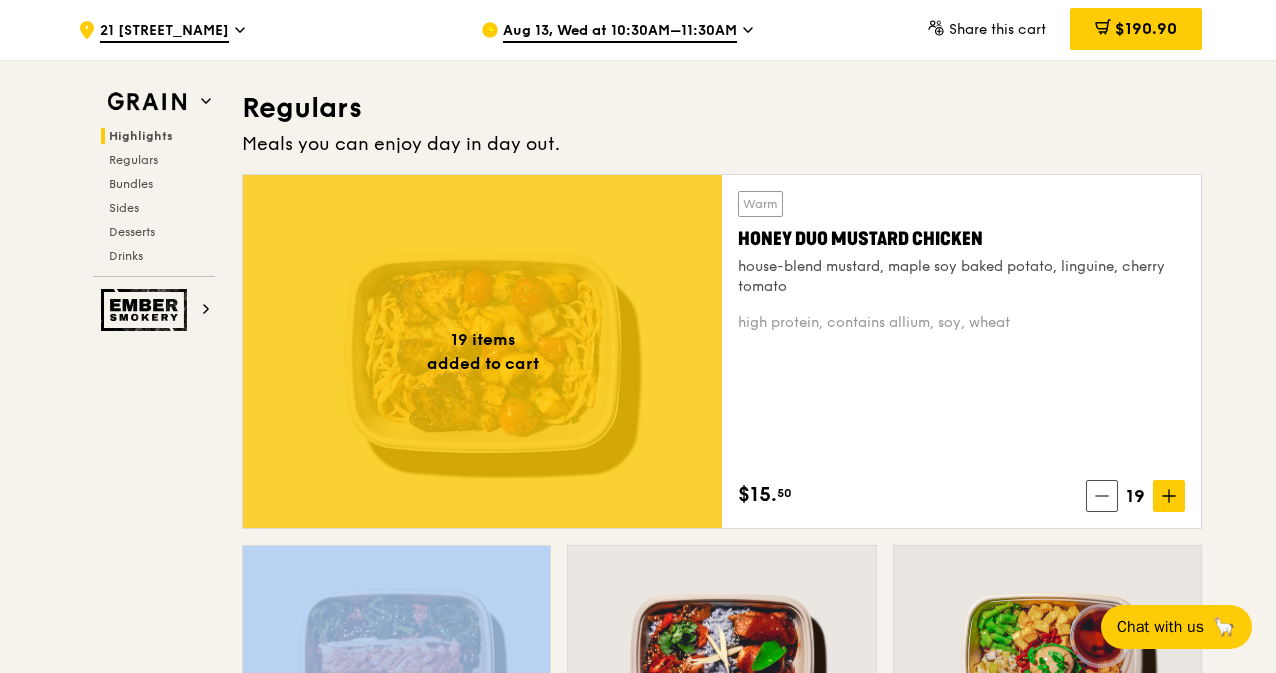 click 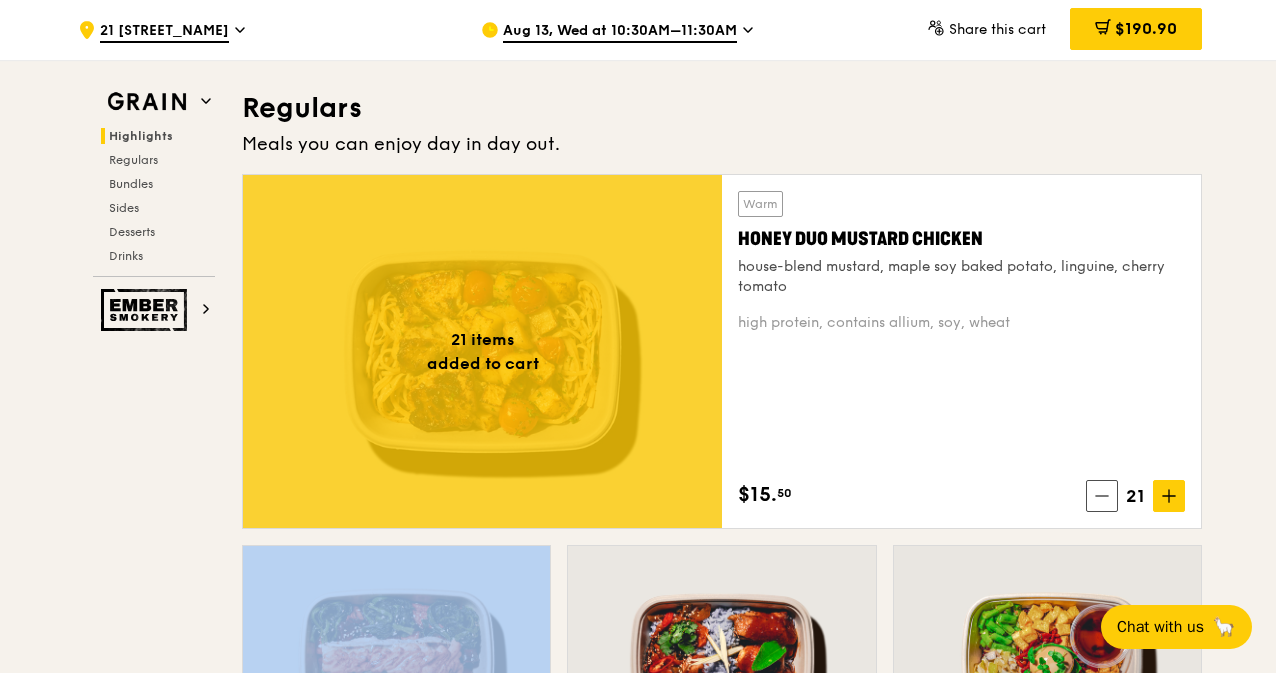 click 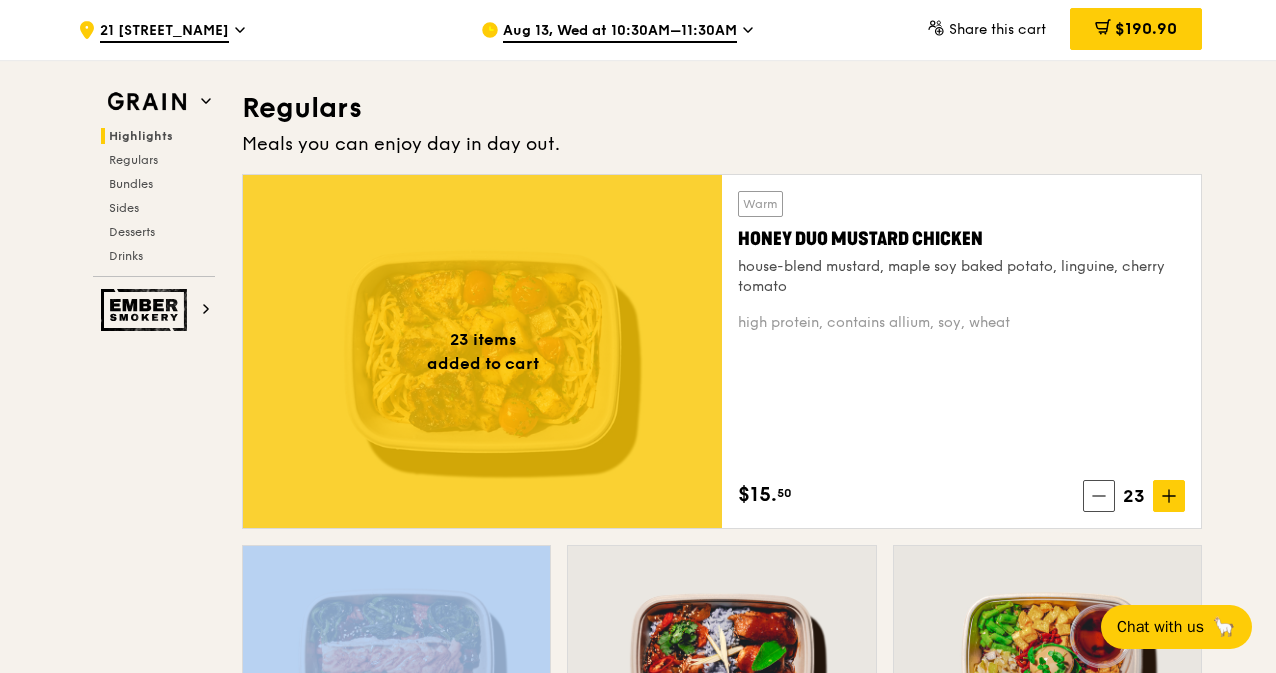 click 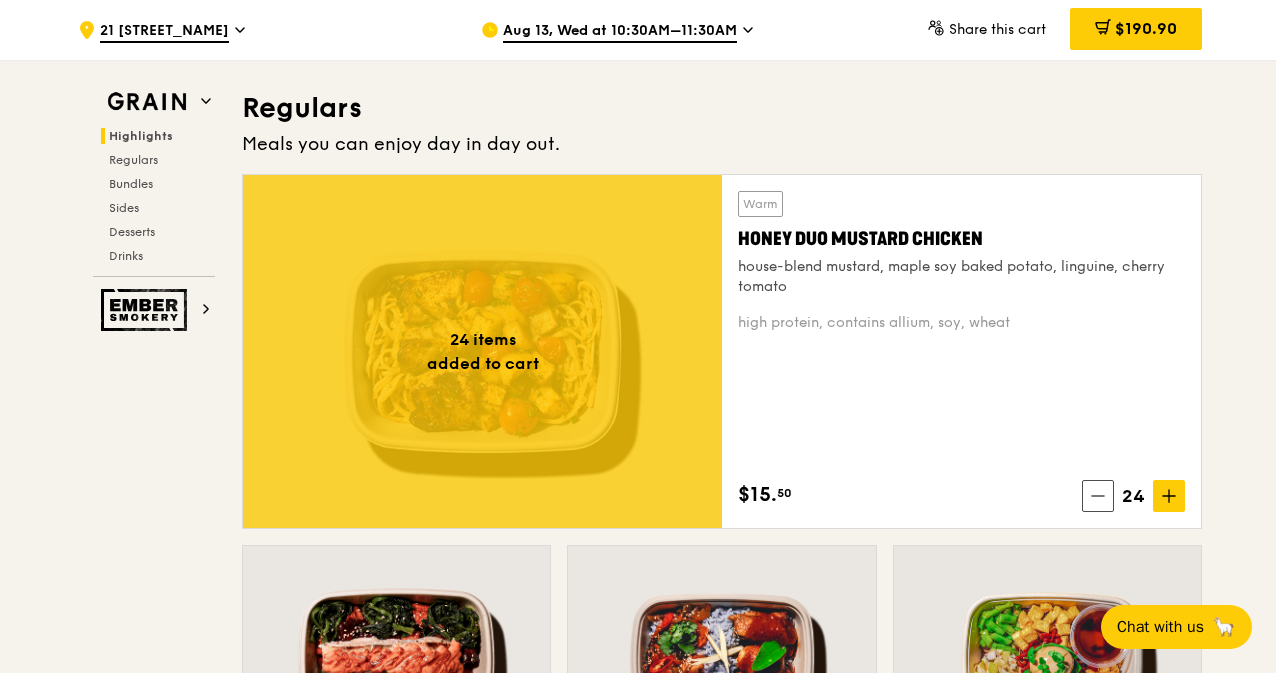 click 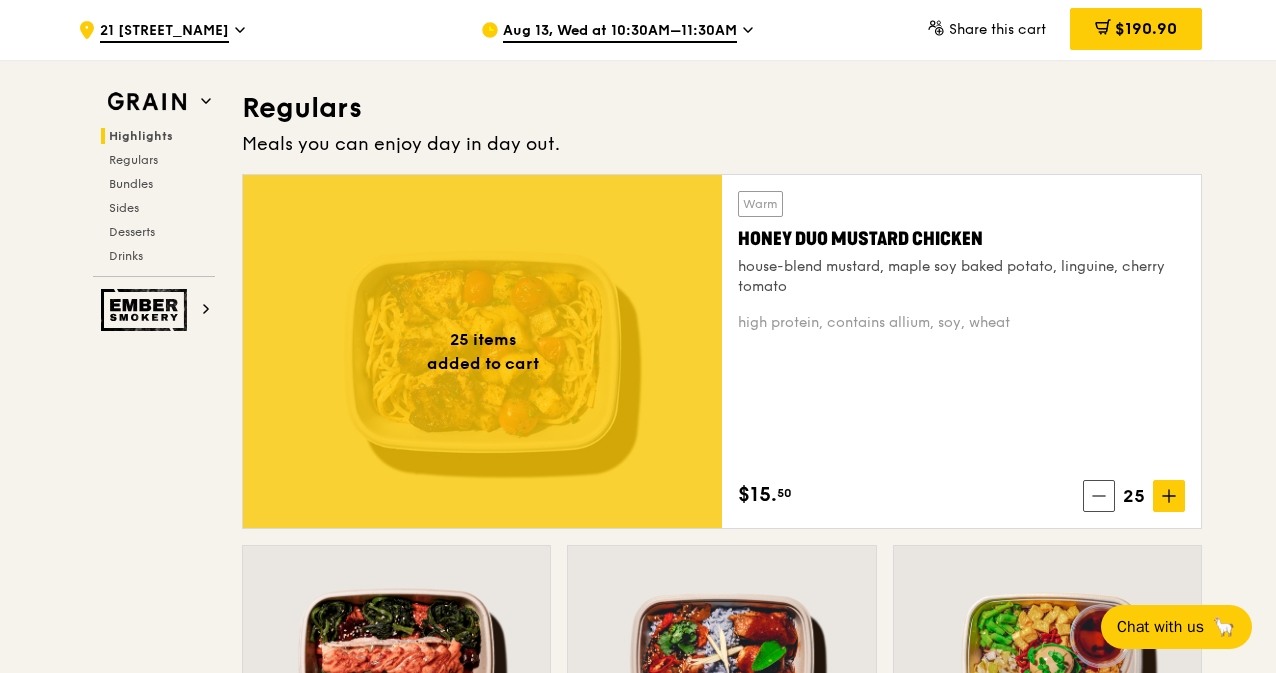 click on "Grain
Highlights
Regulars
Bundles
Sides
Desserts
Drinks
Ember Smokery
Meet the new Grain The Grain that loves to play. With ingredients. Flavours. Food. The kitchen is our happy place, where we experiment and cook up wholesome dishes that surprise and delight. And at the end of every Grain meal comes: “What will we  eat next?”
Highlights
Weekly rotating dishes inspired by flavours from around the world.
11 items added to cart
Warm
Hikari Miso Chicken Chow Mein
hong kong egg noodle, shiitake mushroom, roasted carrot
high protein, contains allium, dairy, egg, soy, wheat
$15.
50
11
Warm
Thai Green Curry Fish
thai style green curry, seared dory, butterfly blue pea rice
pescatarian, spicy, contains allium, dairy, shellfish, soy, wheat
$14.
00" at bounding box center (638, 3013) 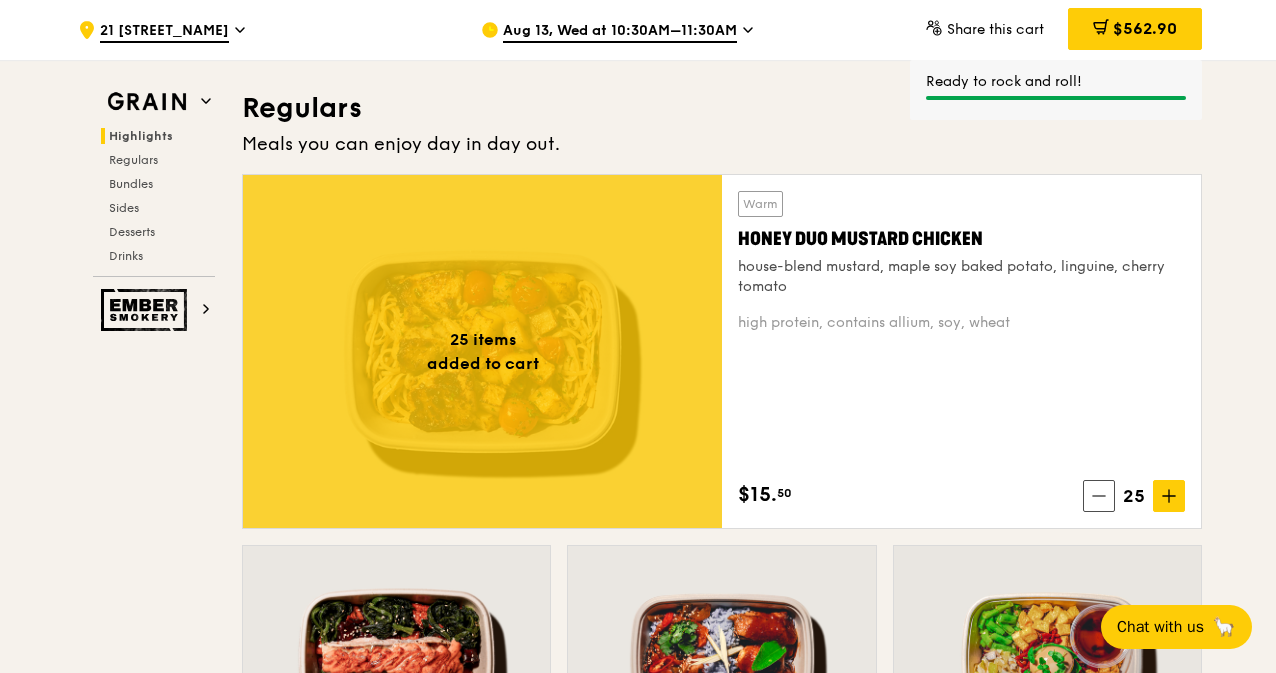 click 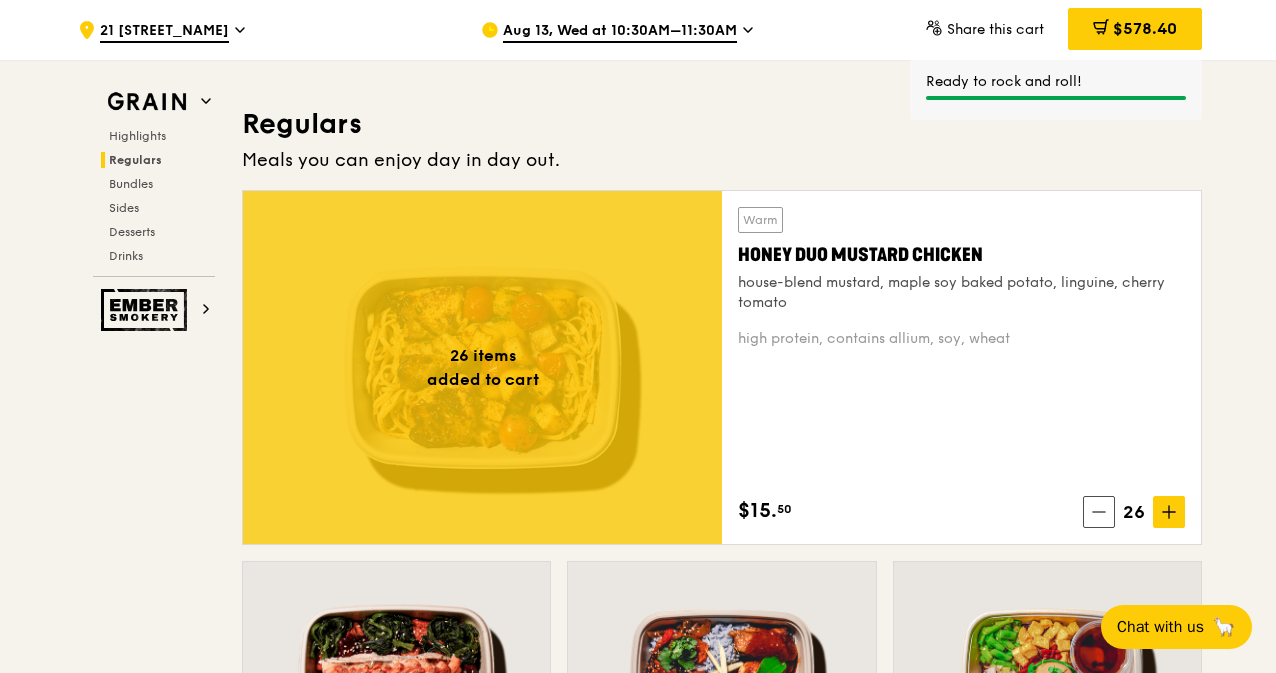 scroll, scrollTop: 1468, scrollLeft: 0, axis: vertical 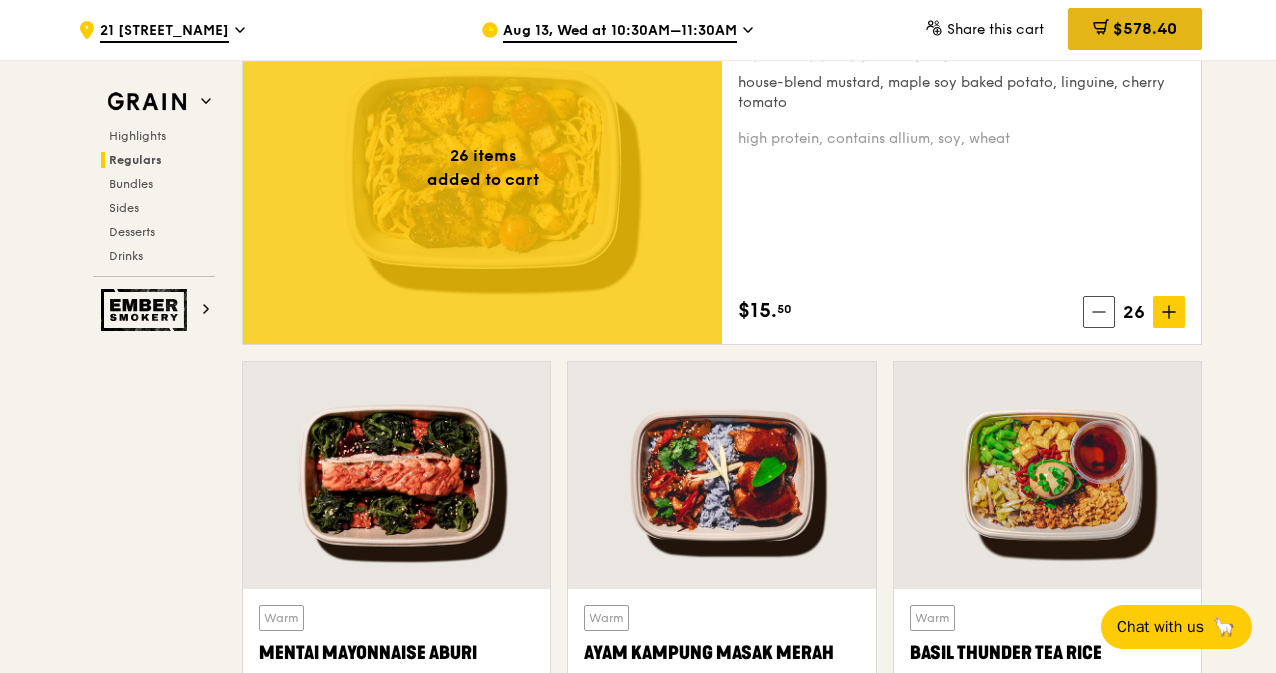 click on "$578.40" at bounding box center (1135, 29) 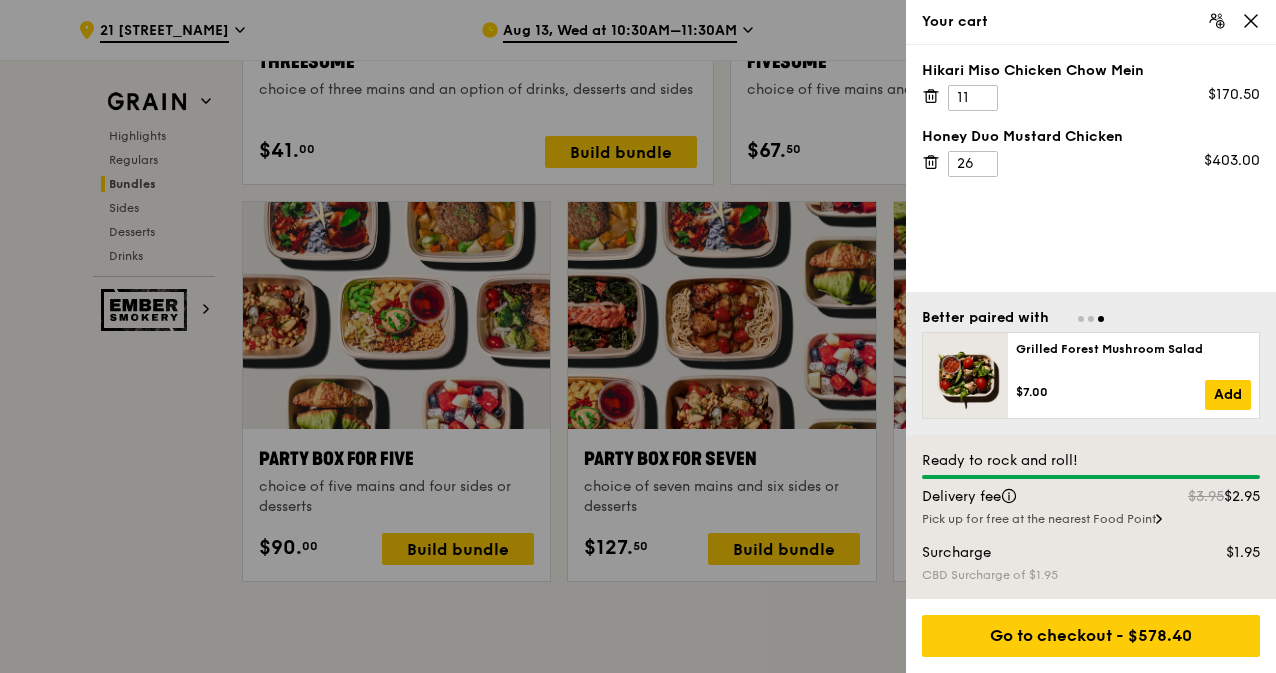 scroll, scrollTop: 3835, scrollLeft: 0, axis: vertical 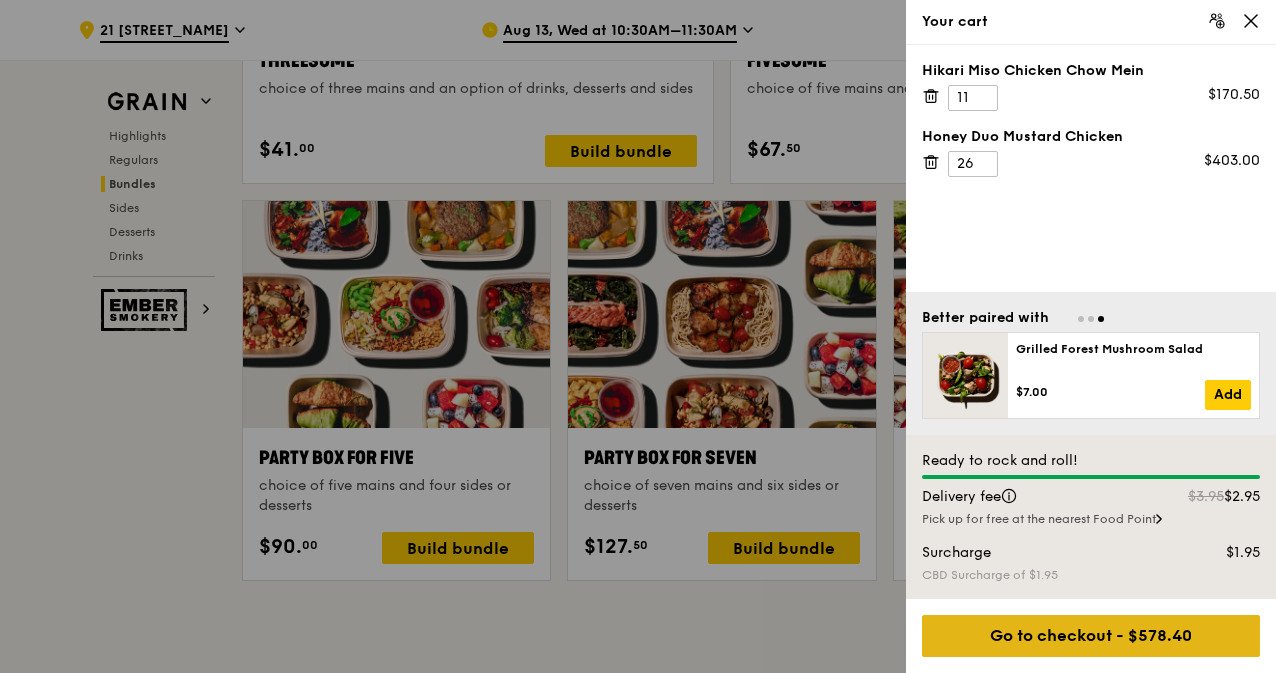 click on "Go to checkout - $578.40" at bounding box center (1091, 636) 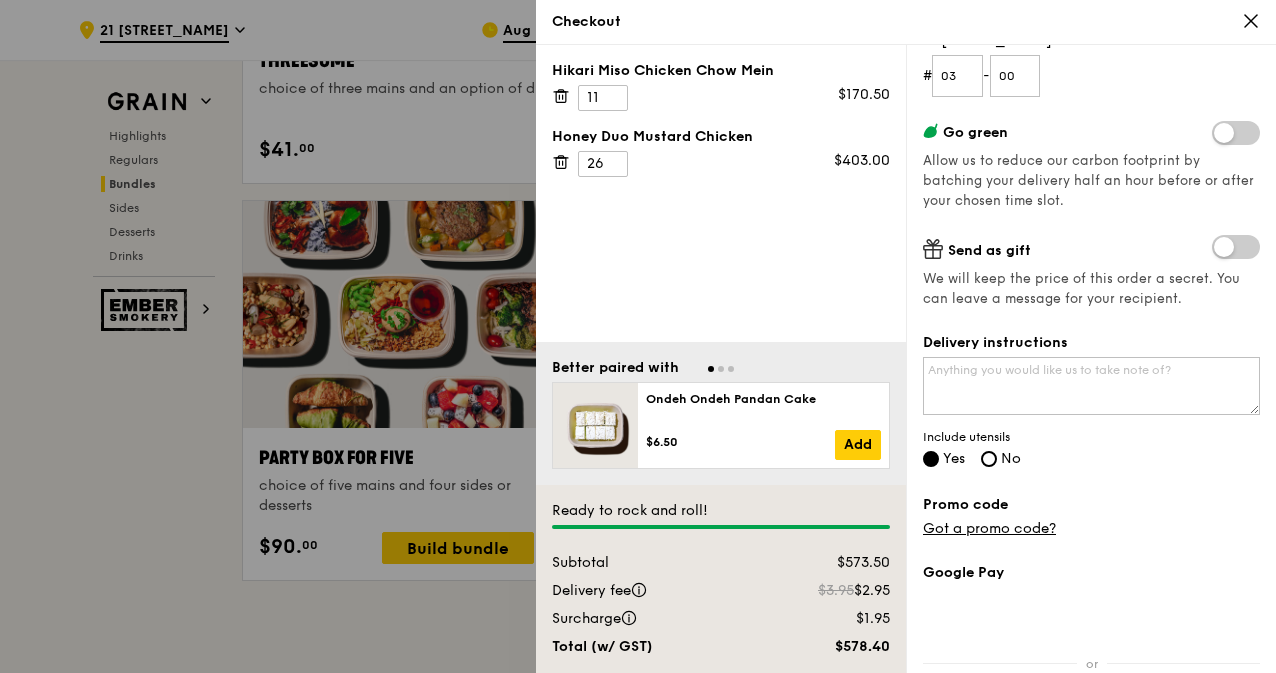 scroll, scrollTop: 534, scrollLeft: 0, axis: vertical 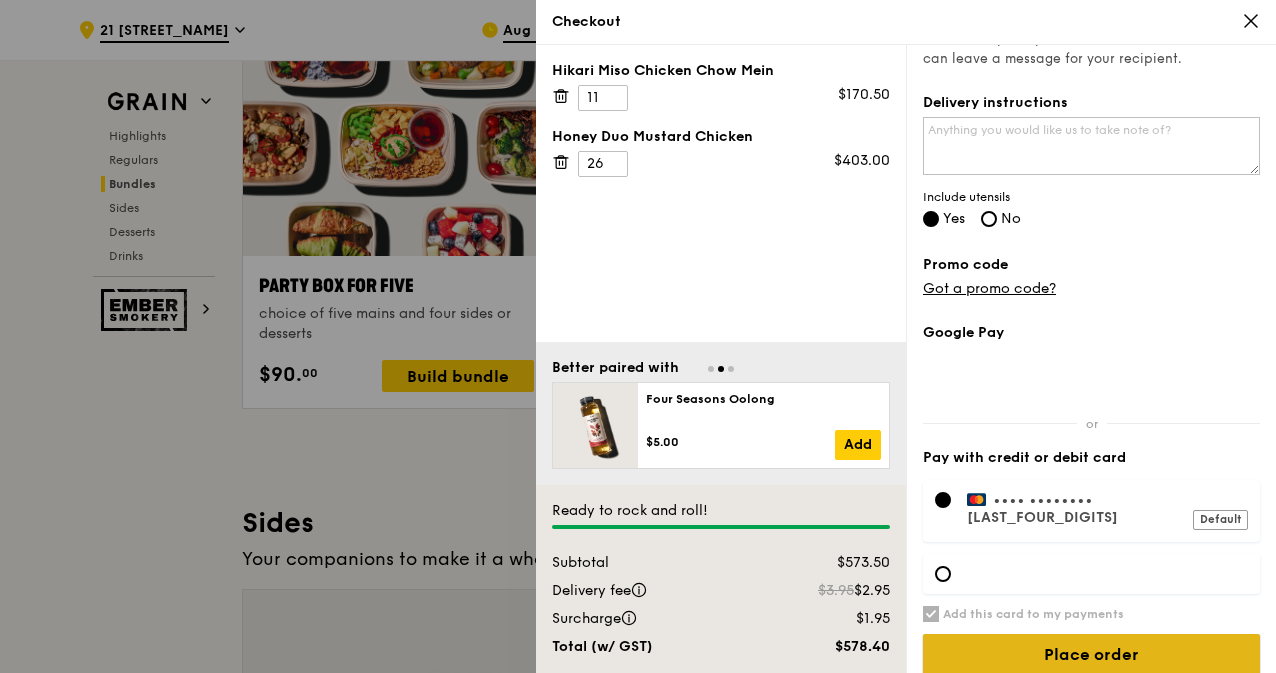 click on "Place order" at bounding box center (1091, 655) 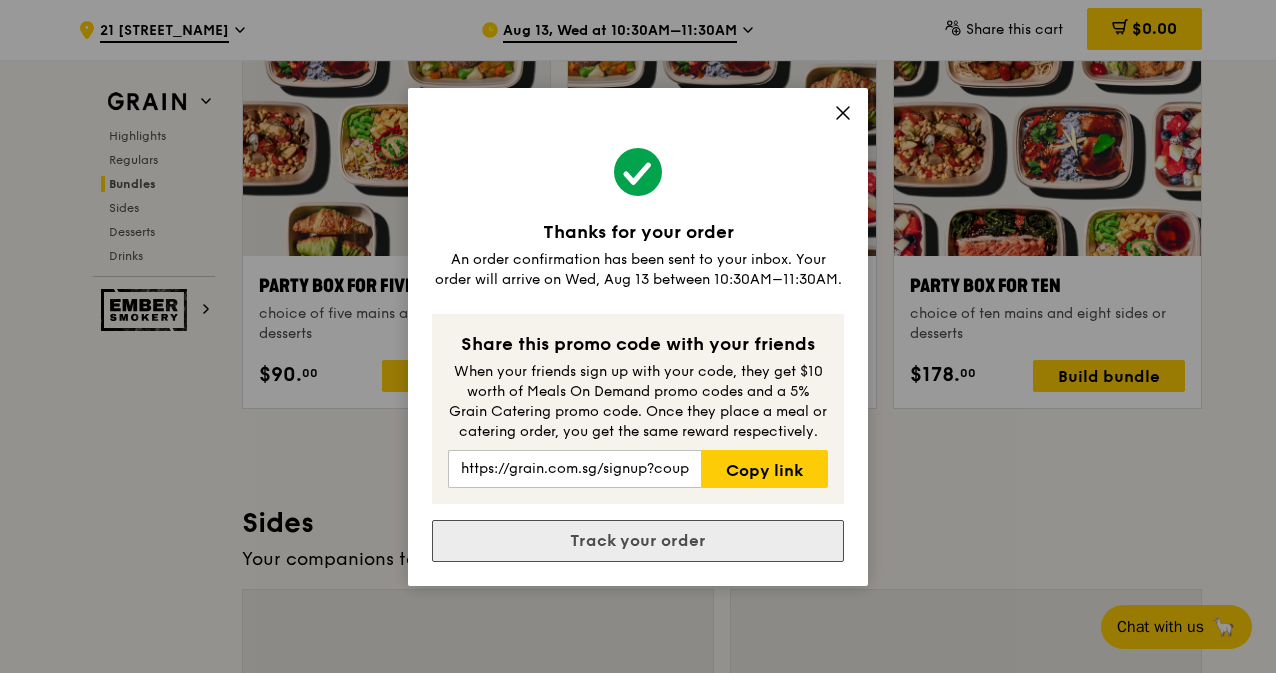 click on "Track your order" at bounding box center [638, 541] 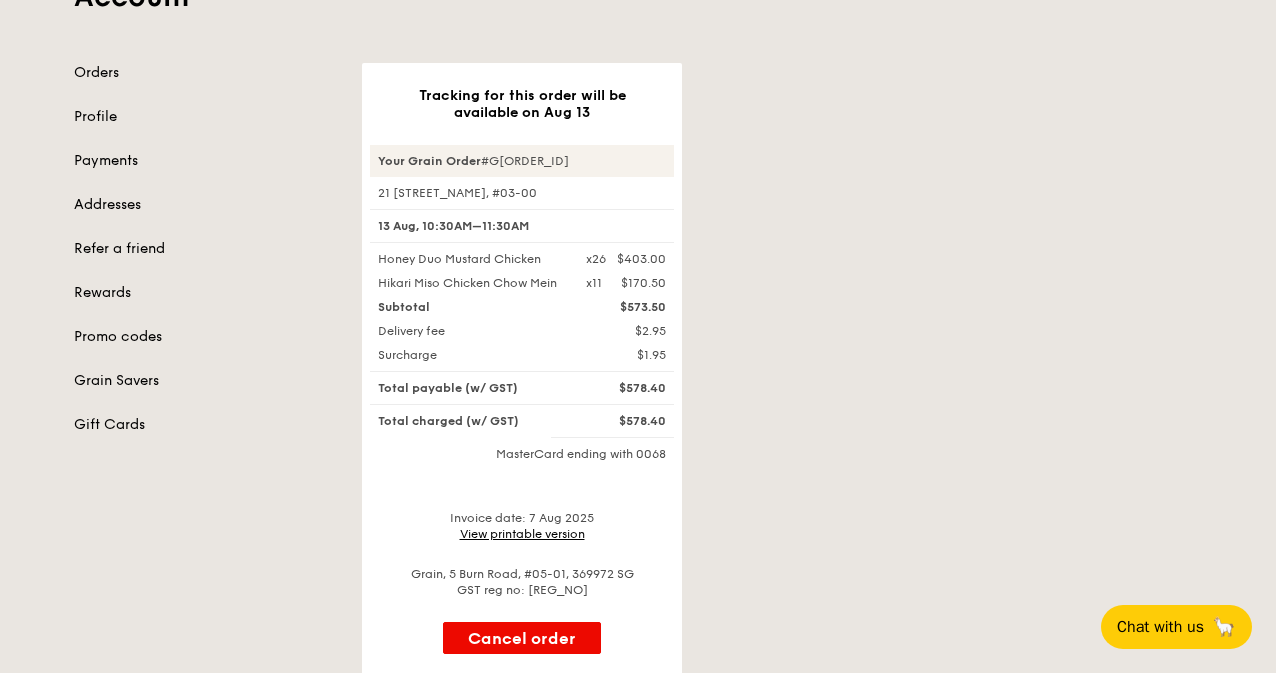 scroll, scrollTop: 184, scrollLeft: 0, axis: vertical 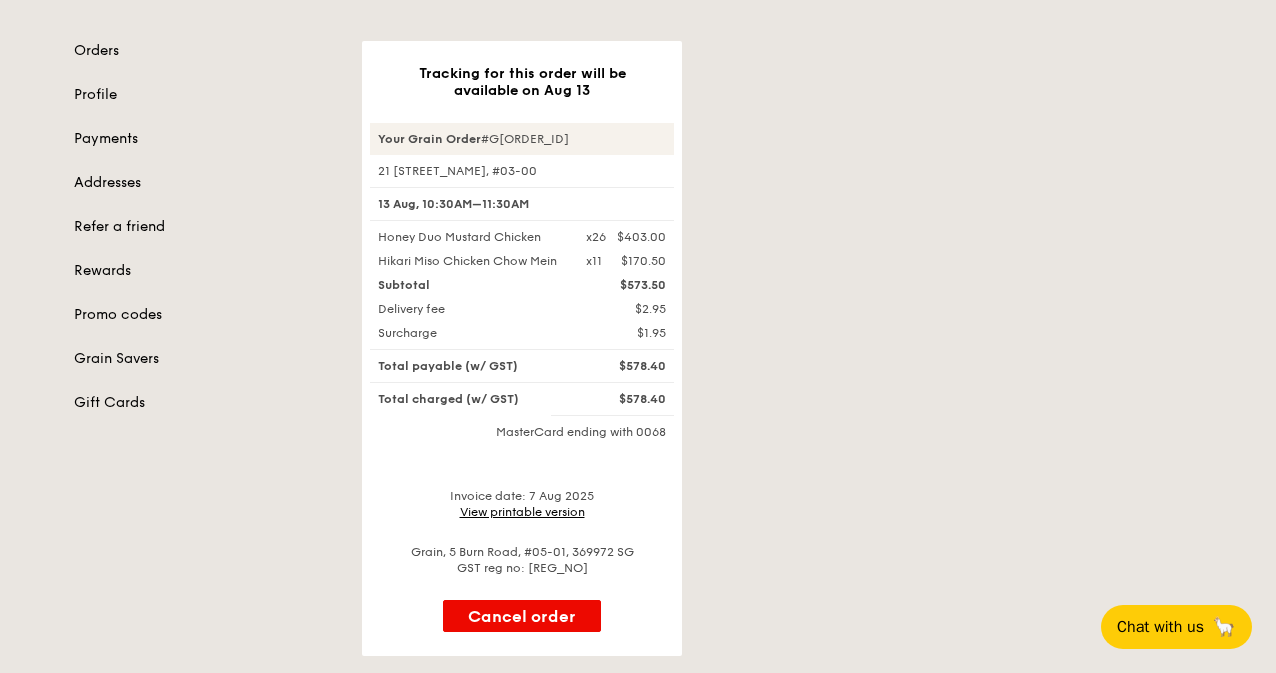 click on "Account
Orders
Profile
Payments
Addresses
Refer a friend
Rewards
Promo codes
Grain Savers
Gift Cards
Tracking for this order will be available on Aug 13 Your Grain Order  #G3267104
21 Merchant Road, #03-00
13 Aug, 10:30AM–11:30AM
Honey Duo Mustard Chicken
x26
$403.00
Hikari Miso Chicken Chow Mein
x11
$170.50
Subtotal
$573.50
Delivery fee
$2.95
Surcharge
$1.95
Total payable (w/ GST)
$578.40
Total charged (w/ GST)
$578.40
MasterCard ending with 0068
Invoice date: 7 Aug 2025
View printable version
Grain, 5 Burn Road, #05-01, 369972 SG GST reg no: 201332903E" at bounding box center [638, 266] 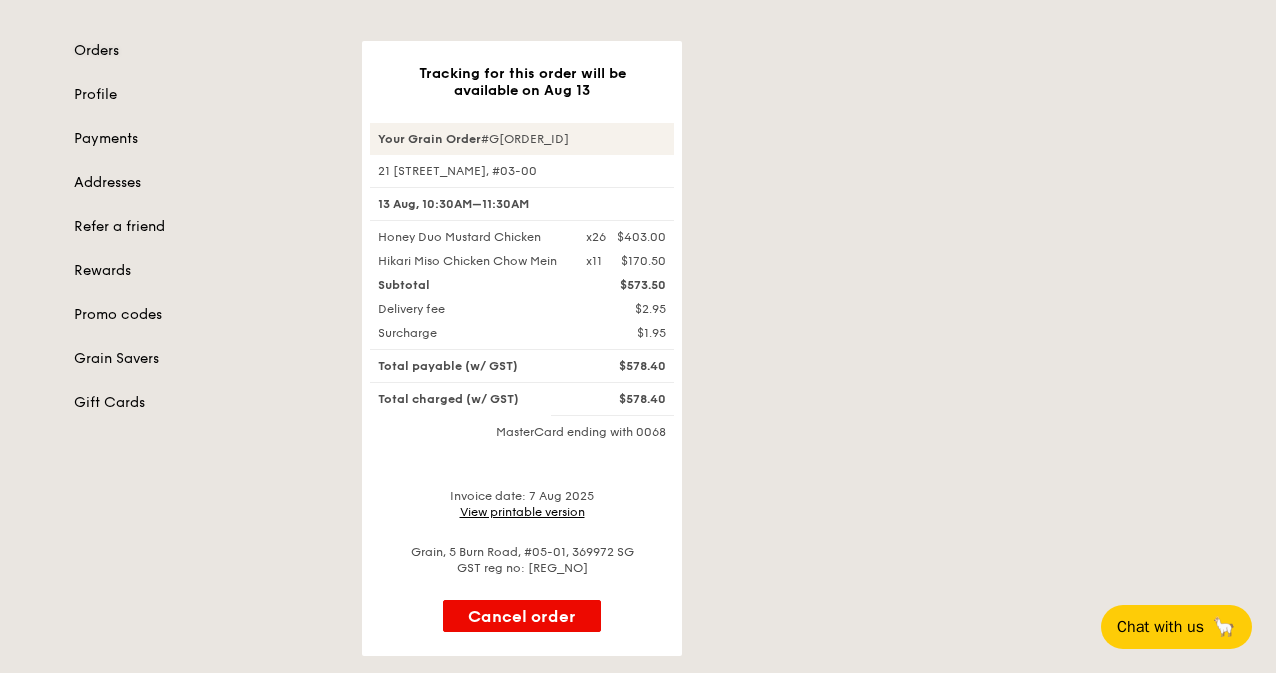 click on "Orders" at bounding box center [206, 51] 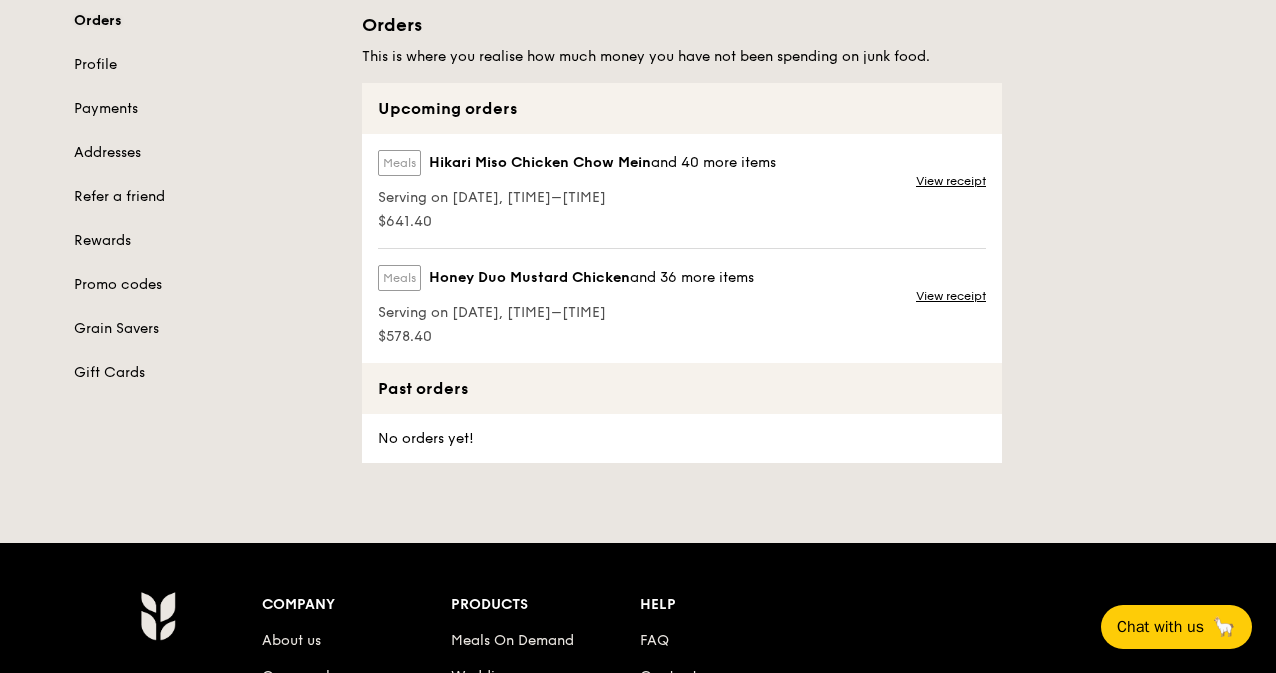 scroll, scrollTop: 215, scrollLeft: 0, axis: vertical 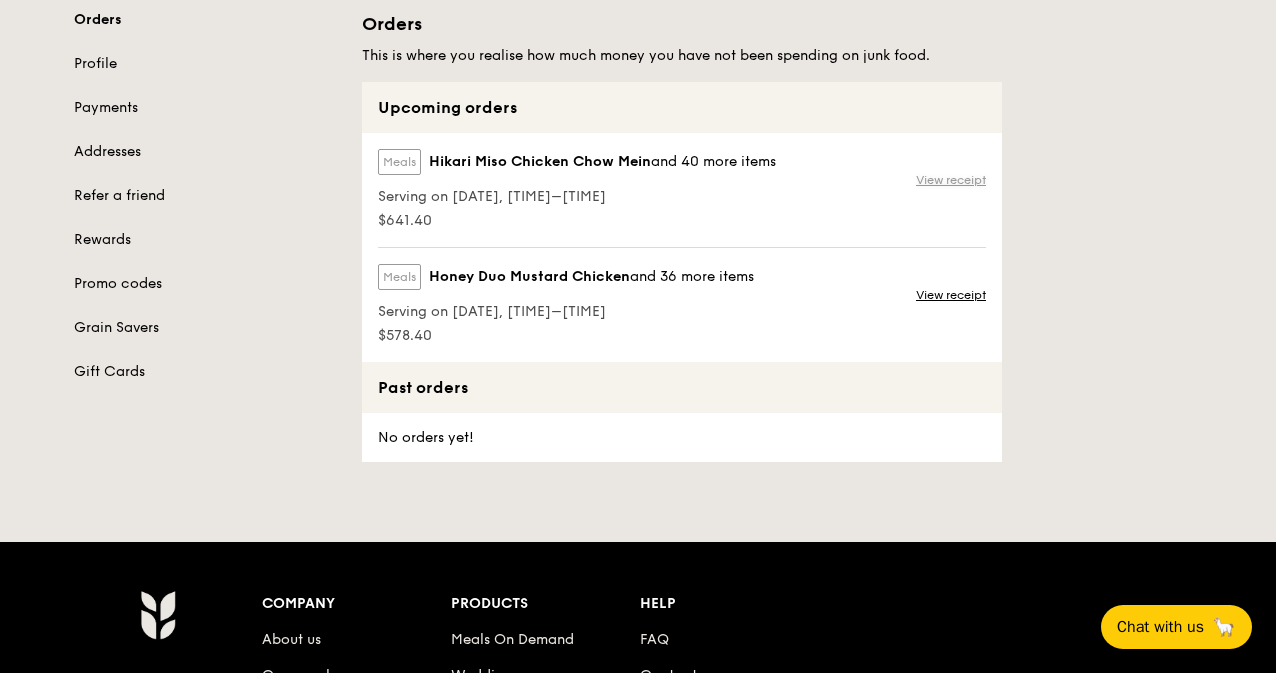 click on "View receipt" at bounding box center [951, 180] 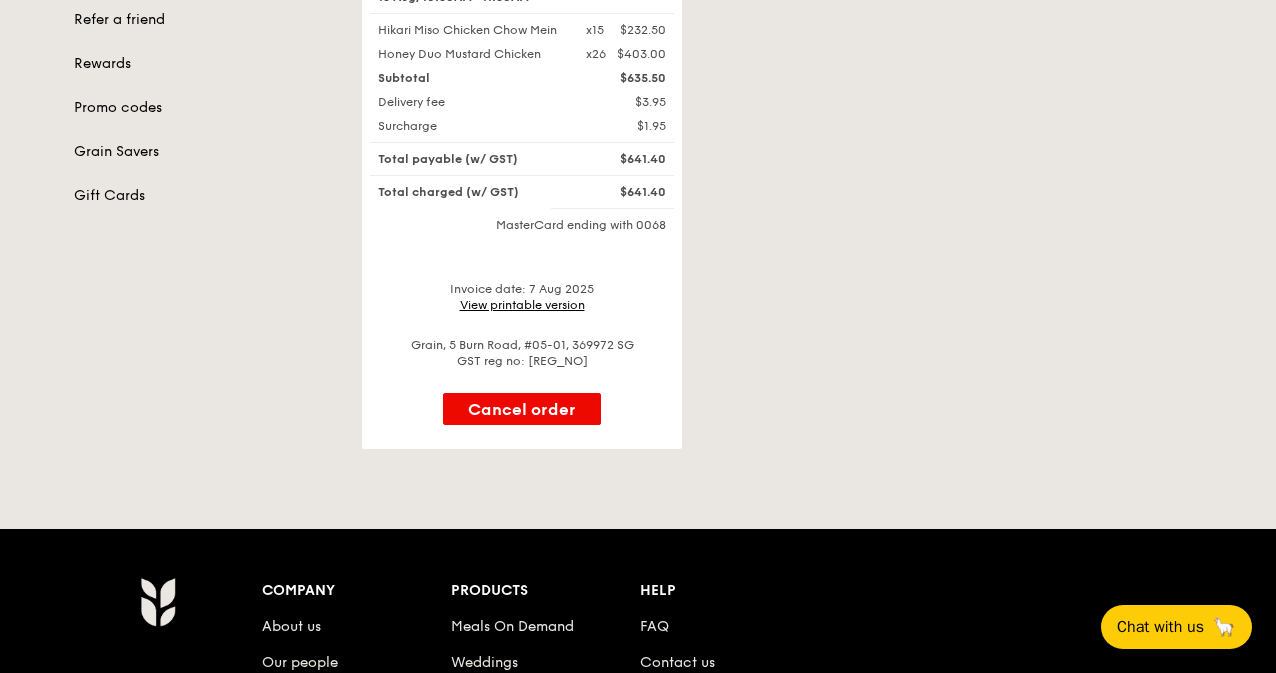 scroll, scrollTop: 241, scrollLeft: 0, axis: vertical 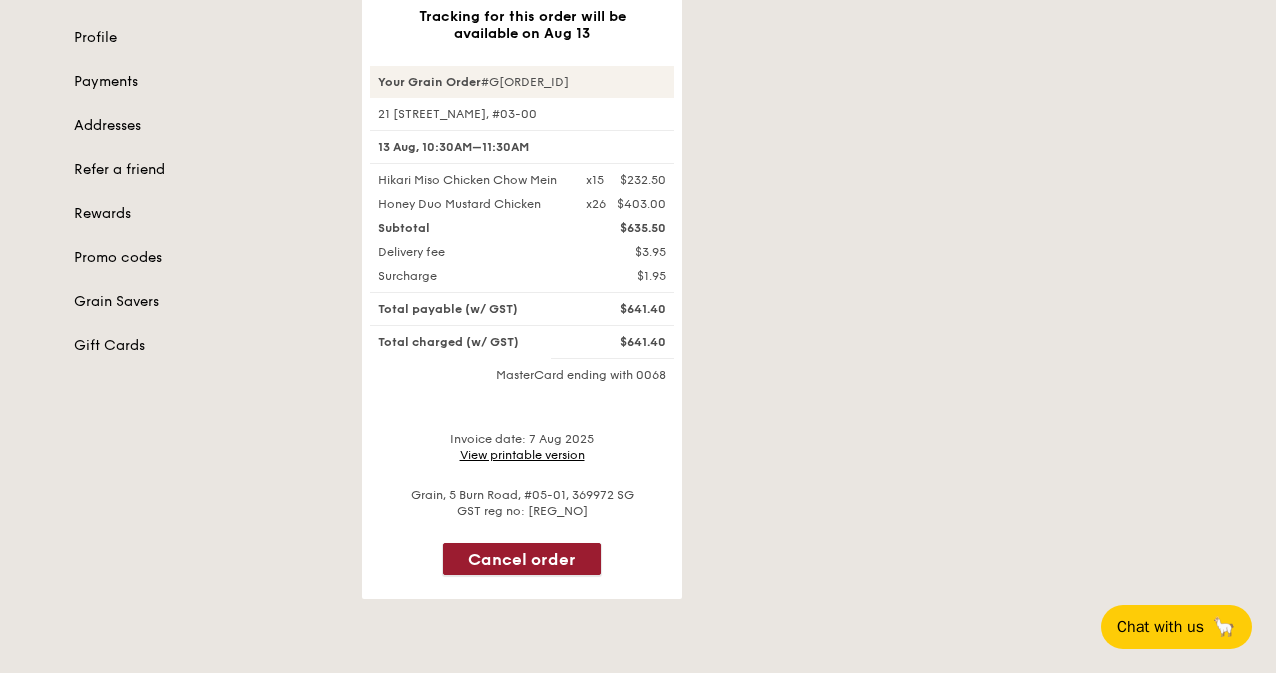 click on "Cancel order" at bounding box center (522, 559) 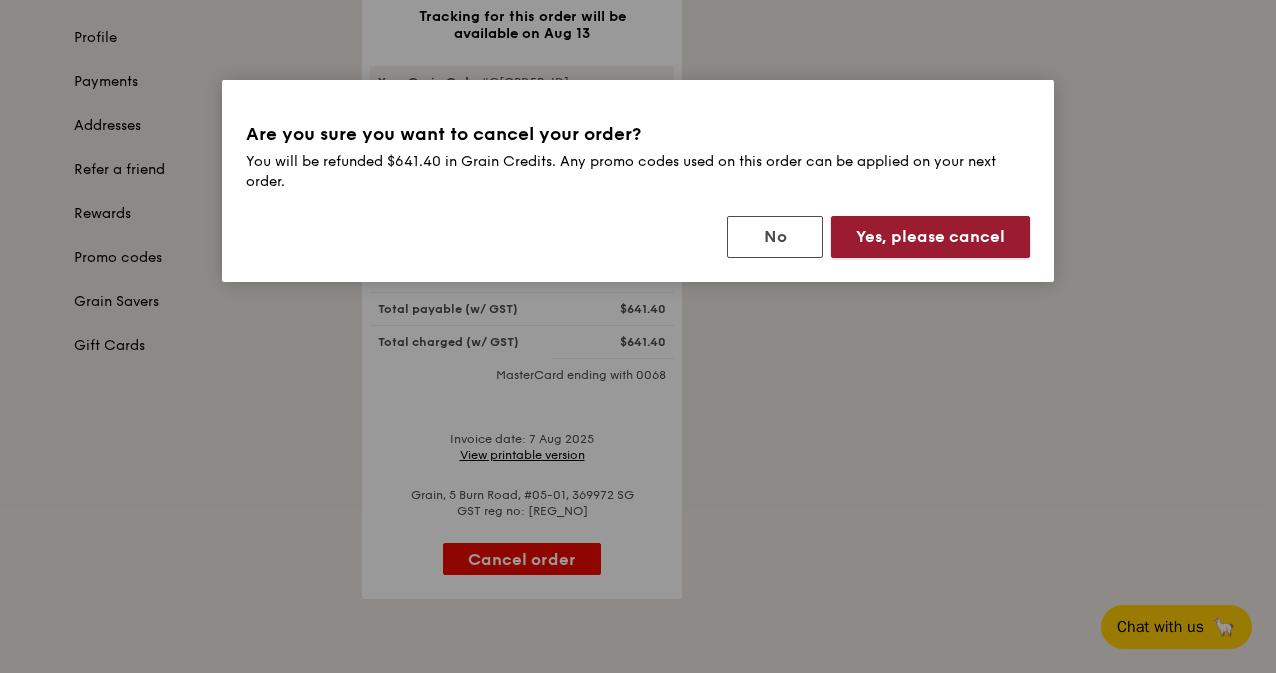click on "Yes, please cancel" at bounding box center [930, 237] 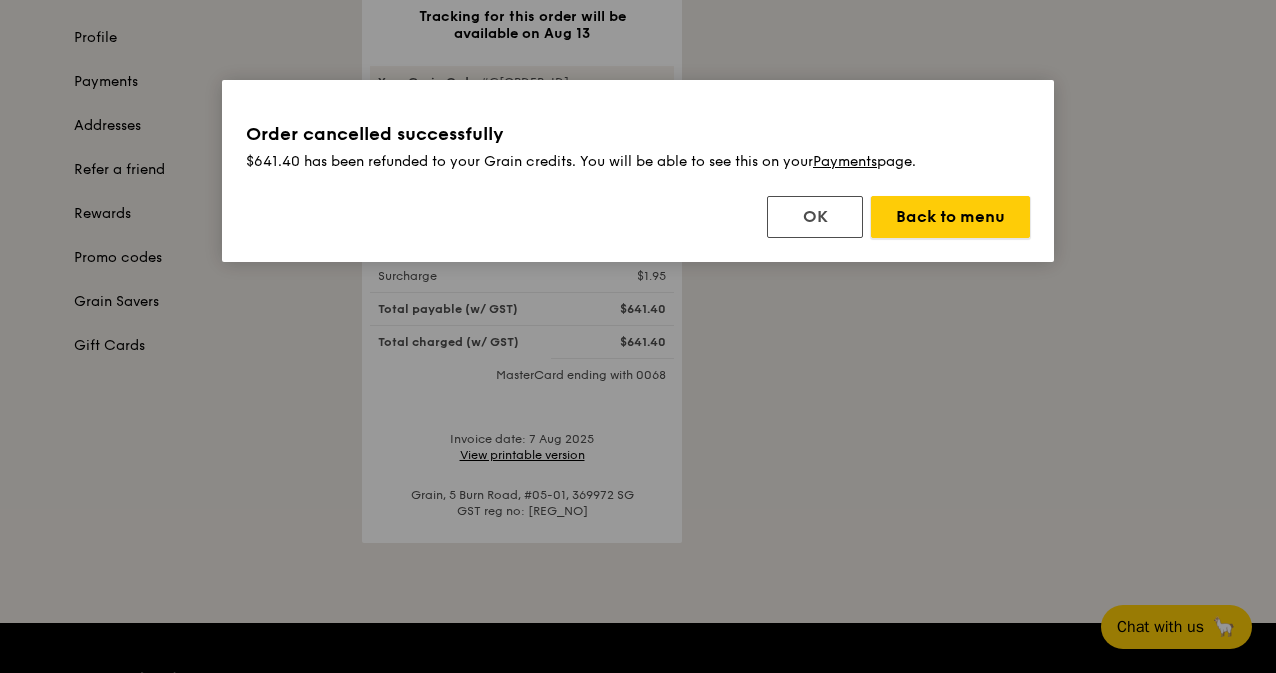 click on "Back to menu" at bounding box center [950, 217] 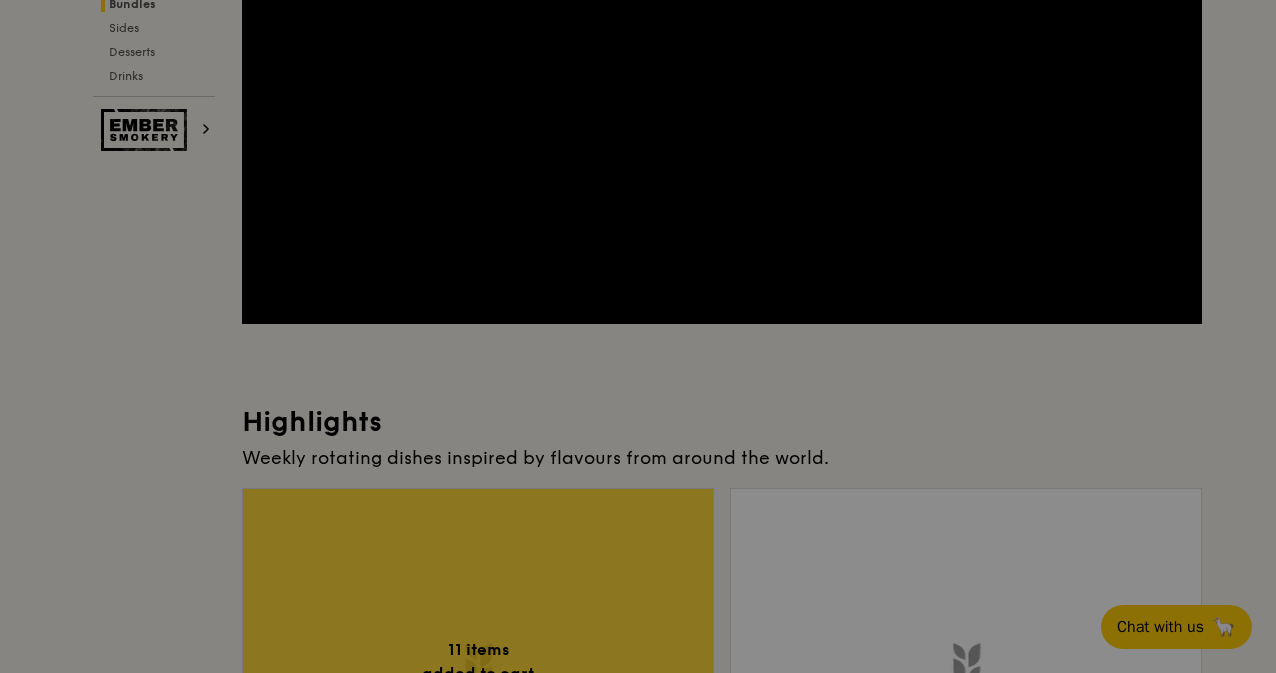 scroll, scrollTop: 0, scrollLeft: 0, axis: both 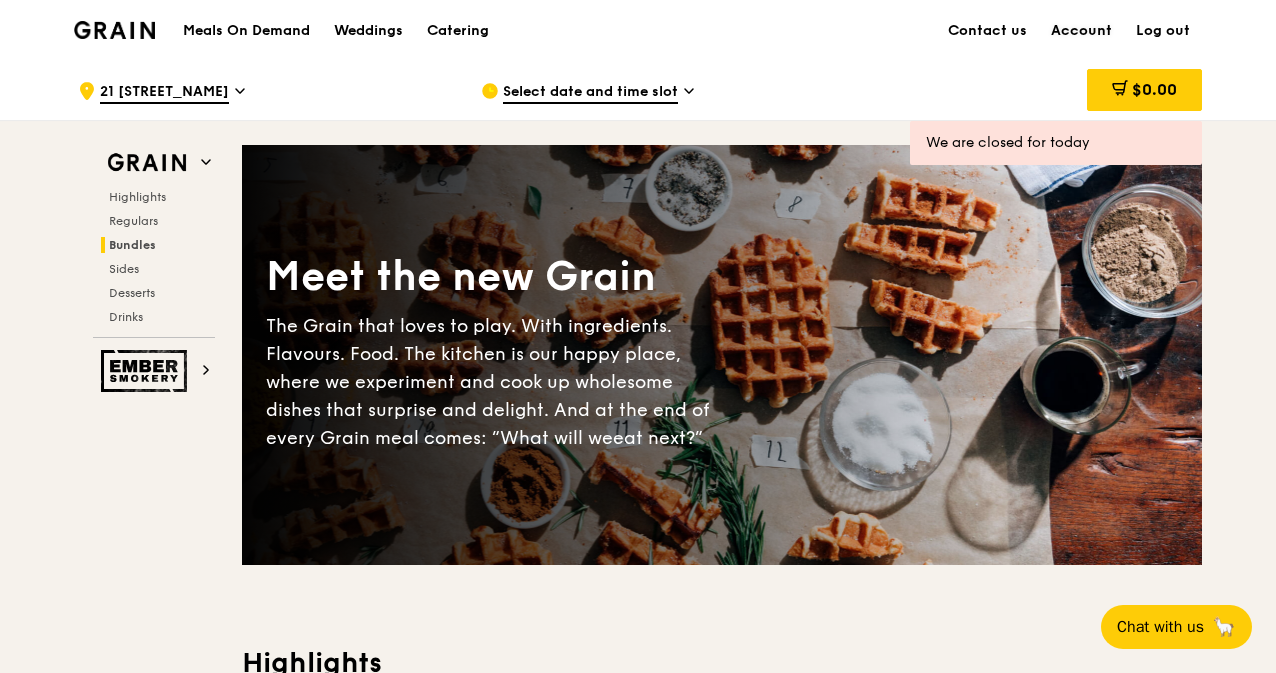 click on "Account" at bounding box center (1081, 31) 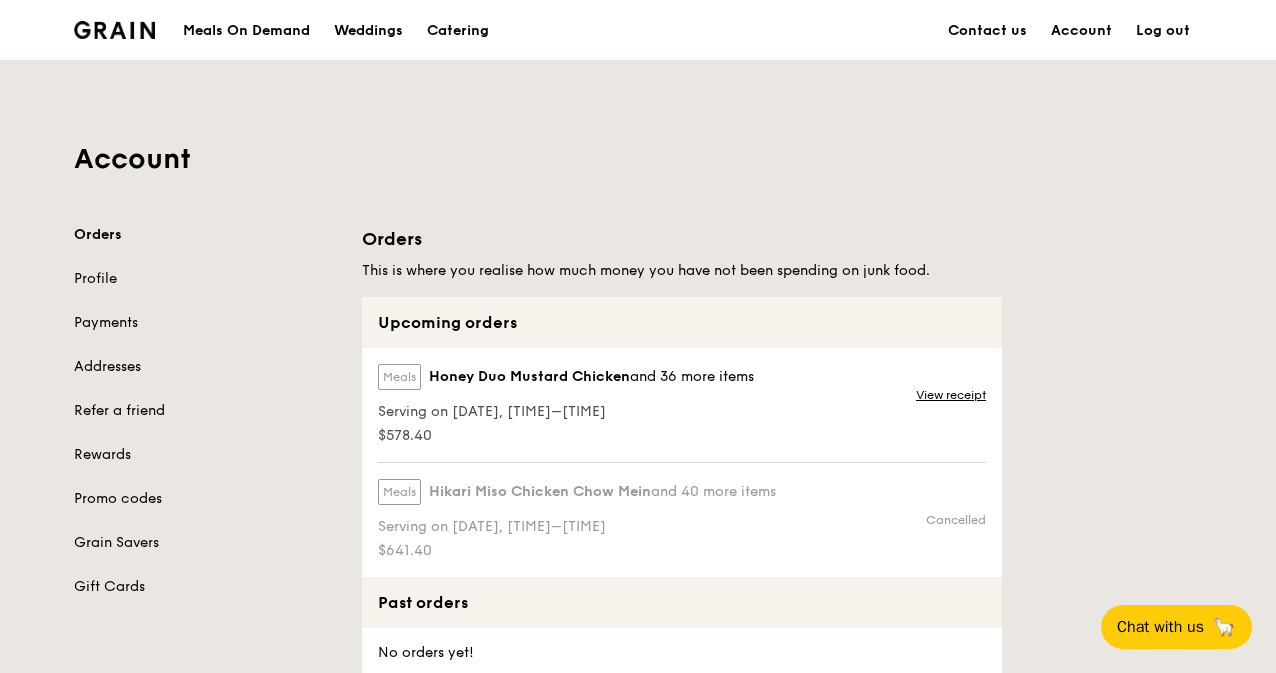 scroll, scrollTop: 95, scrollLeft: 0, axis: vertical 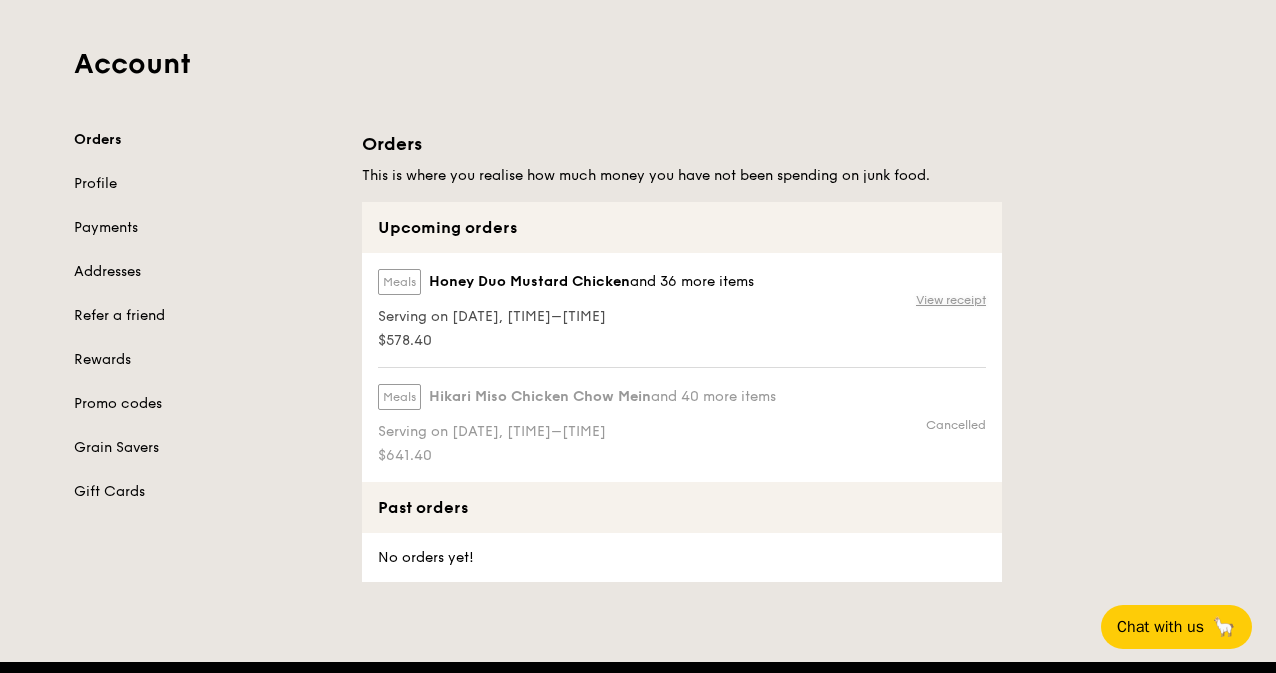 click on "View receipt" at bounding box center (951, 300) 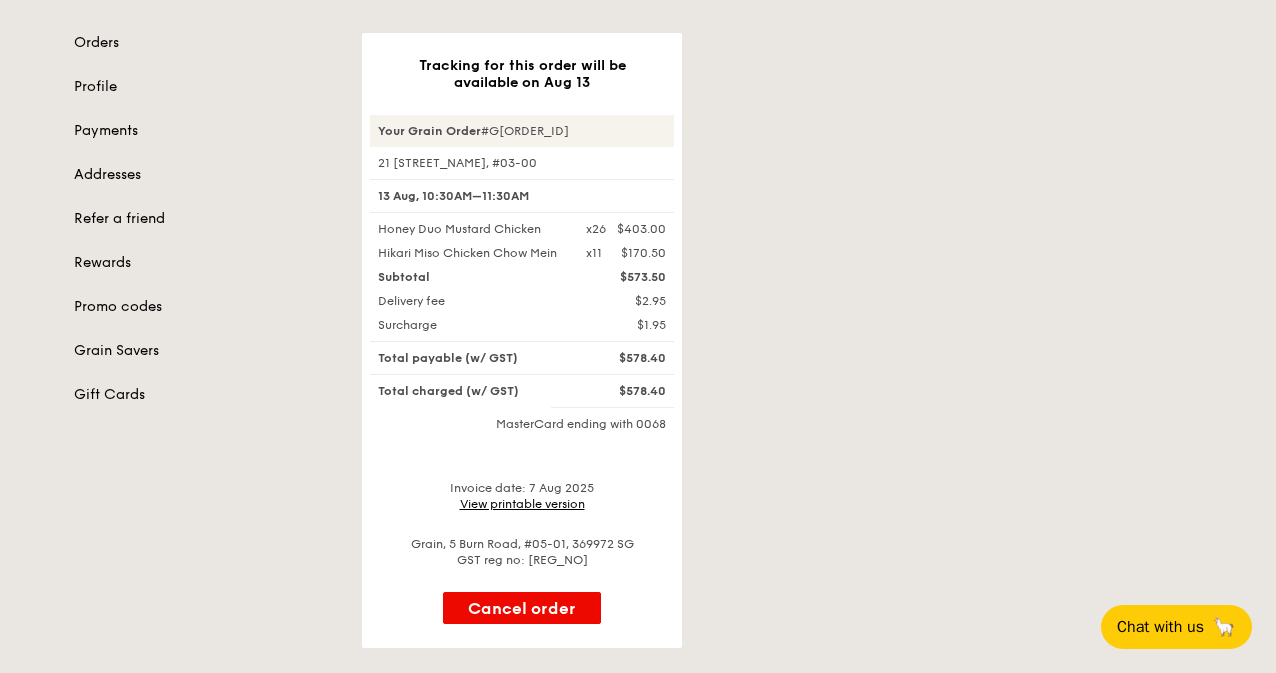scroll, scrollTop: 156, scrollLeft: 0, axis: vertical 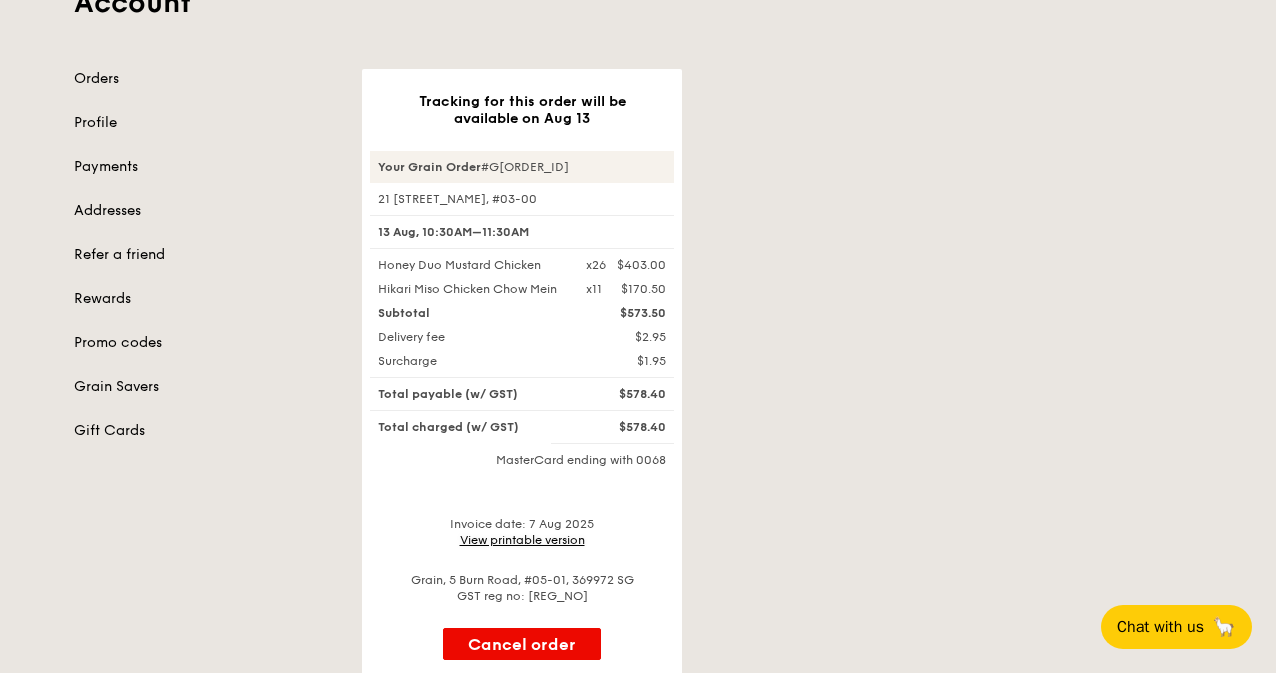click on "View printable version" at bounding box center [522, 540] 